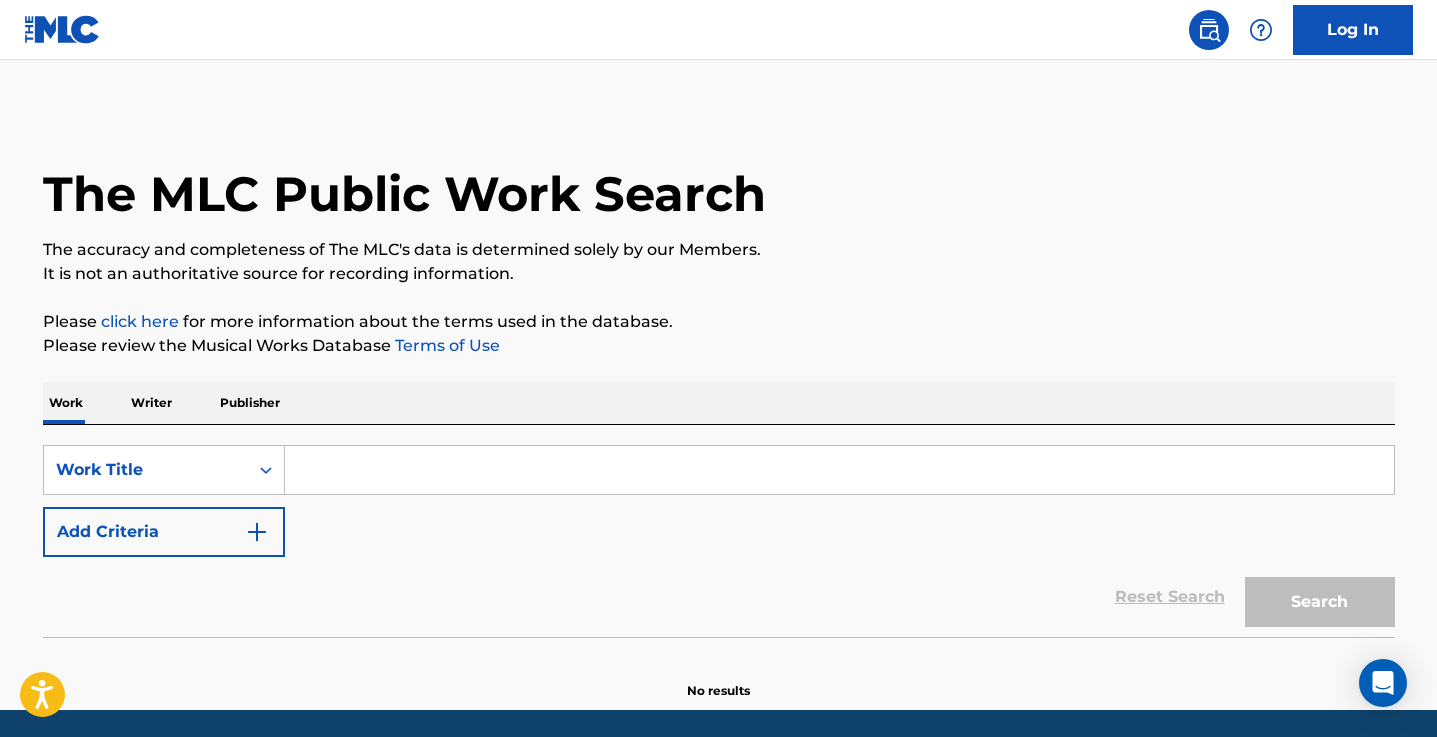 scroll, scrollTop: 0, scrollLeft: 0, axis: both 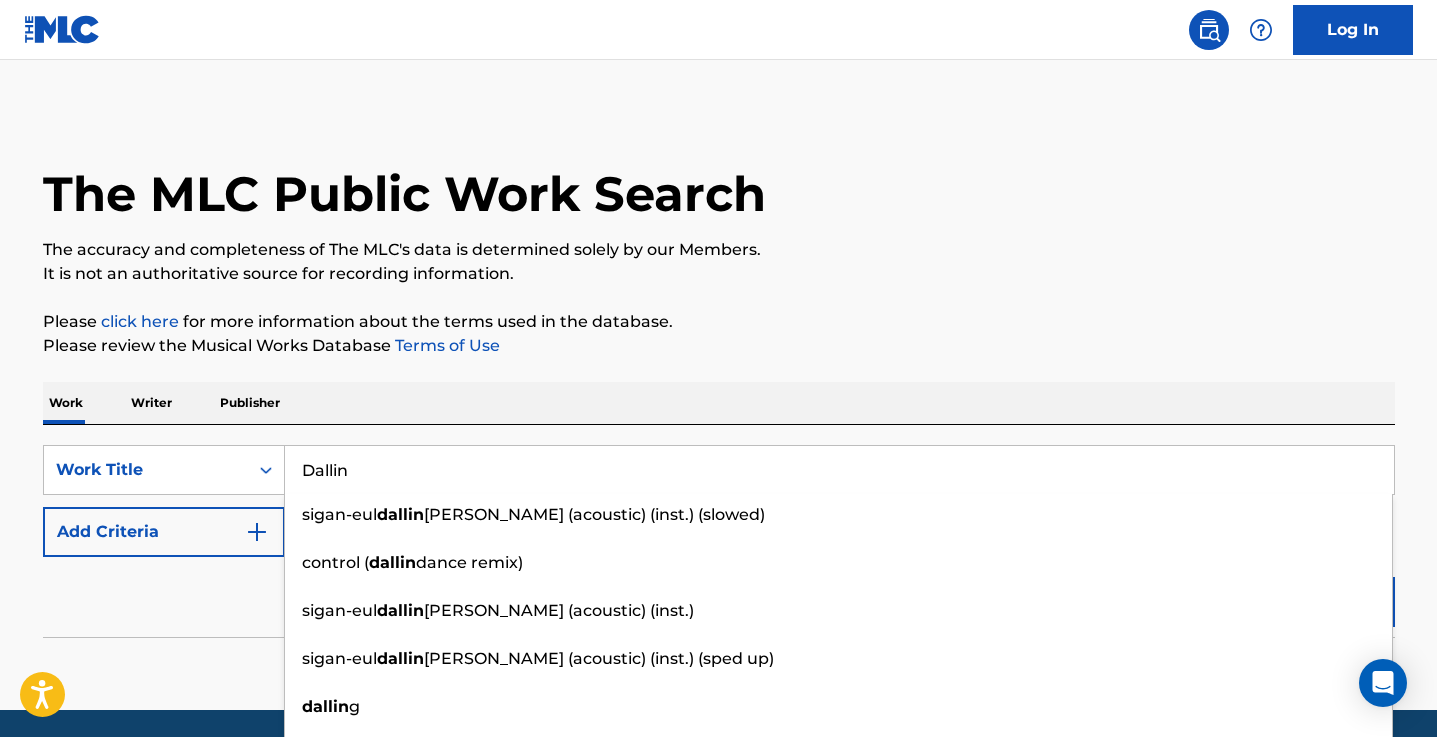 type 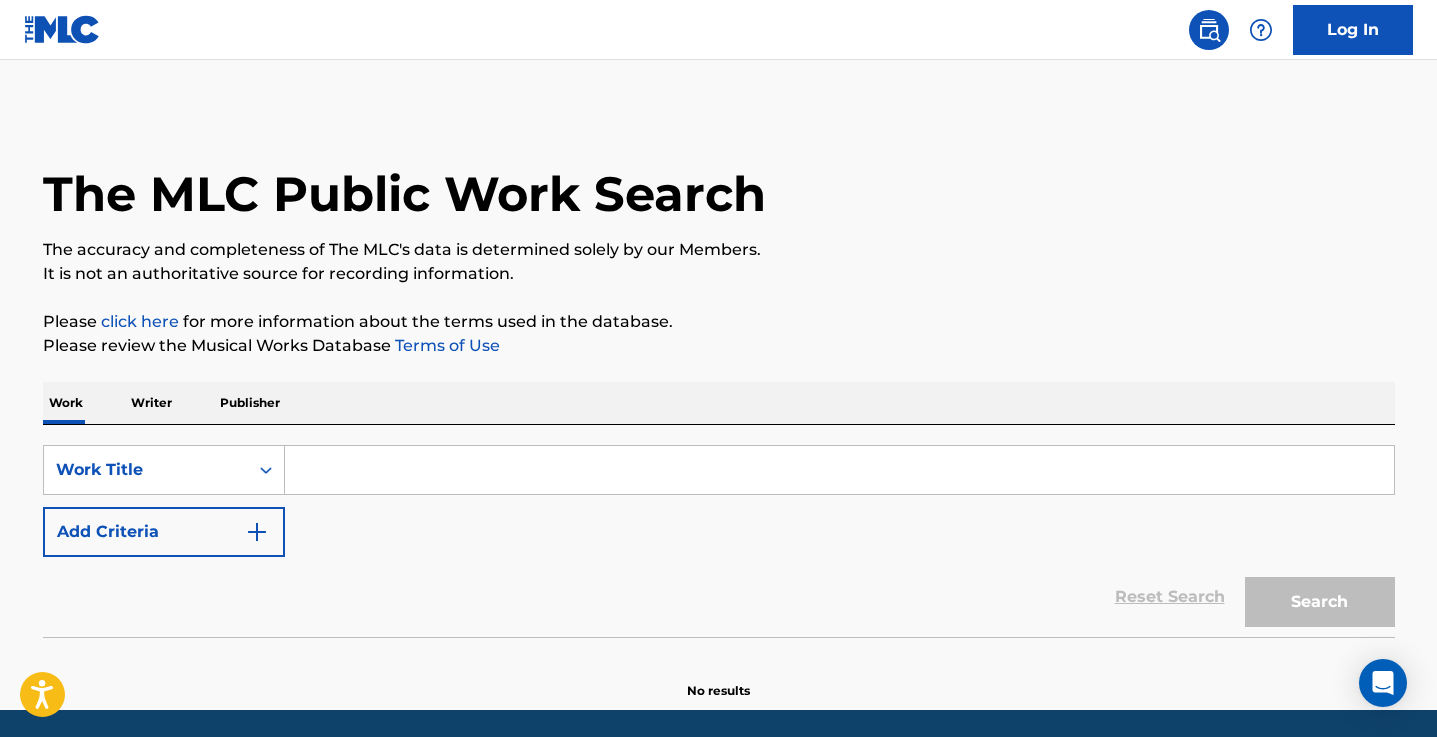 click on "Add Criteria" at bounding box center [164, 532] 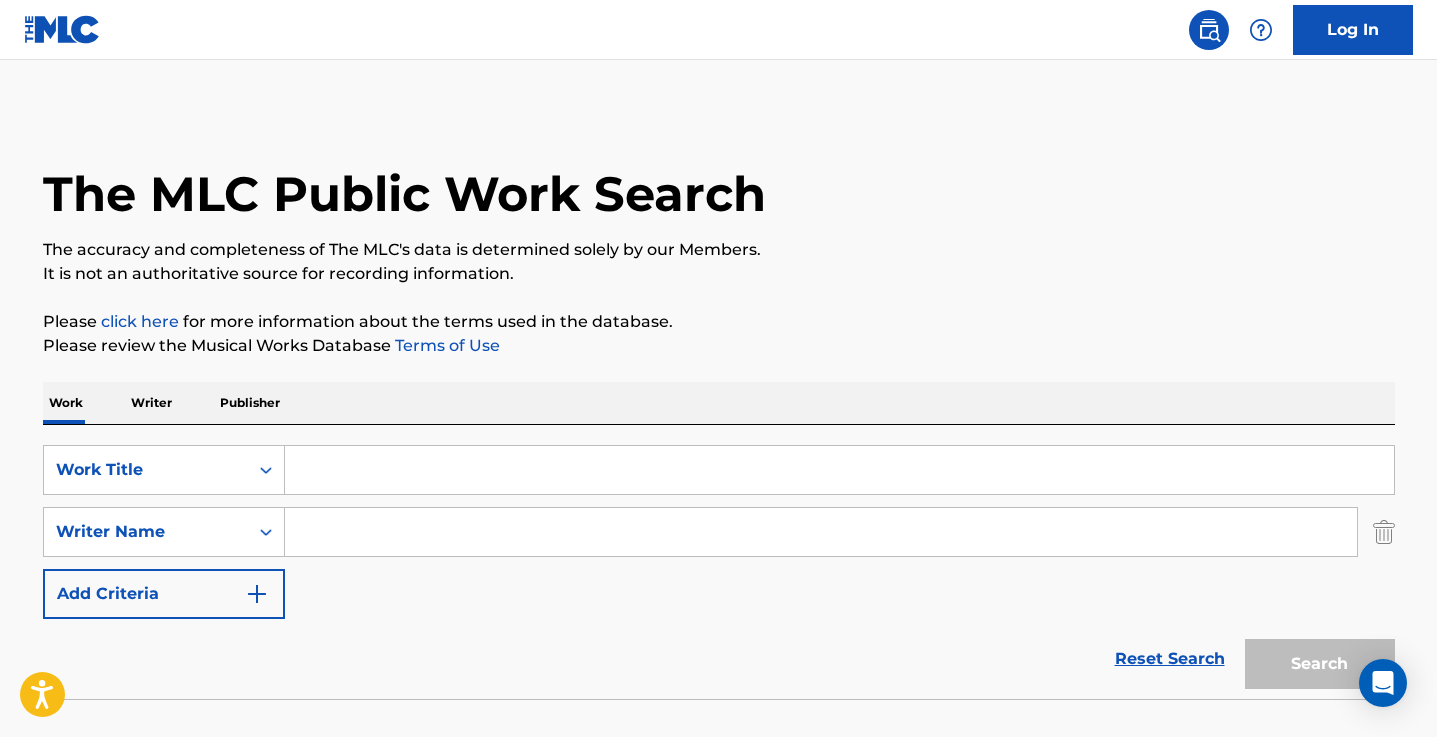 click at bounding box center (821, 532) 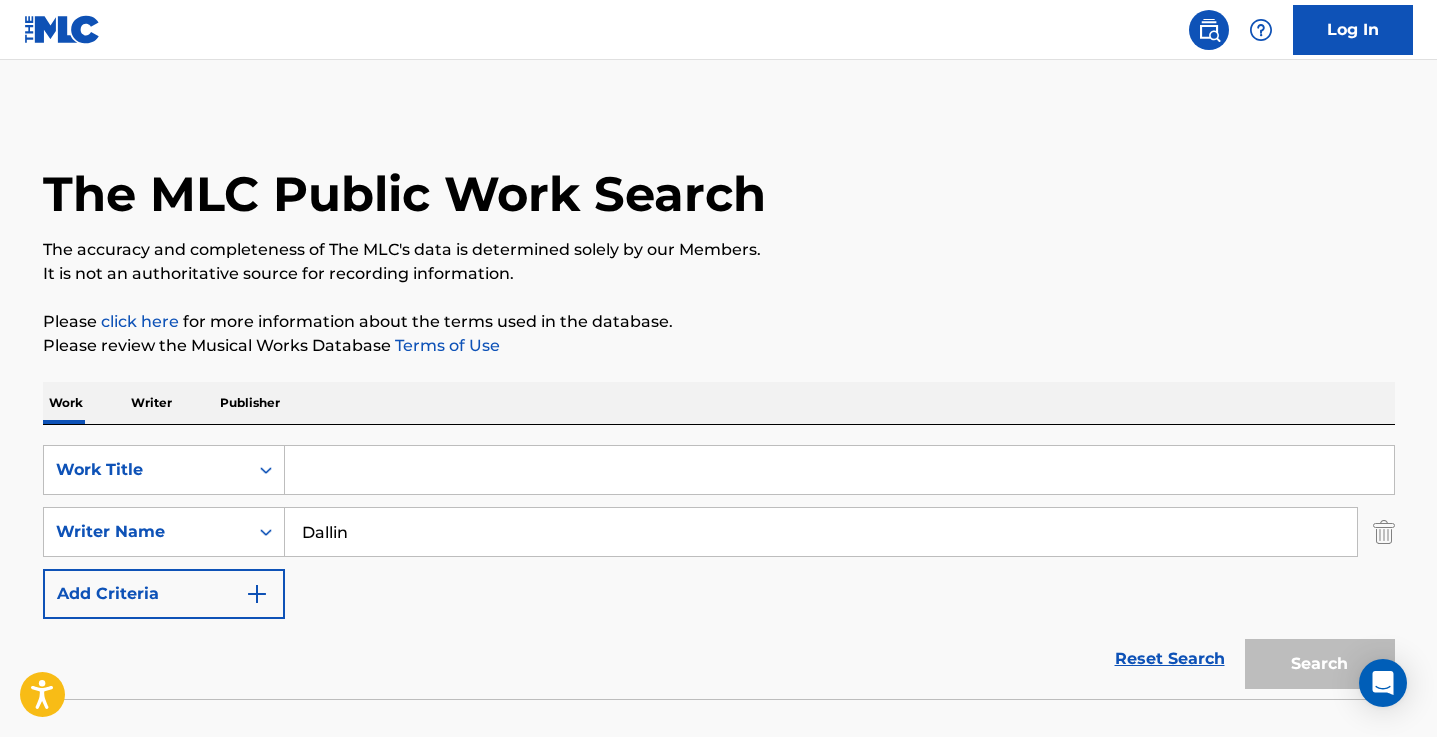 click on "Dallin" at bounding box center [821, 532] 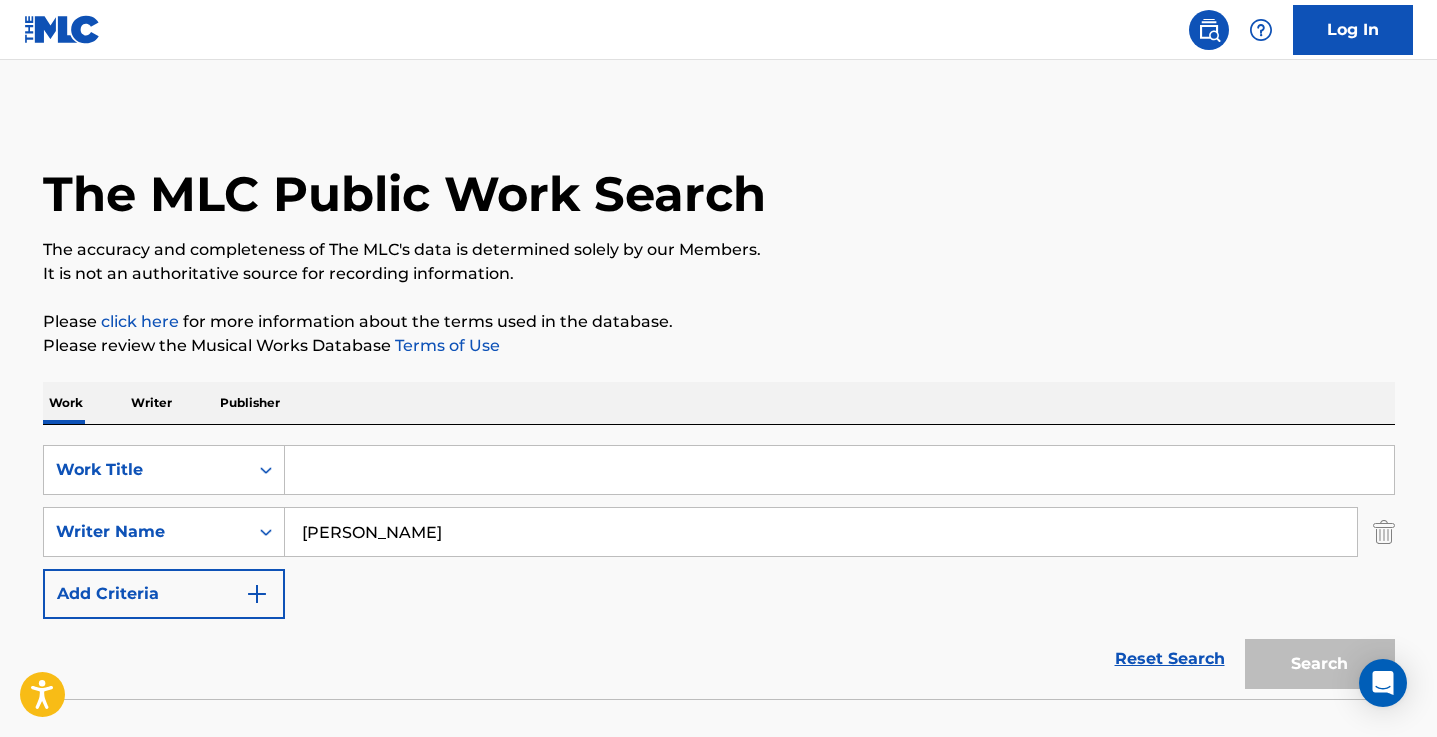 type on "[PERSON_NAME]" 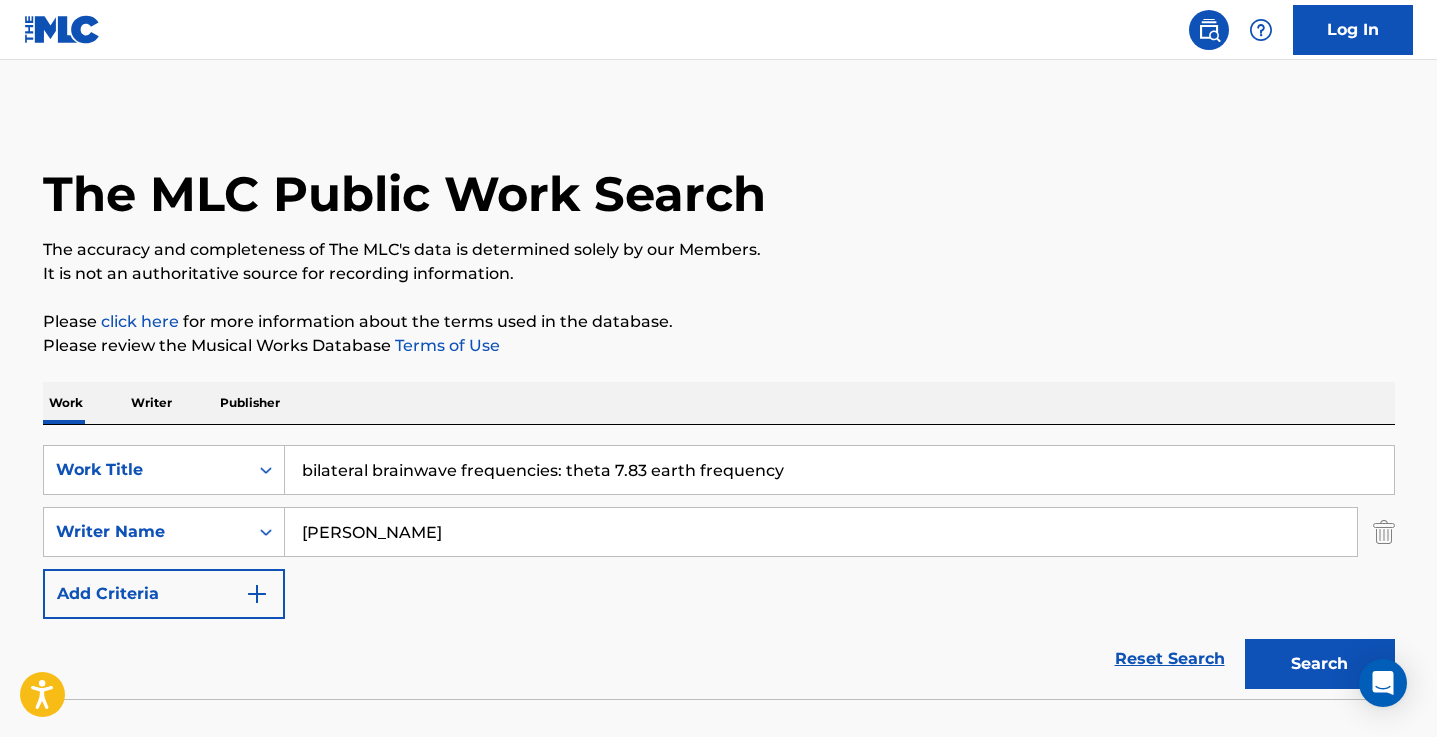 paste on "F" 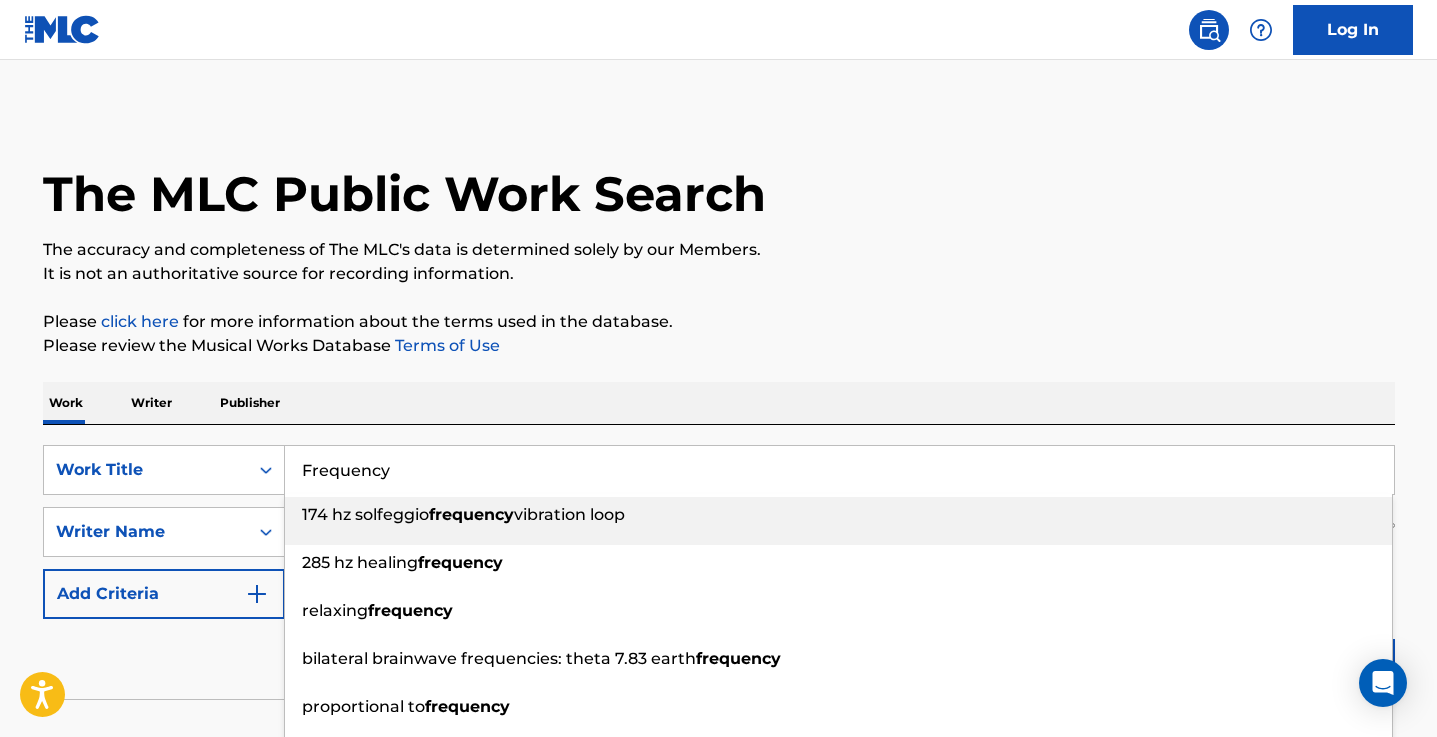 type on "Frequency" 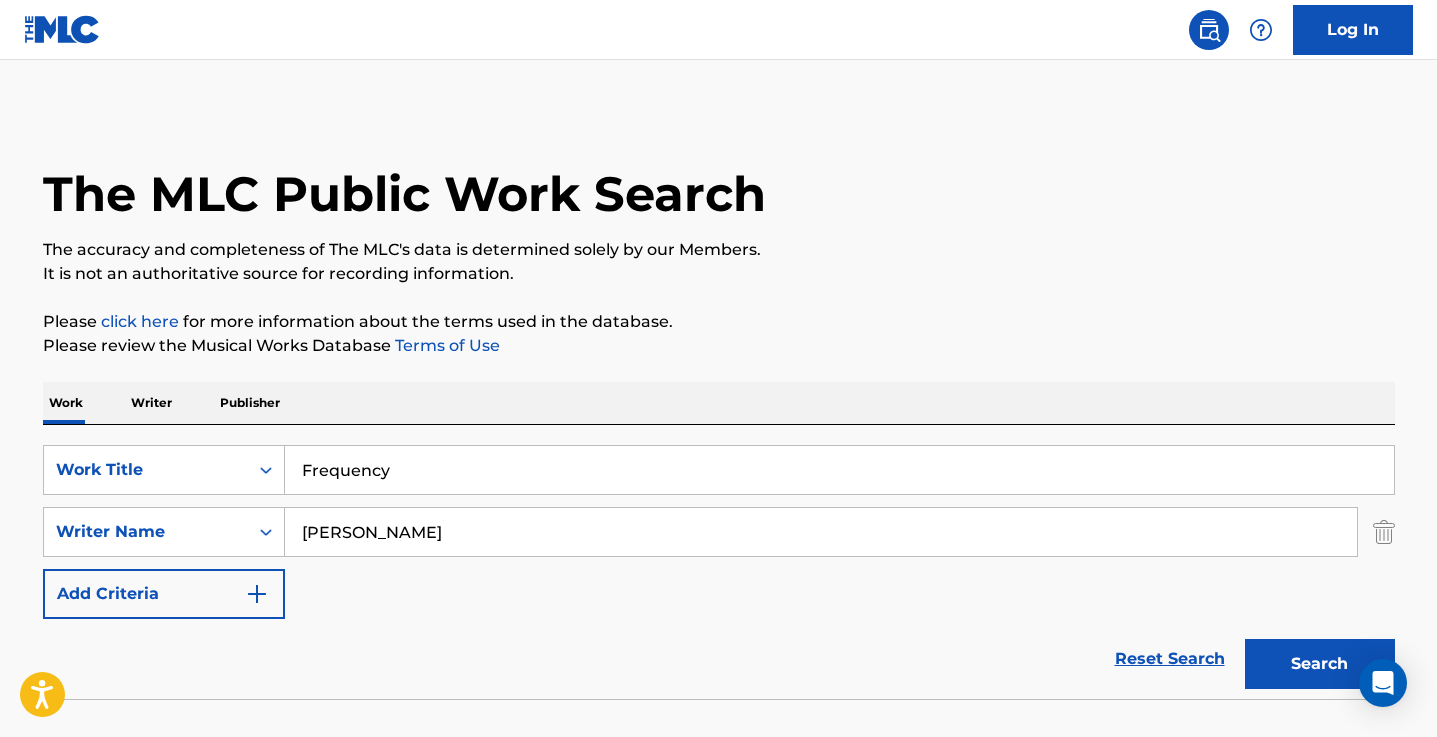 click on "Please review the Musical Works Database   Terms of Use" at bounding box center [719, 346] 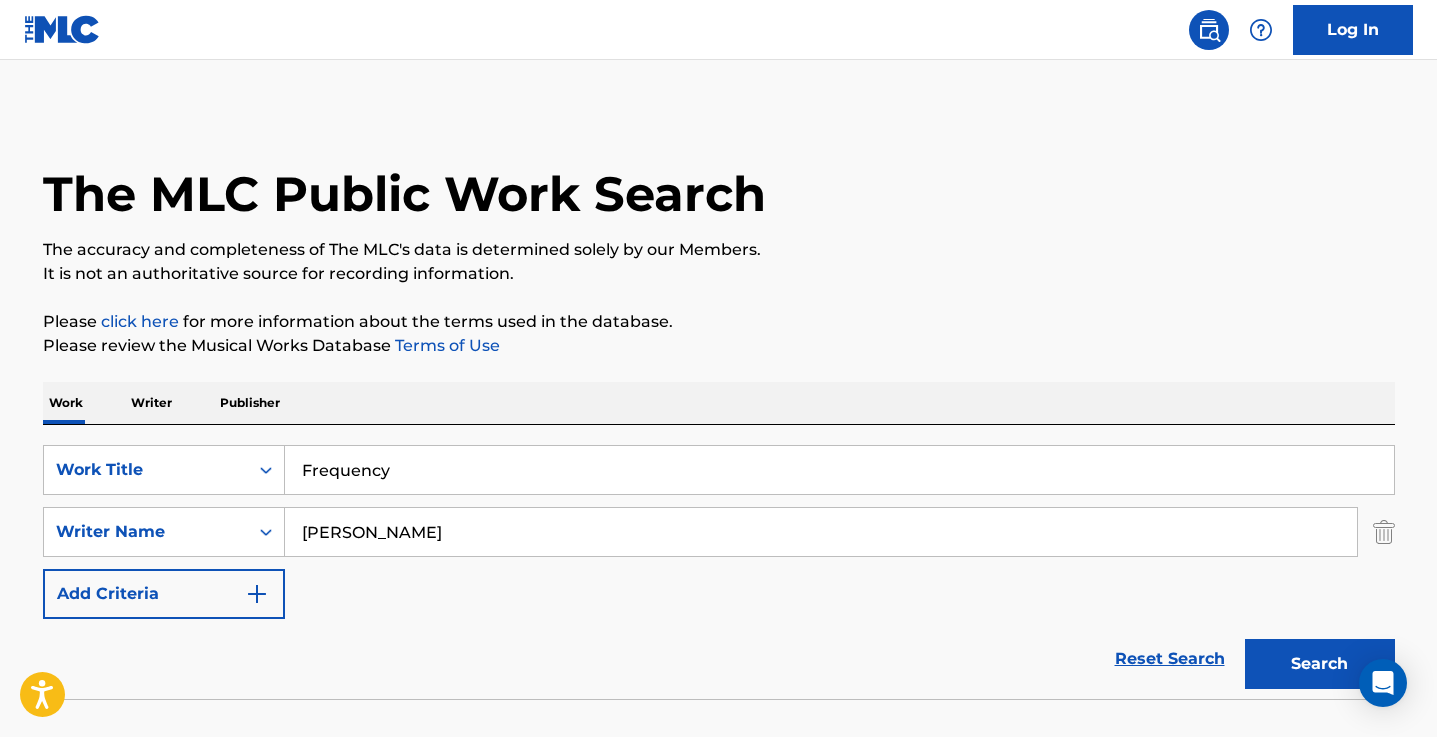 scroll, scrollTop: 131, scrollLeft: 0, axis: vertical 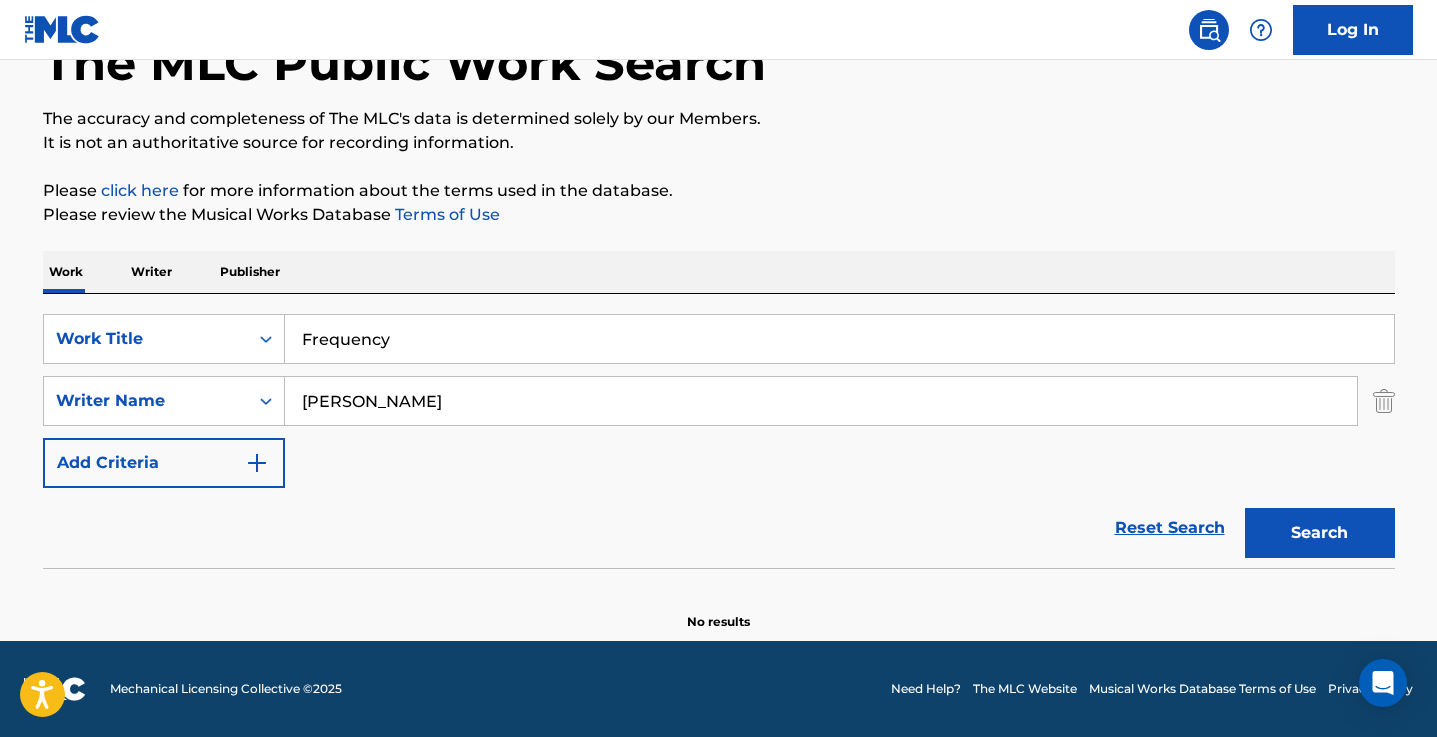click on "Search" at bounding box center [1320, 533] 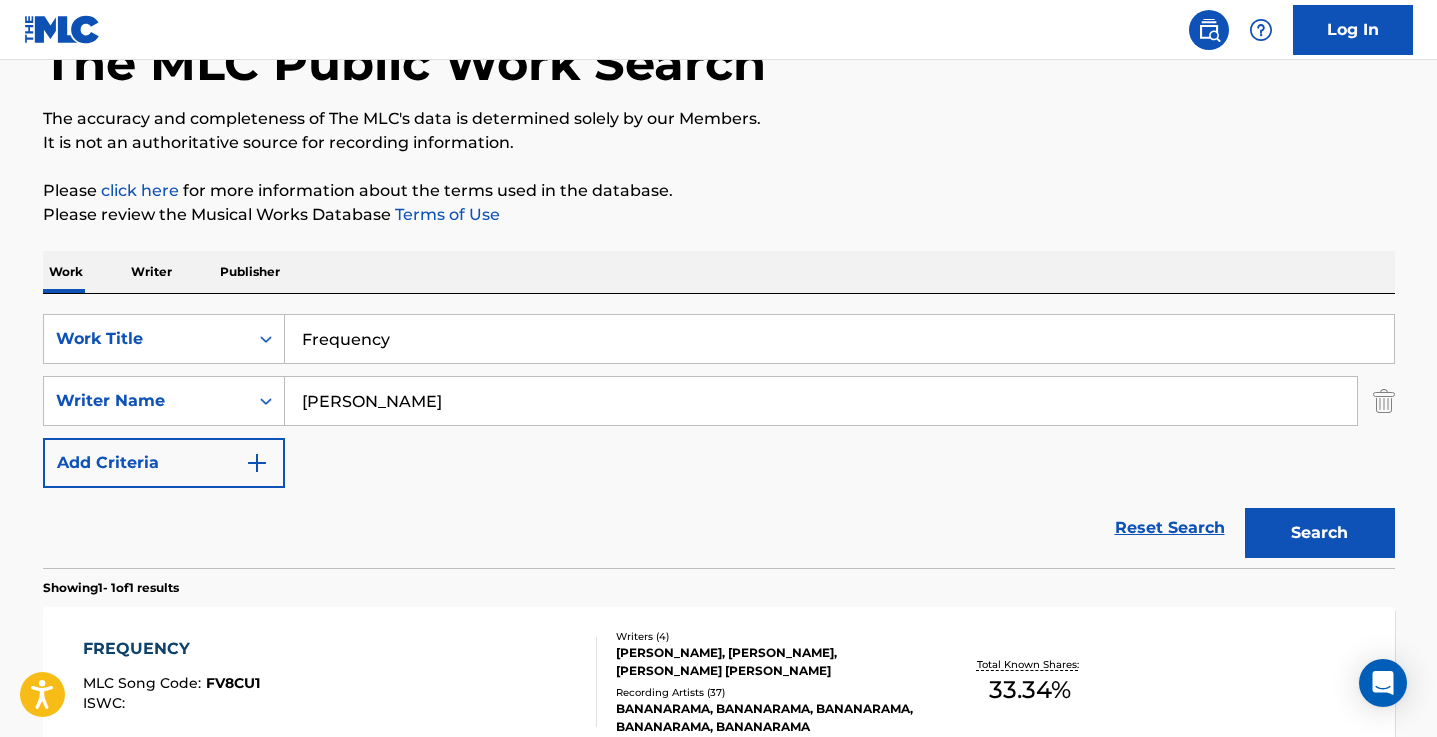 scroll, scrollTop: 351, scrollLeft: 0, axis: vertical 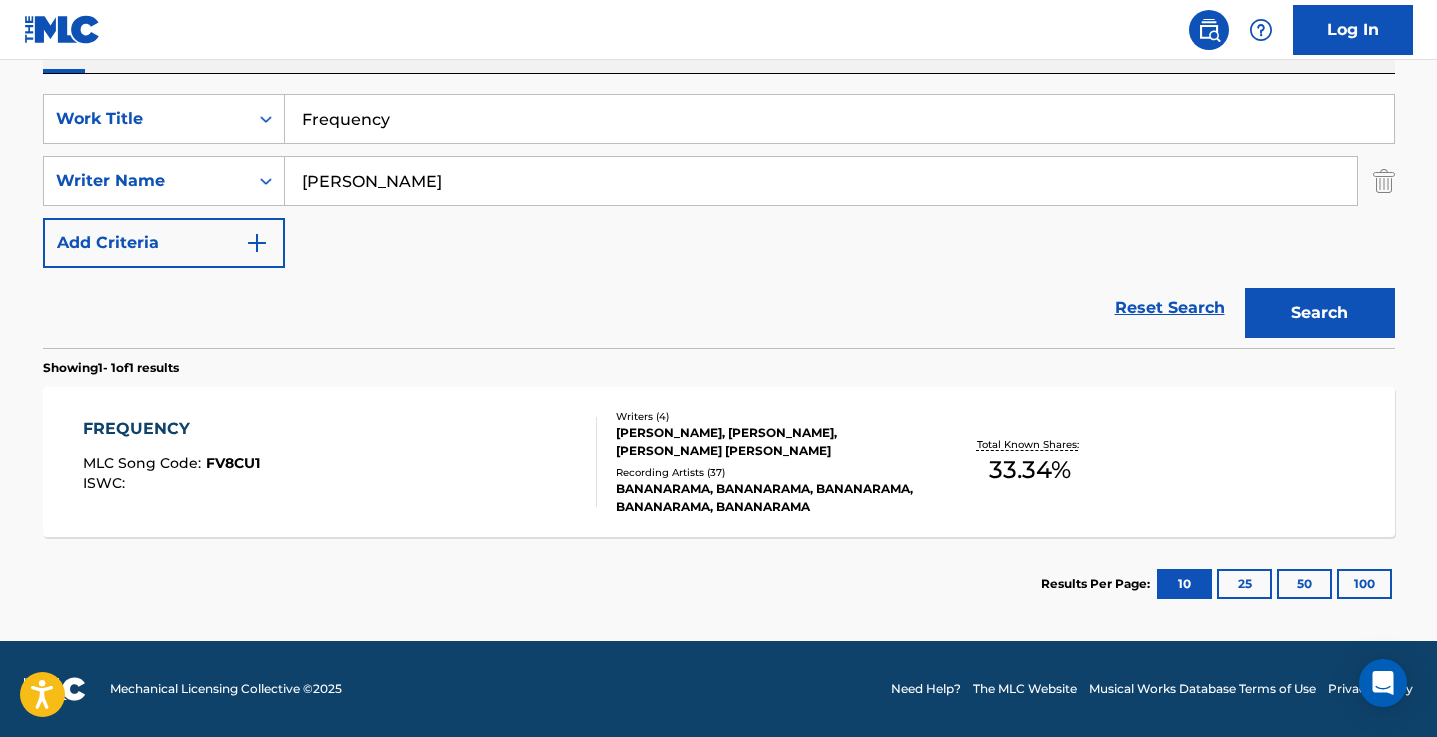 click on "FREQUENCY" at bounding box center [171, 429] 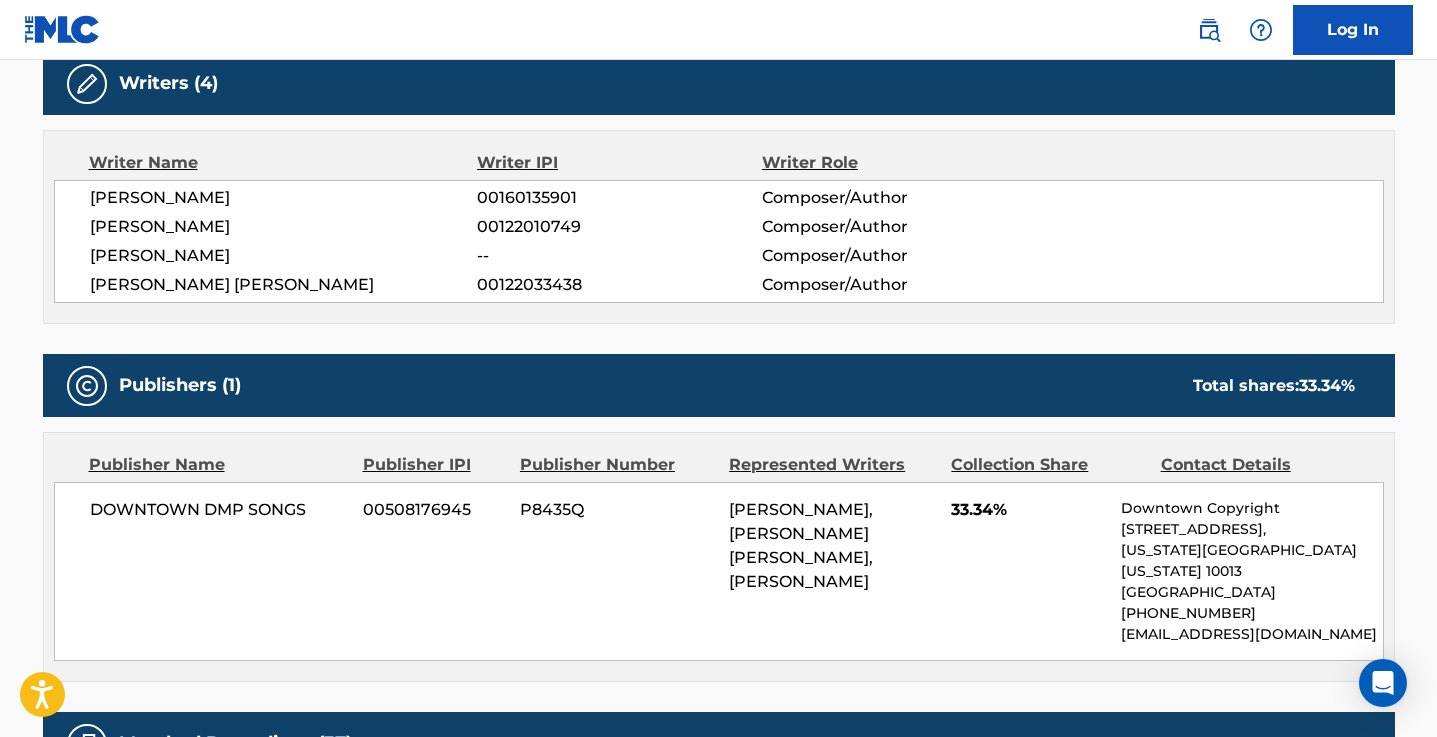 scroll, scrollTop: 0, scrollLeft: 0, axis: both 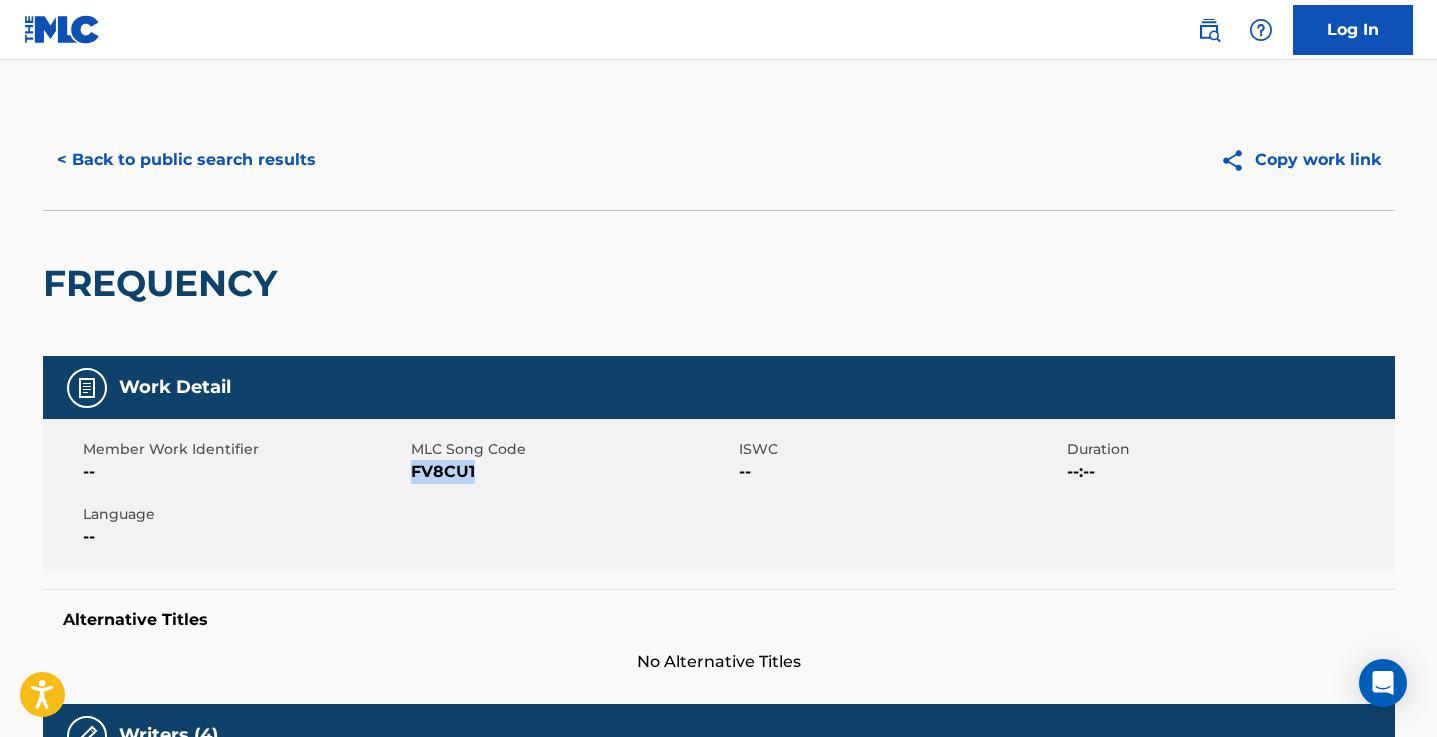 drag, startPoint x: 478, startPoint y: 473, endPoint x: 413, endPoint y: 479, distance: 65.27634 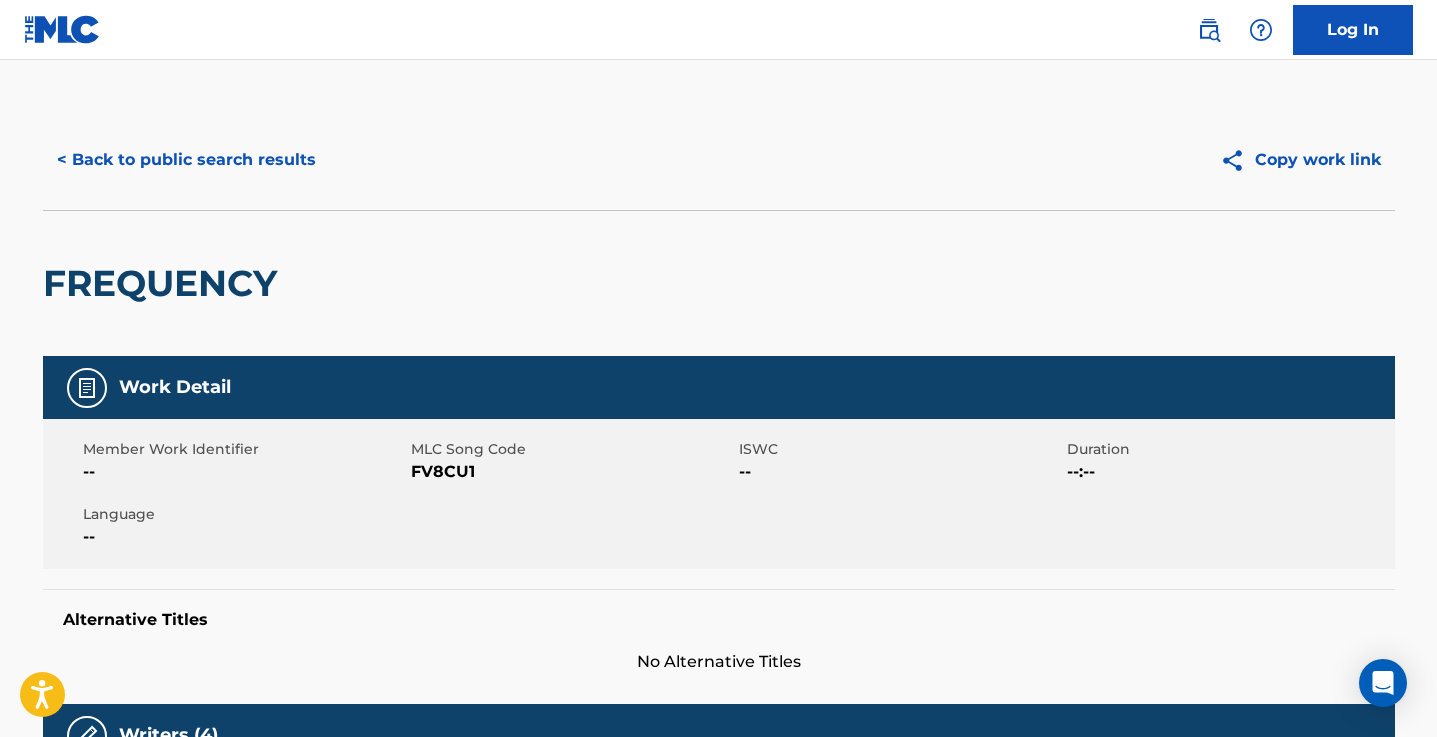 scroll, scrollTop: 237, scrollLeft: 0, axis: vertical 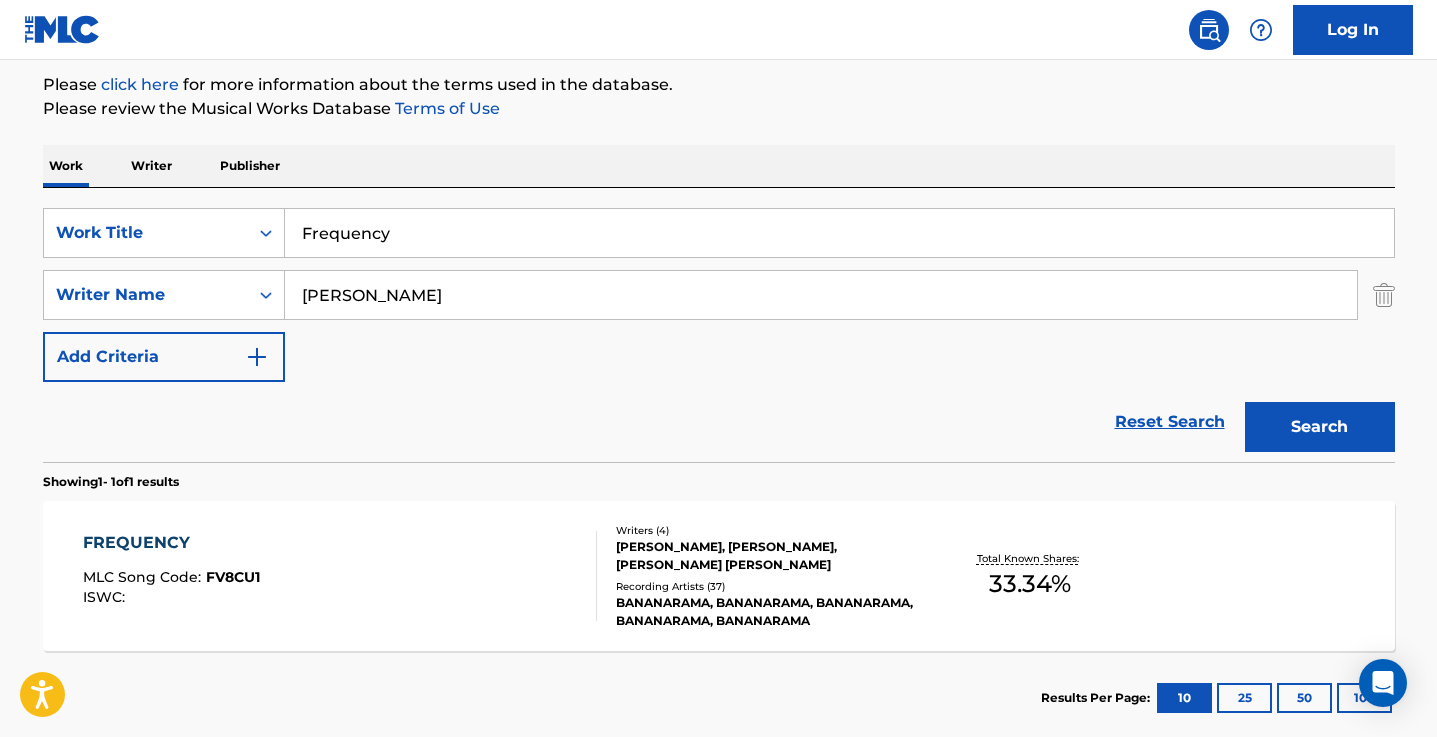 click on "Frequency" at bounding box center (839, 233) 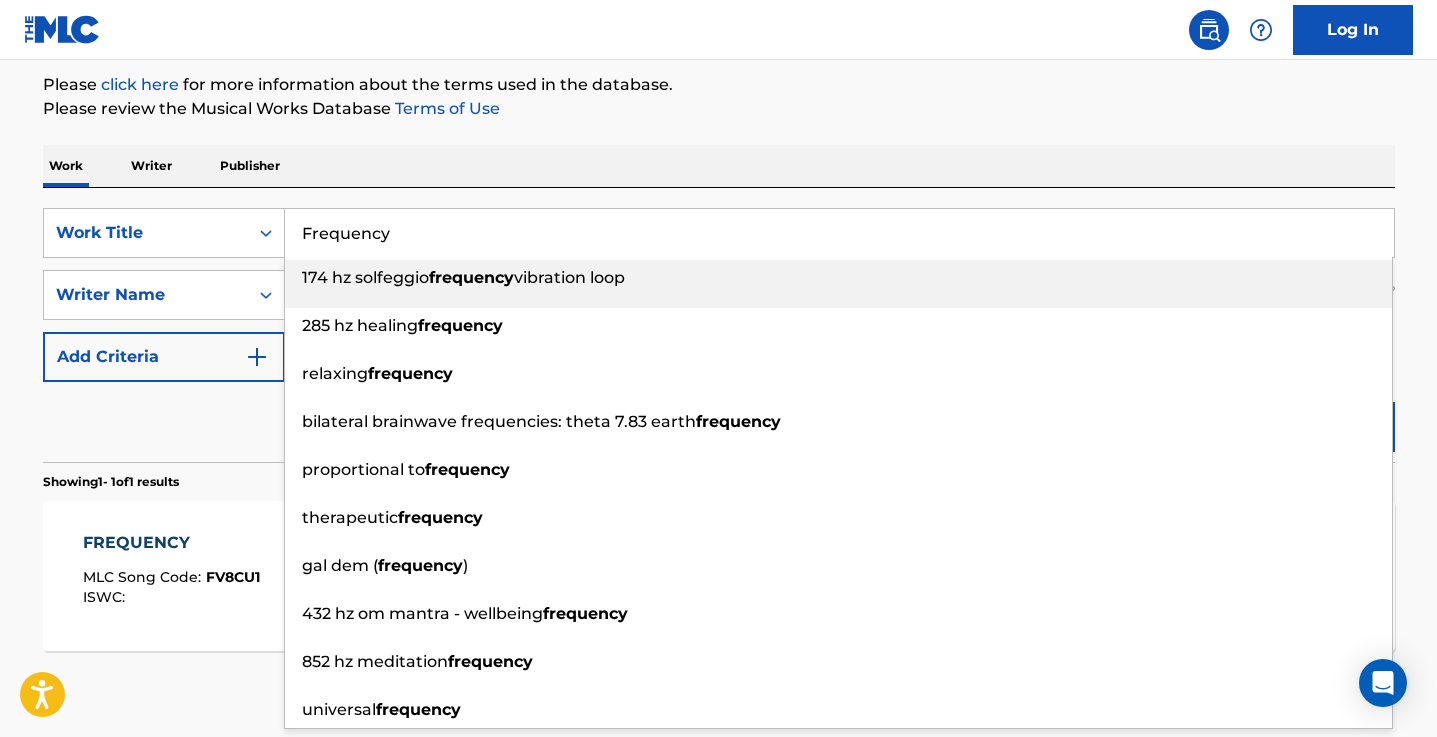 paste on "What you gonna do" 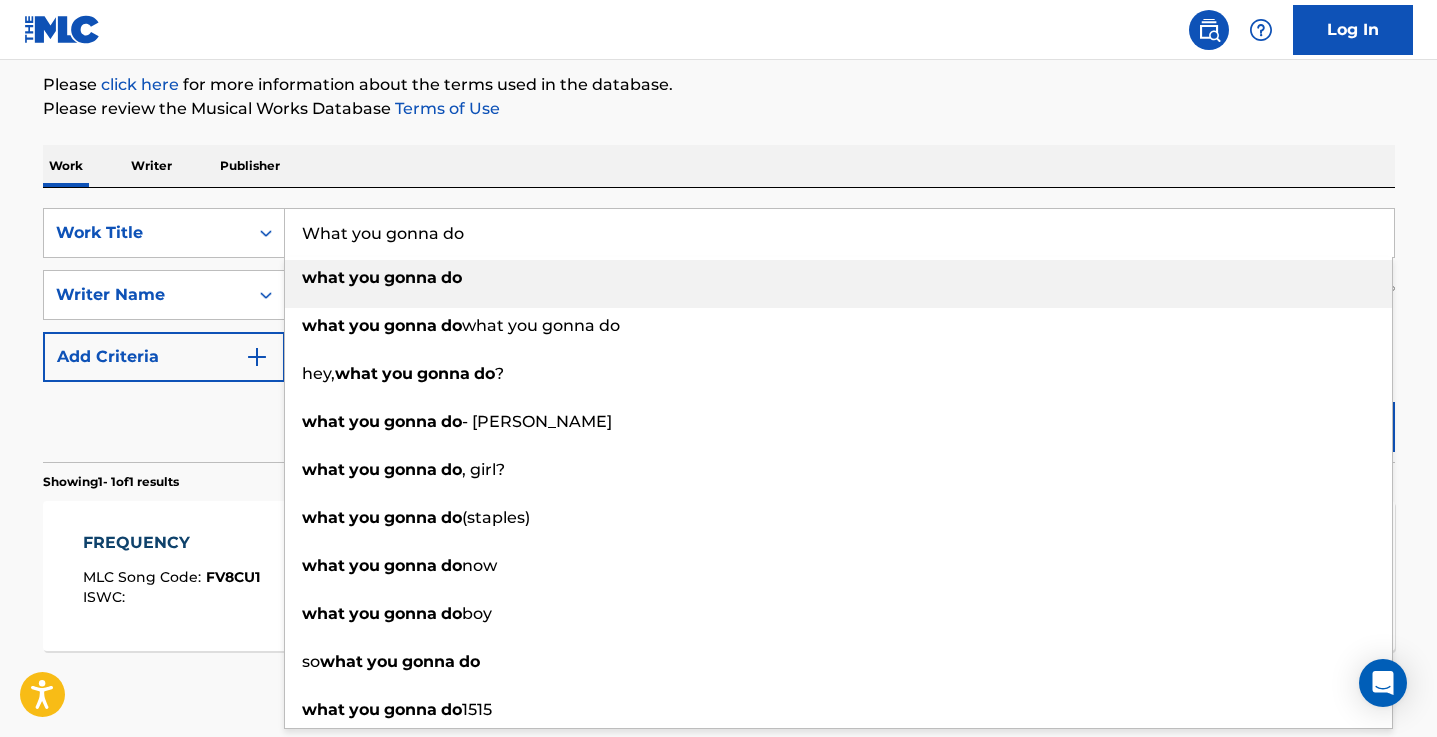 type on "What you gonna do" 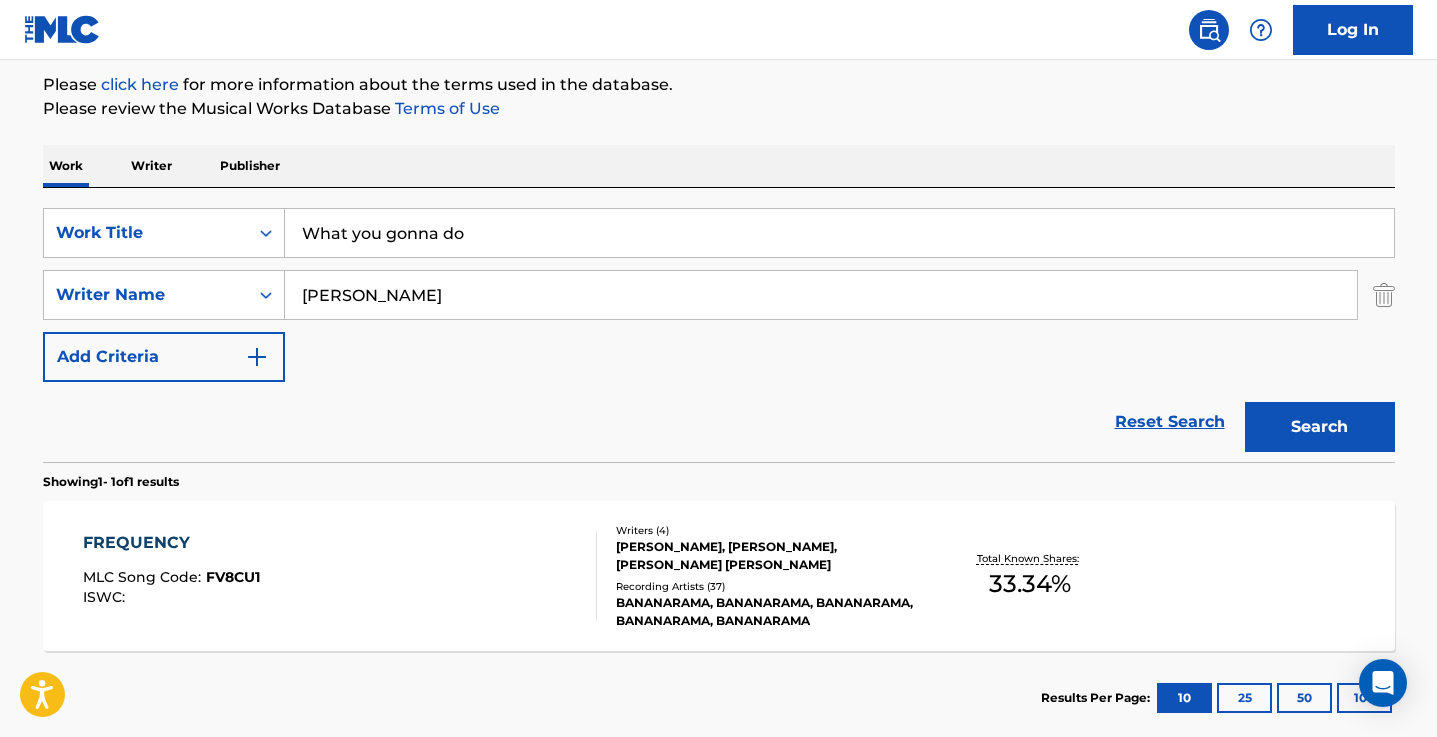 click on "Search" at bounding box center [1320, 427] 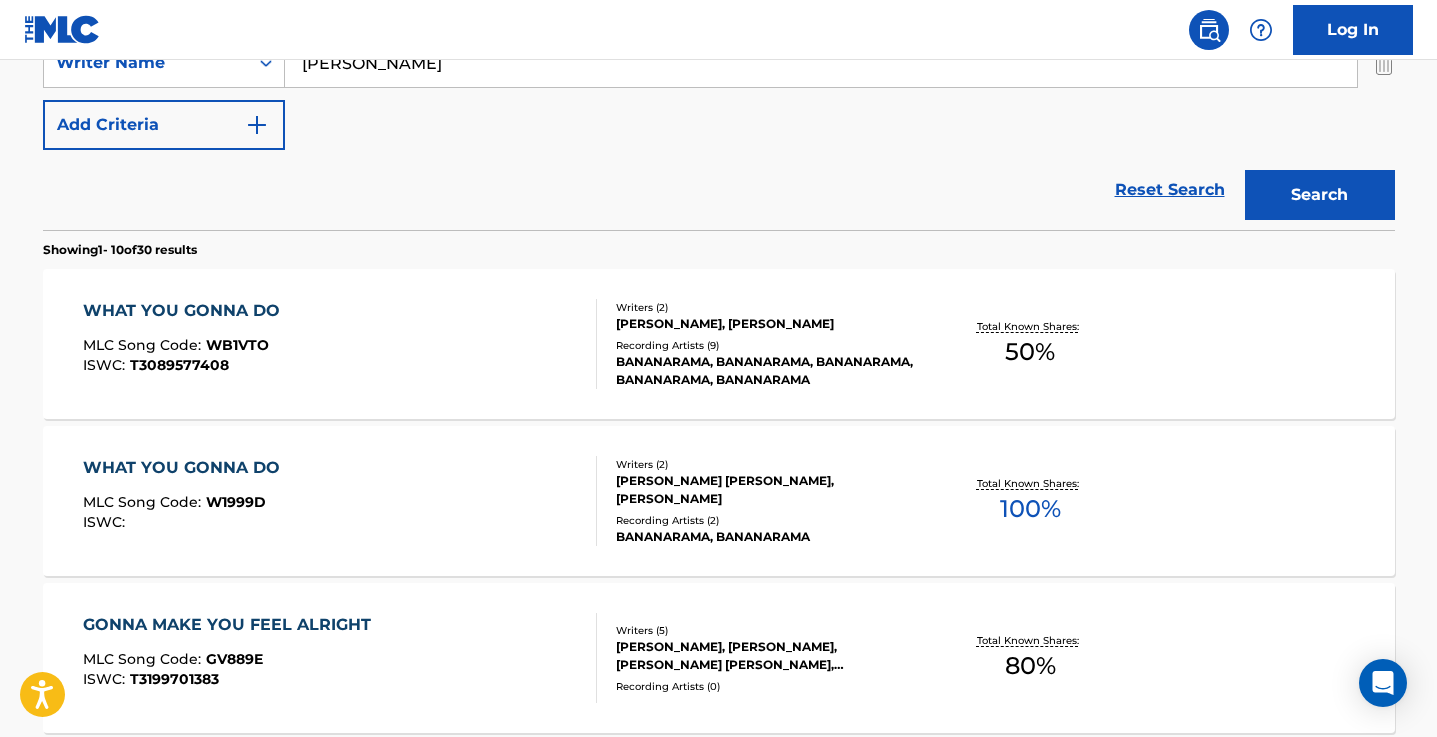 scroll, scrollTop: 465, scrollLeft: 0, axis: vertical 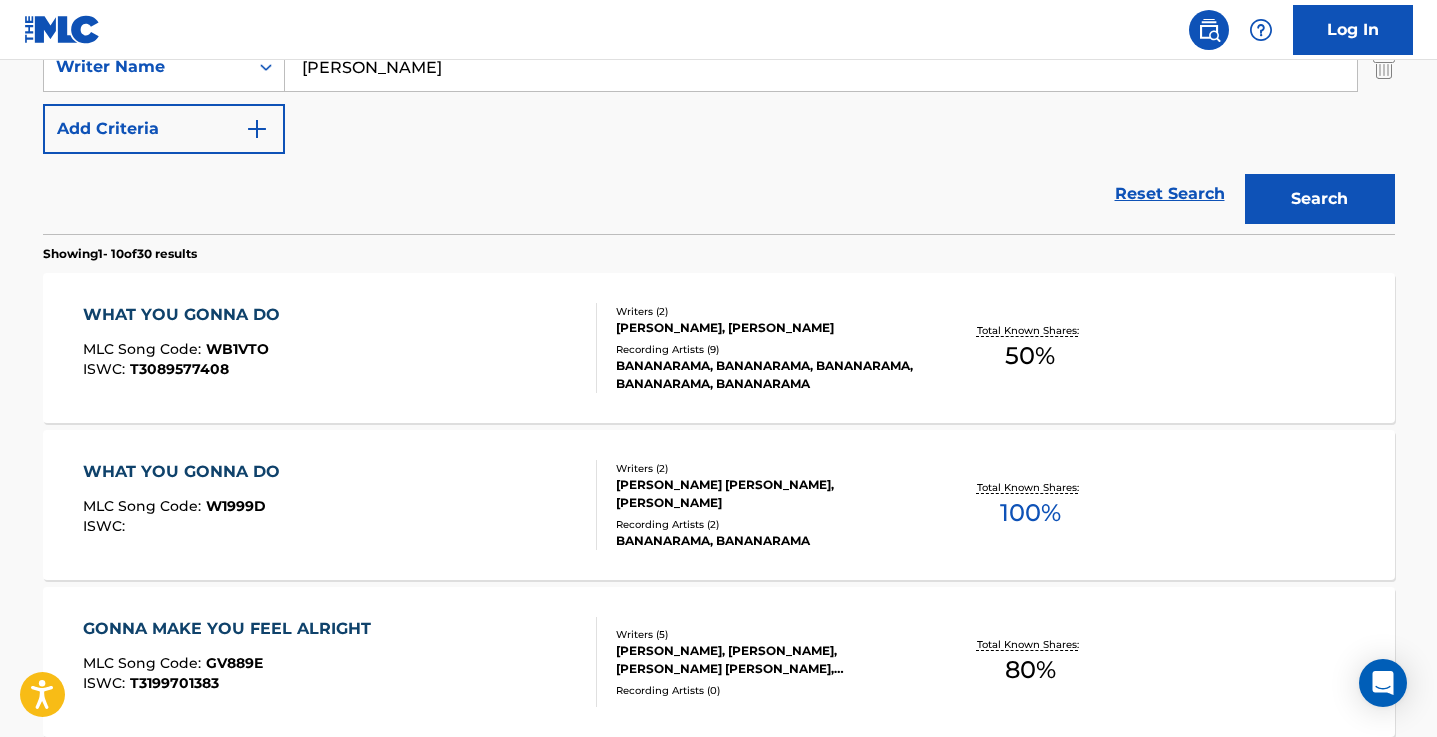 click on "WHAT YOU GONNA DO" at bounding box center (186, 315) 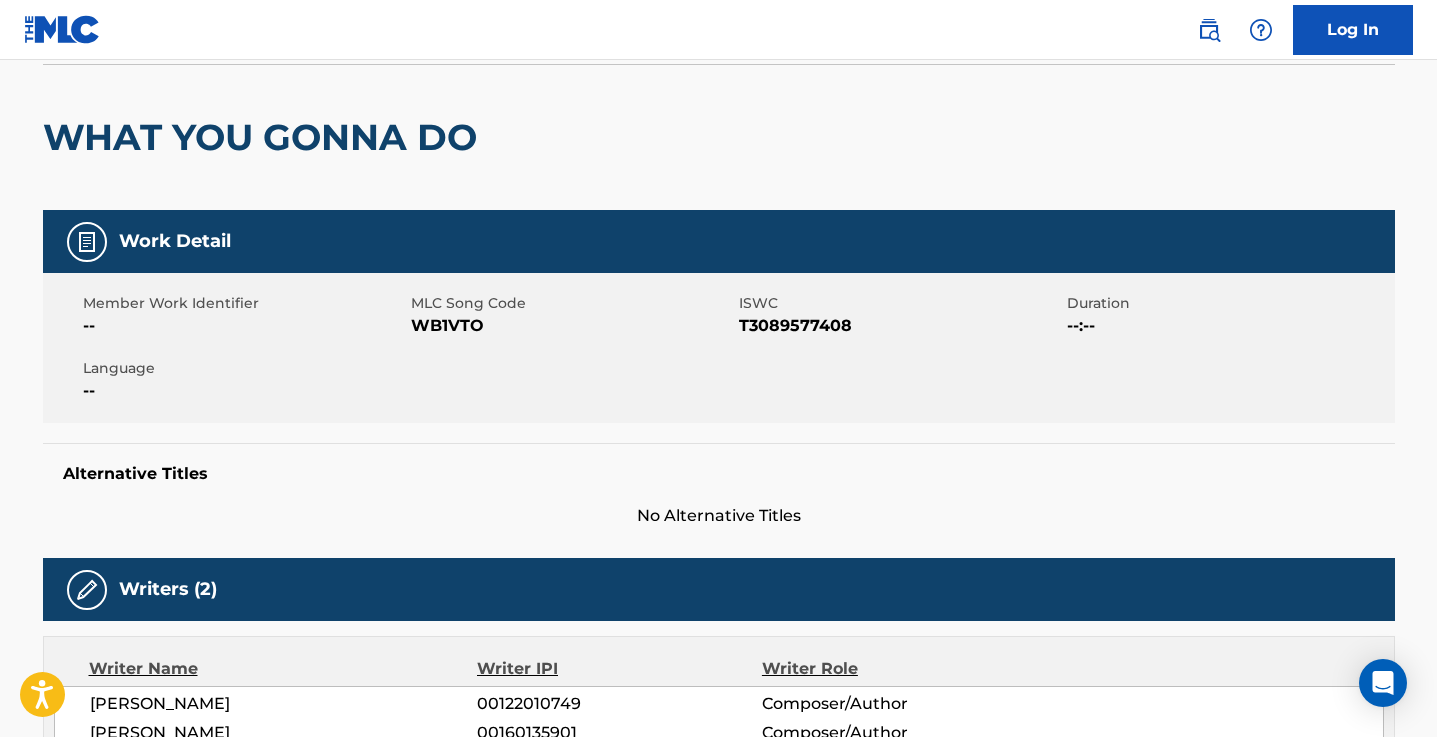 scroll, scrollTop: 147, scrollLeft: 0, axis: vertical 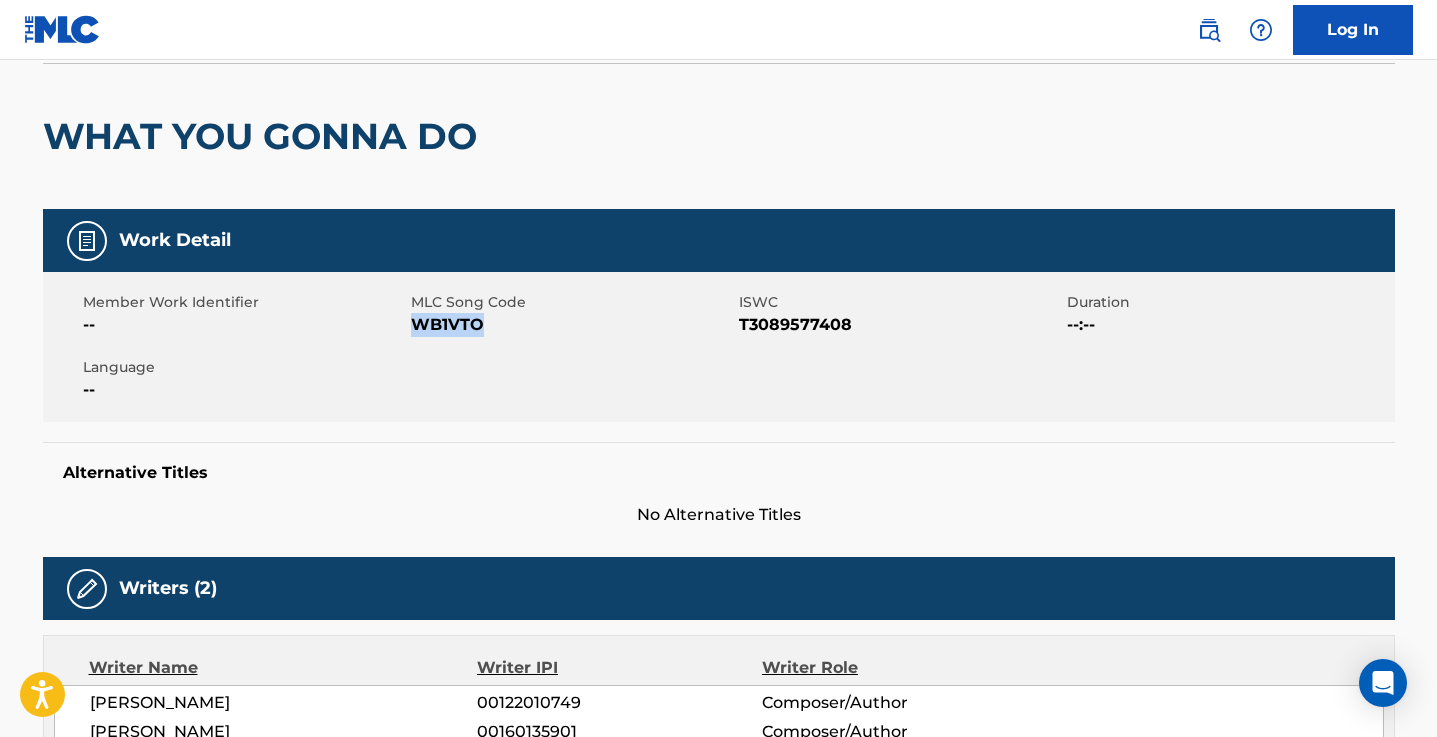 drag, startPoint x: 481, startPoint y: 324, endPoint x: 410, endPoint y: 326, distance: 71.02816 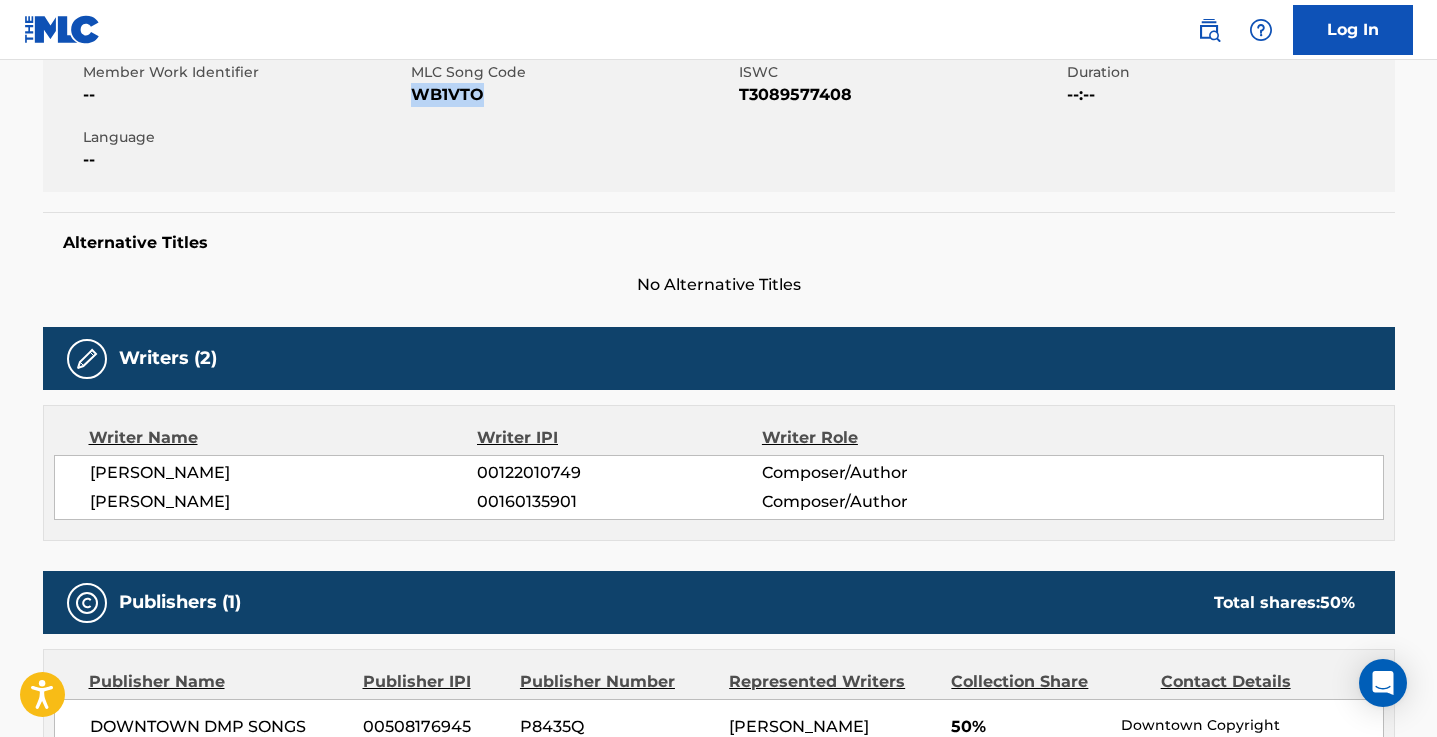 scroll, scrollTop: 0, scrollLeft: 0, axis: both 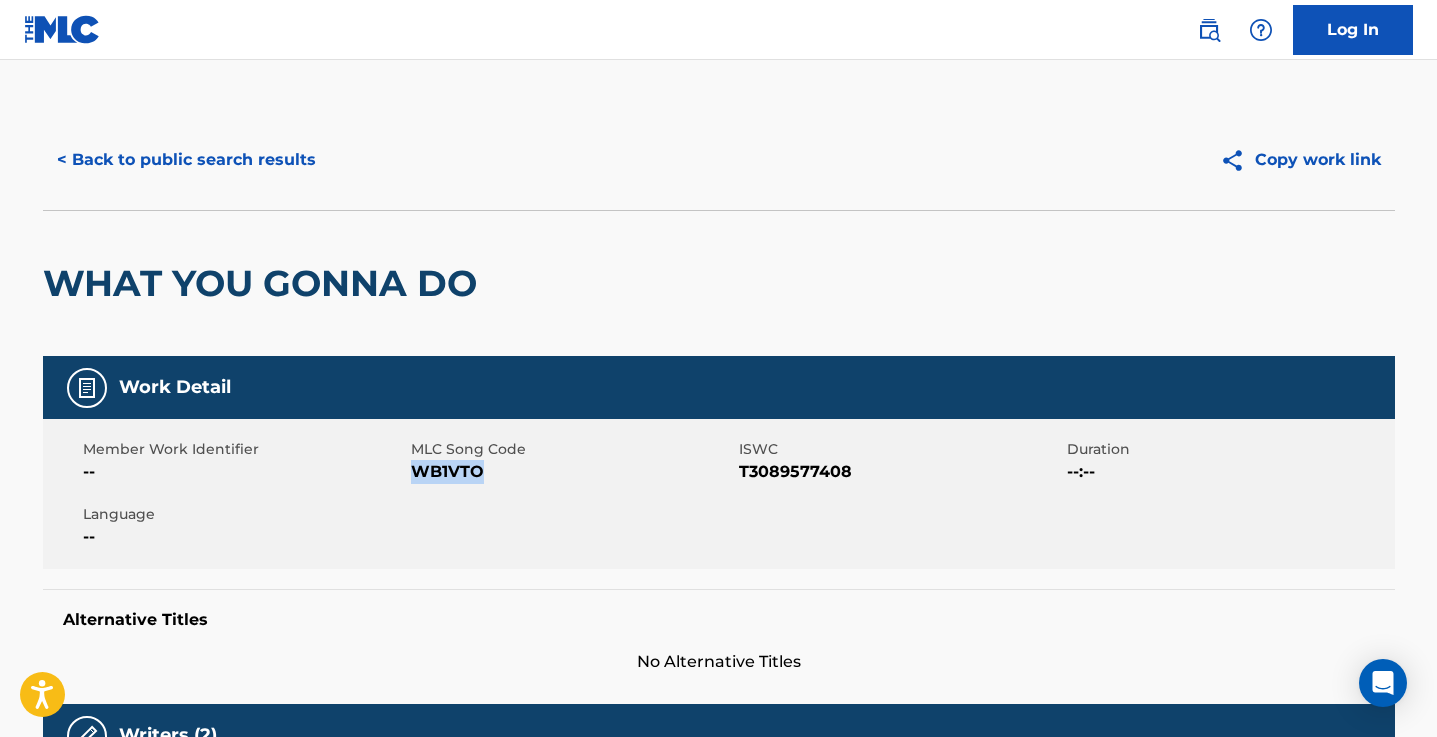 click on "< Back to public search results" at bounding box center [186, 160] 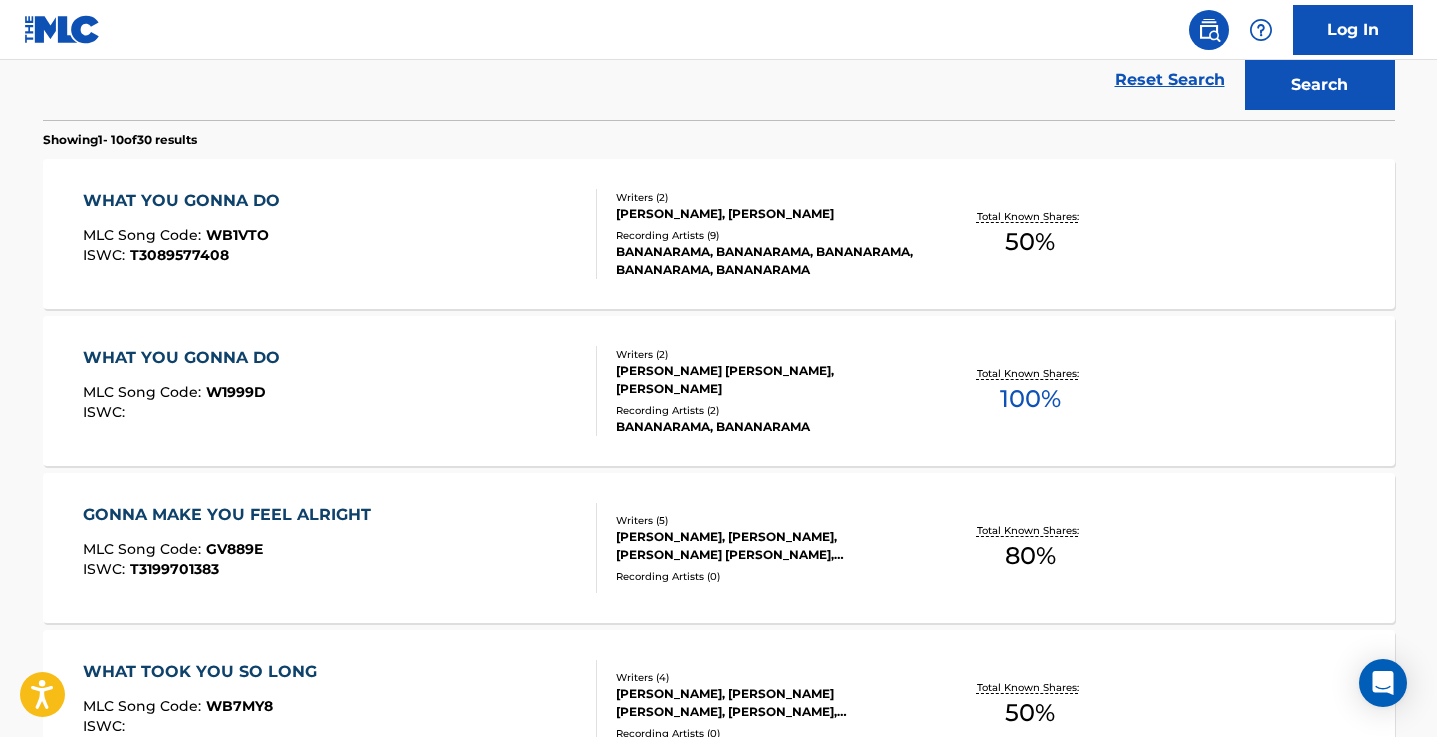 scroll, scrollTop: 646, scrollLeft: 0, axis: vertical 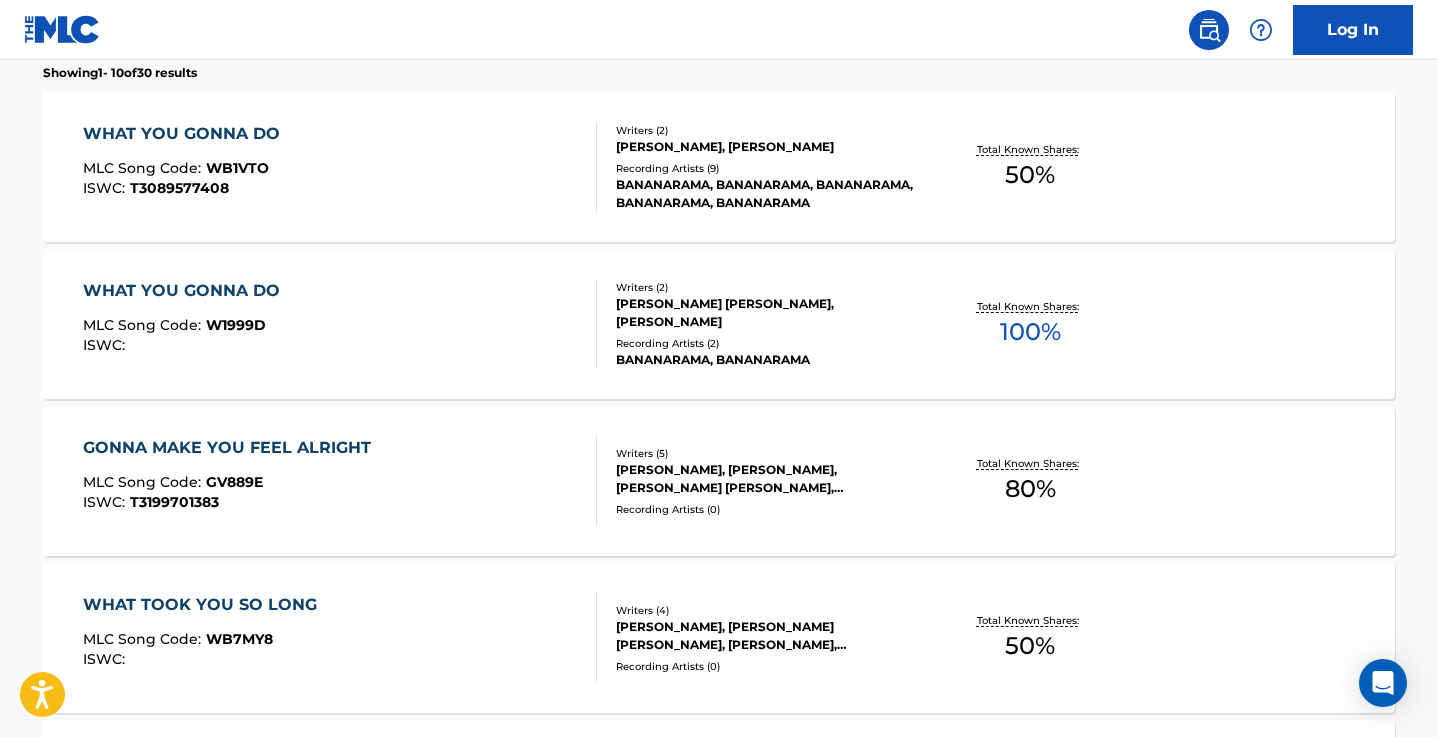 click on "WHAT YOU GONNA DO" at bounding box center (186, 291) 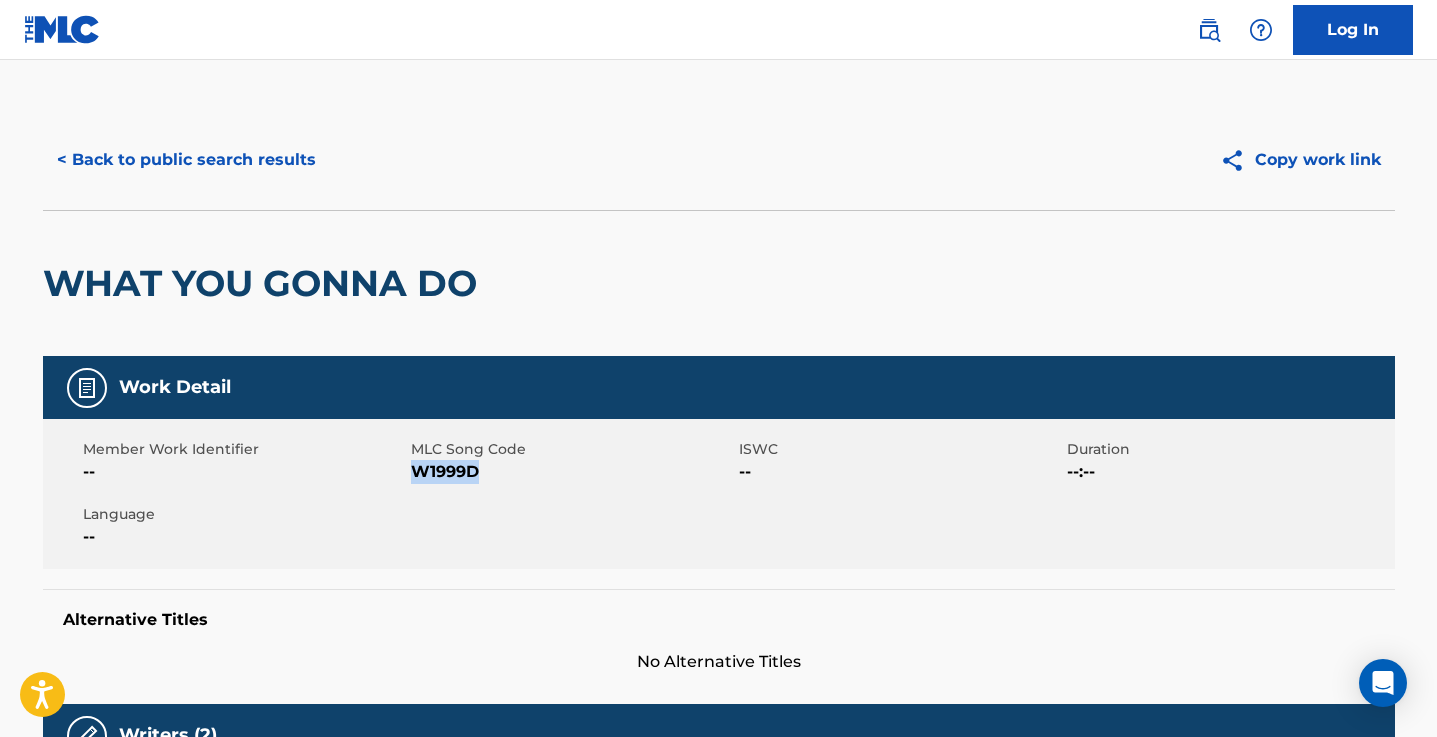 drag, startPoint x: 482, startPoint y: 475, endPoint x: 415, endPoint y: 474, distance: 67.00746 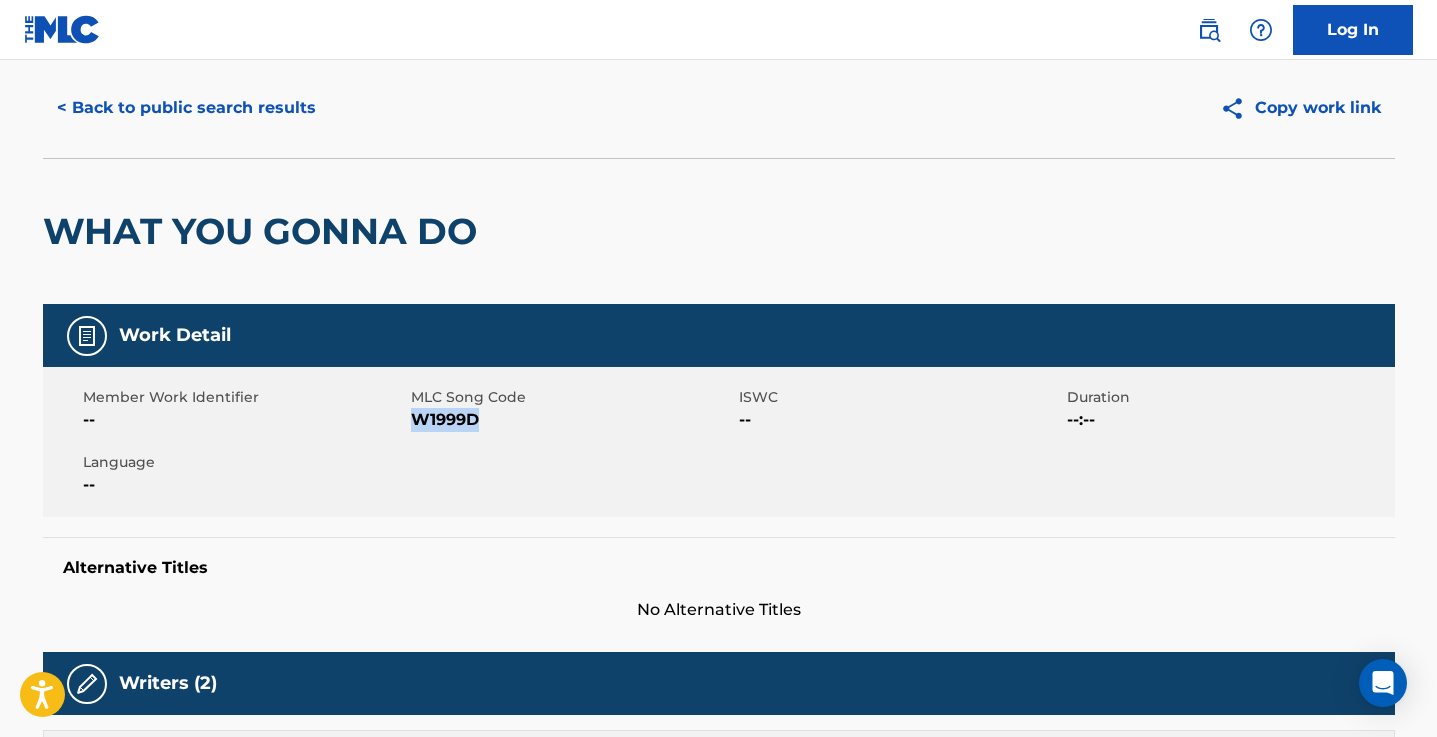 scroll, scrollTop: 0, scrollLeft: 0, axis: both 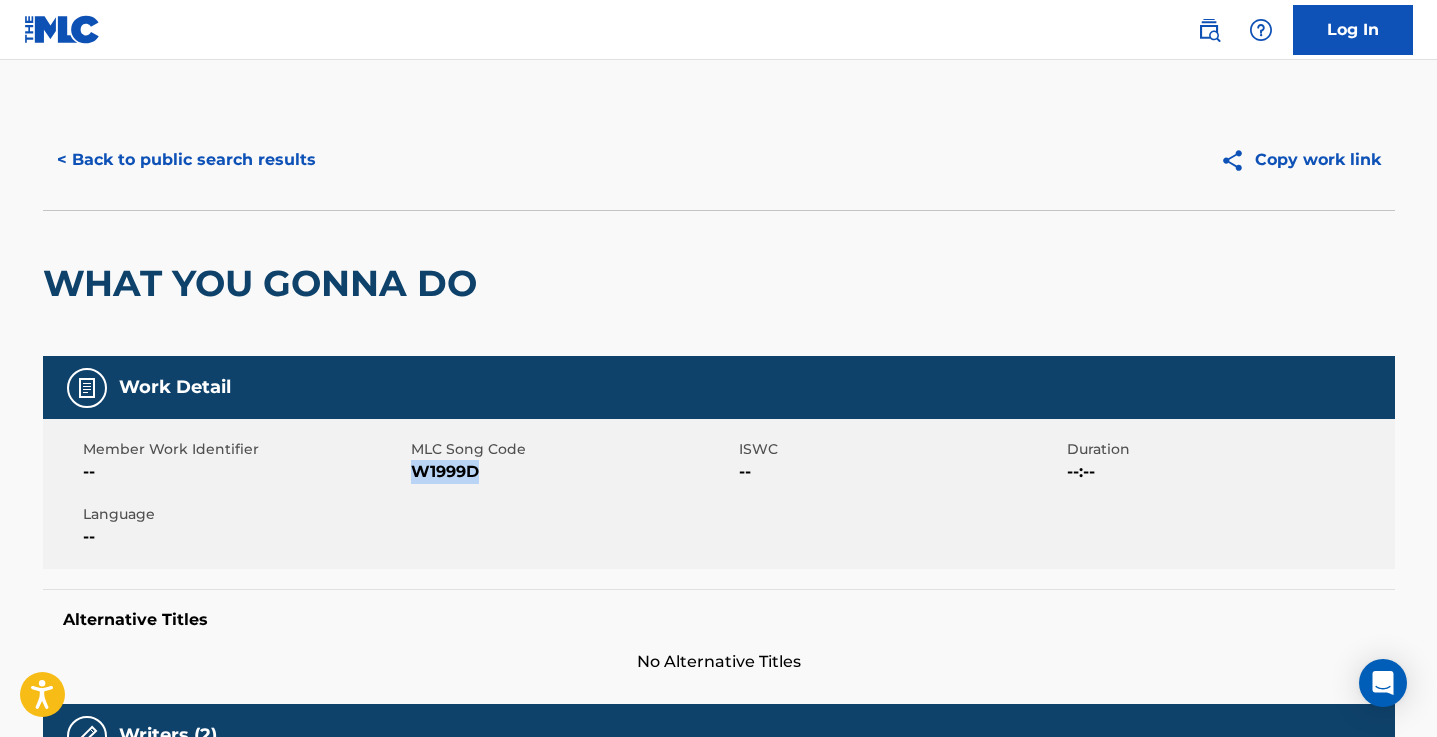 click on "< Back to public search results" at bounding box center (186, 160) 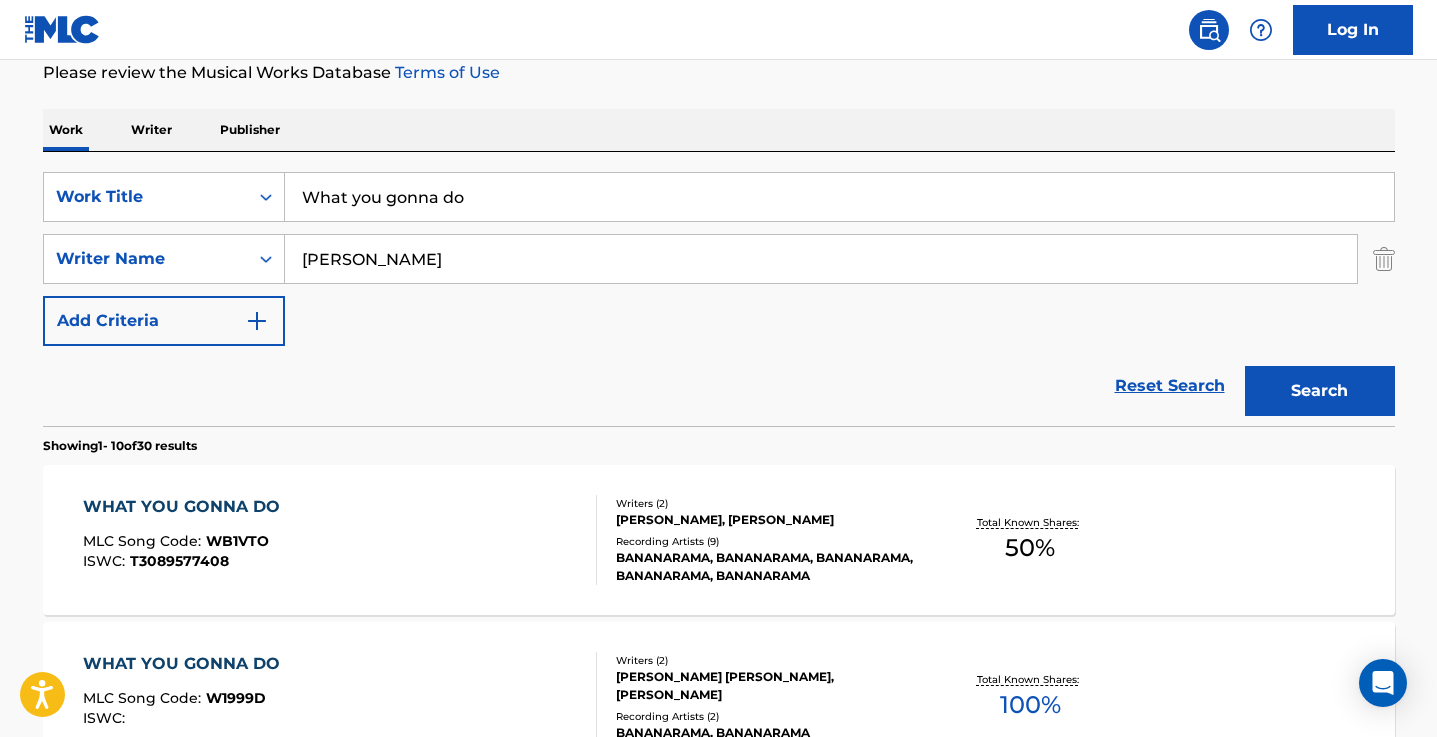 scroll, scrollTop: 49, scrollLeft: 0, axis: vertical 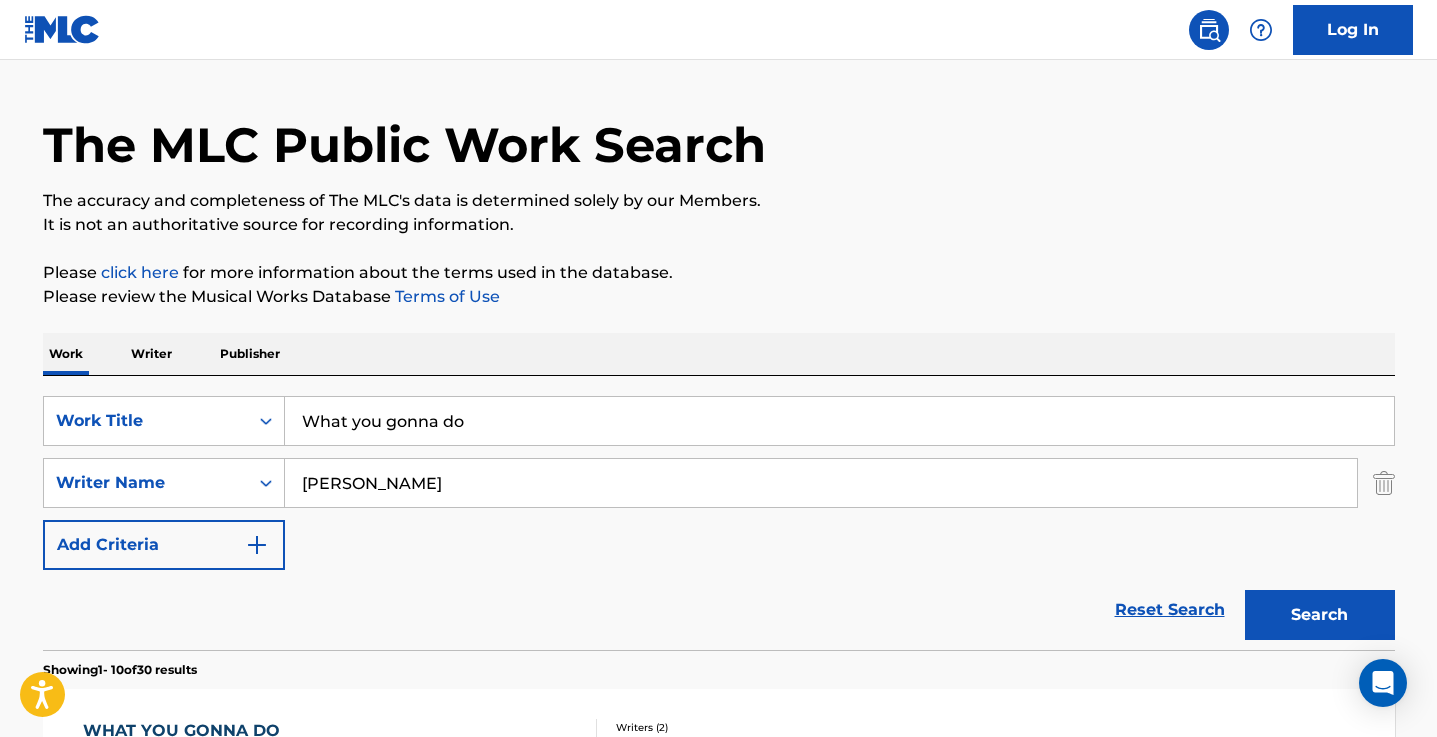 click on "What you gonna do" at bounding box center (839, 421) 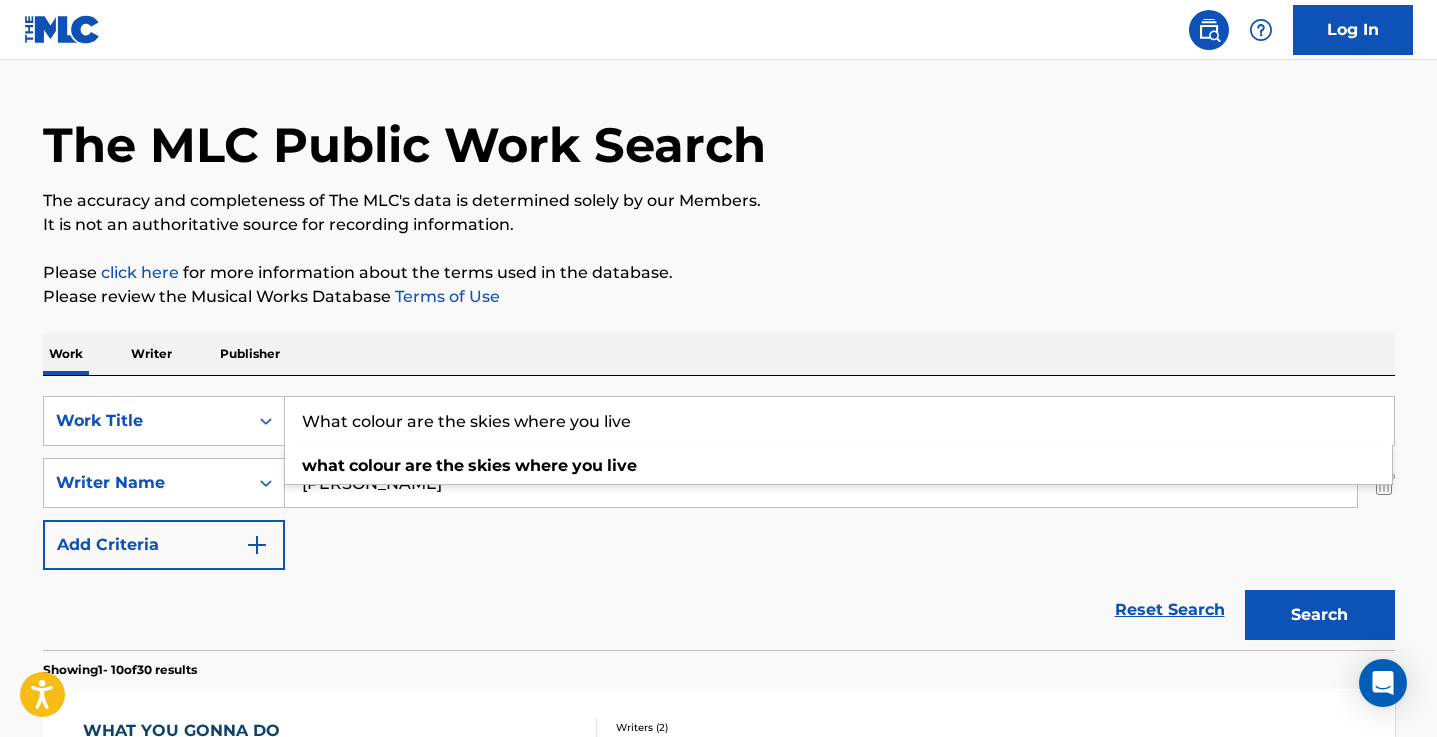 type on "What colour are the skies where you live" 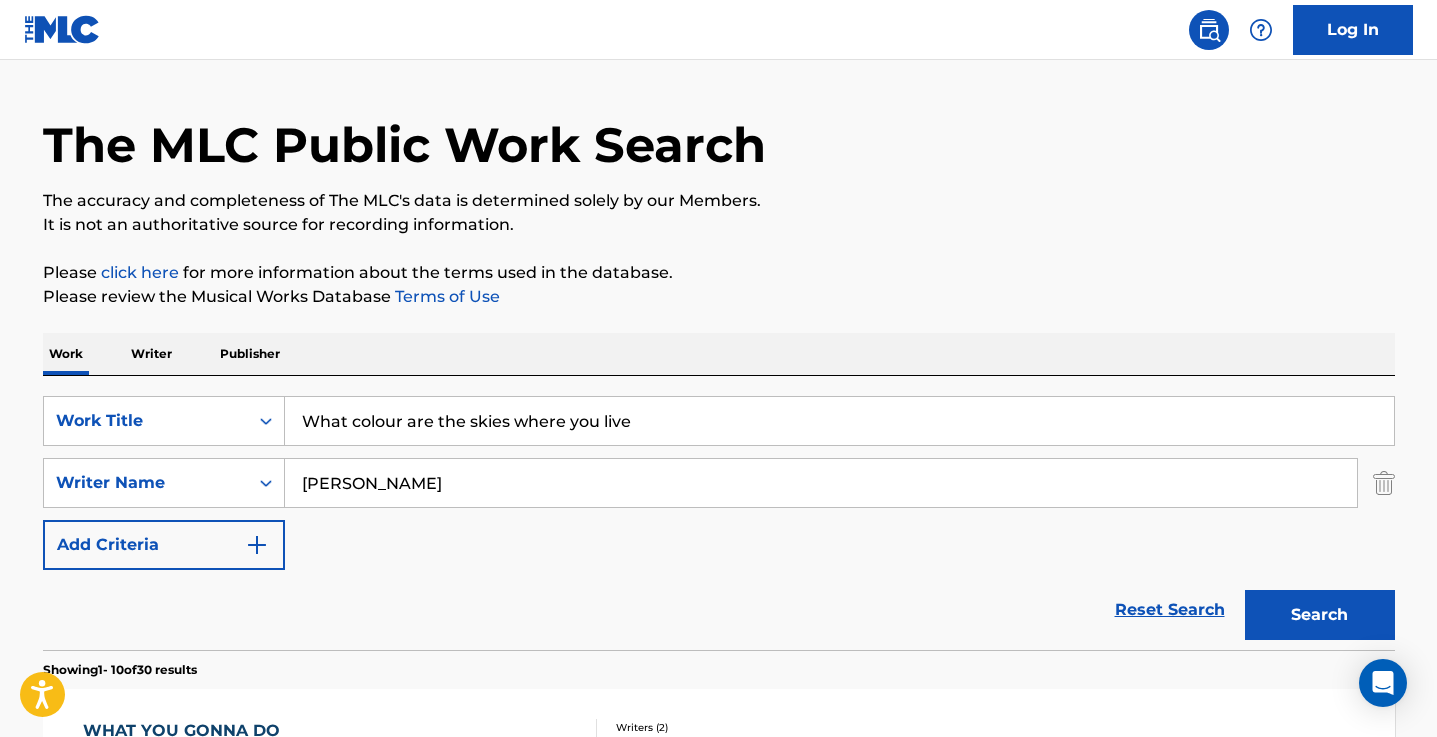 click on "The MLC Public Work Search The accuracy and completeness of The MLC's data is determined solely by our Members. It is not an authoritative source for recording information. Please   click here   for more information about the terms used in the database. Please review the Musical Works Database   Terms of Use Work Writer Publisher SearchWithCriteriaeec535b9-cb54-4b51-9709-a8498c060a7d Work Title What colour are the skies where you live SearchWithCriteria1d47dee6-8e56-4a8e-baf7-eba92c27cd59 Writer Name [PERSON_NAME] Add Criteria Reset Search Search Showing  1  -   10  of  30   results   WHAT YOU GONNA DO MLC Song Code : WB1VTO ISWC : T3089577408 Writers ( 2 ) [PERSON_NAME], BASSY [PERSON_NAME] Recording Artists ( 9 ) BANANARAMA, BANANARAMA, BANANARAMA, BANANARAMA, BANANARAMA Total Known Shares: 50 % WHAT YOU GONNA DO MLC Song Code : W1999D ISWC : Writers ( 2 ) [PERSON_NAME] [PERSON_NAME], [PERSON_NAME] Recording Artists ( 2 ) BANANARAMA, BANANARAMA Total Known Shares: 100 % GONNA MAKE YOU FEEL ALRIGHT MLC Song Code : GV889E : 5" at bounding box center (719, 1208) 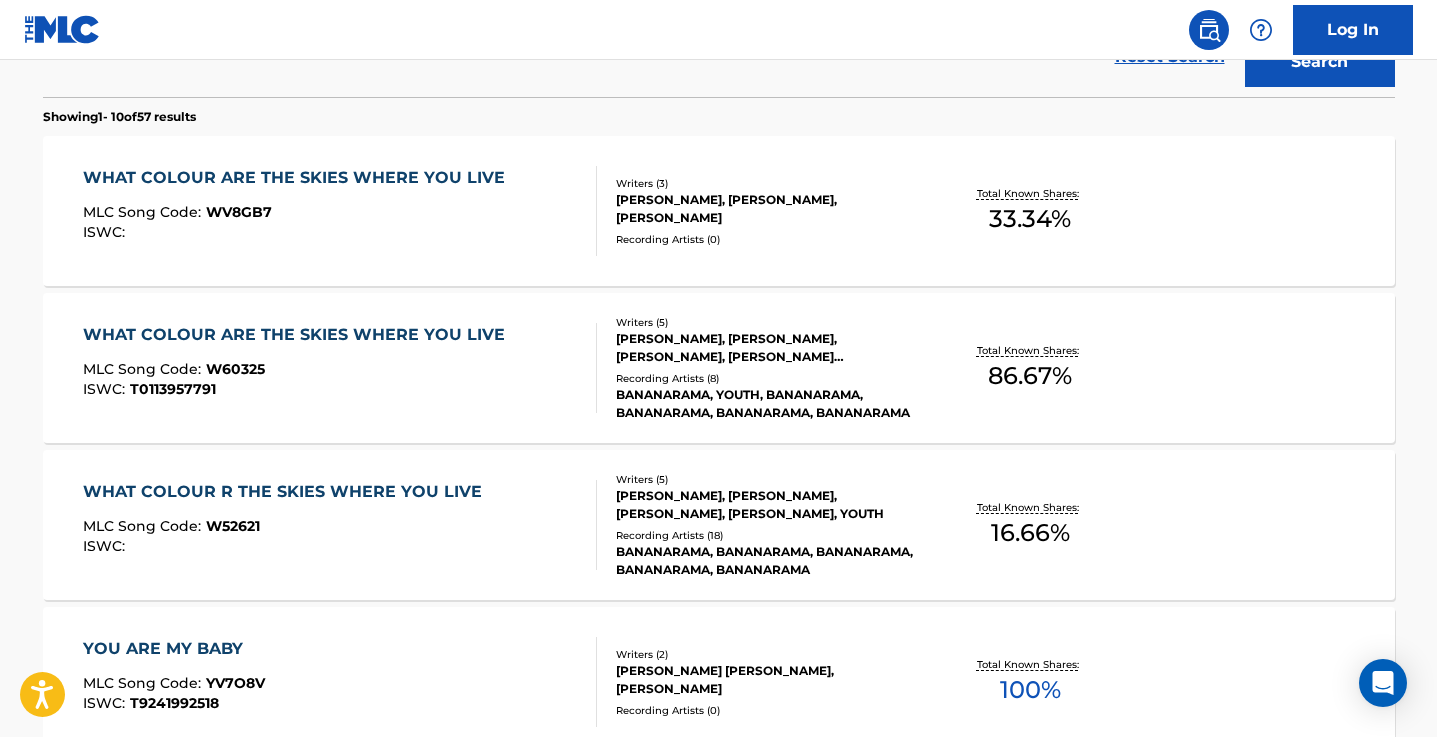 scroll, scrollTop: 601, scrollLeft: 0, axis: vertical 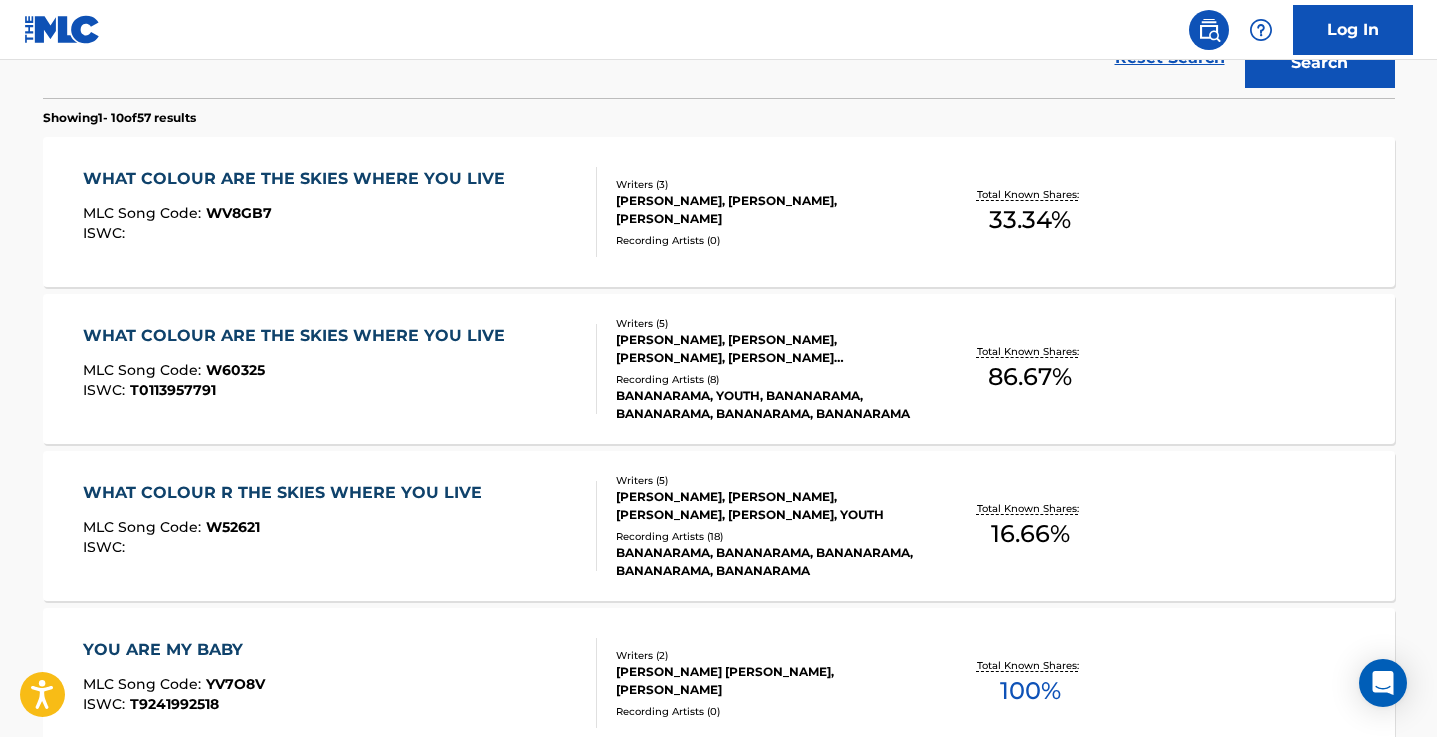 click on "WHAT COLOUR ARE THE SKIES WHERE YOU LIVE" at bounding box center (299, 179) 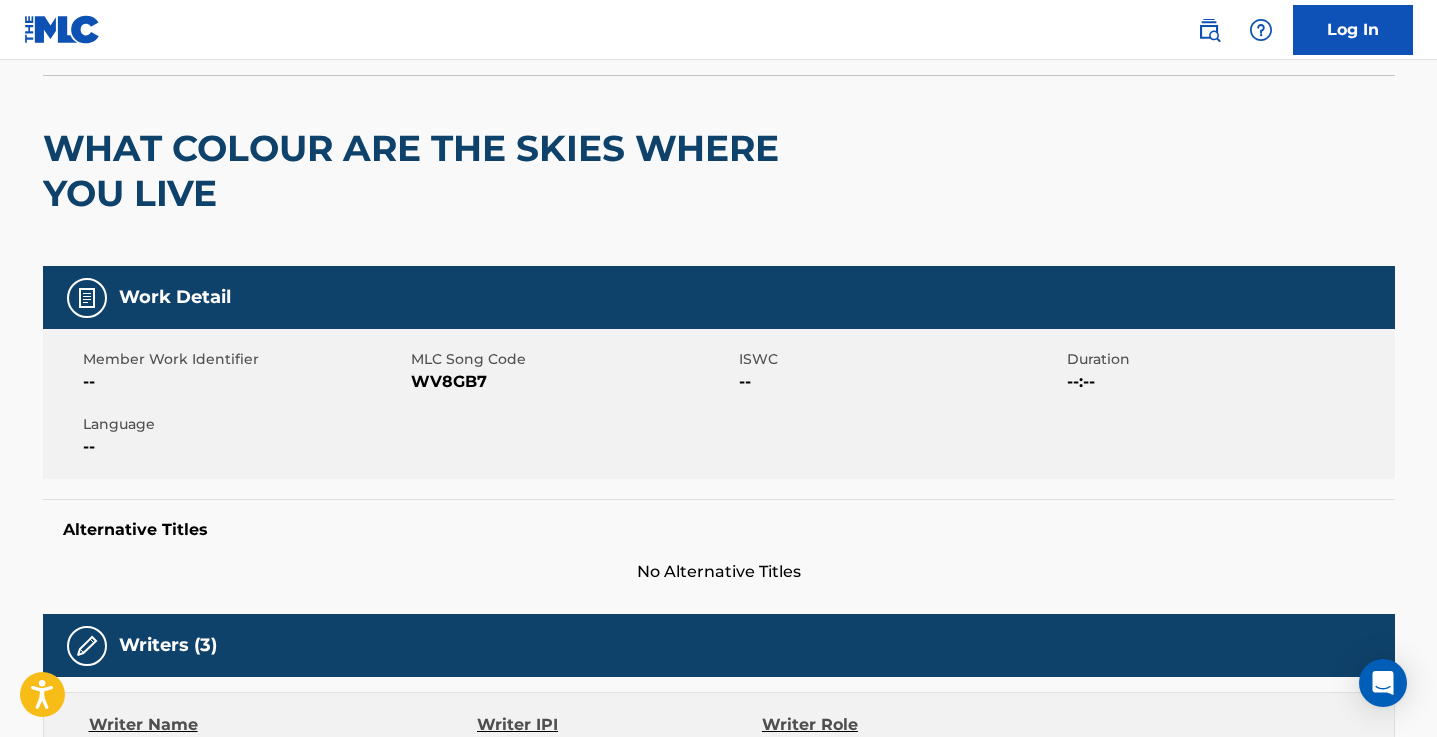scroll, scrollTop: 160, scrollLeft: 0, axis: vertical 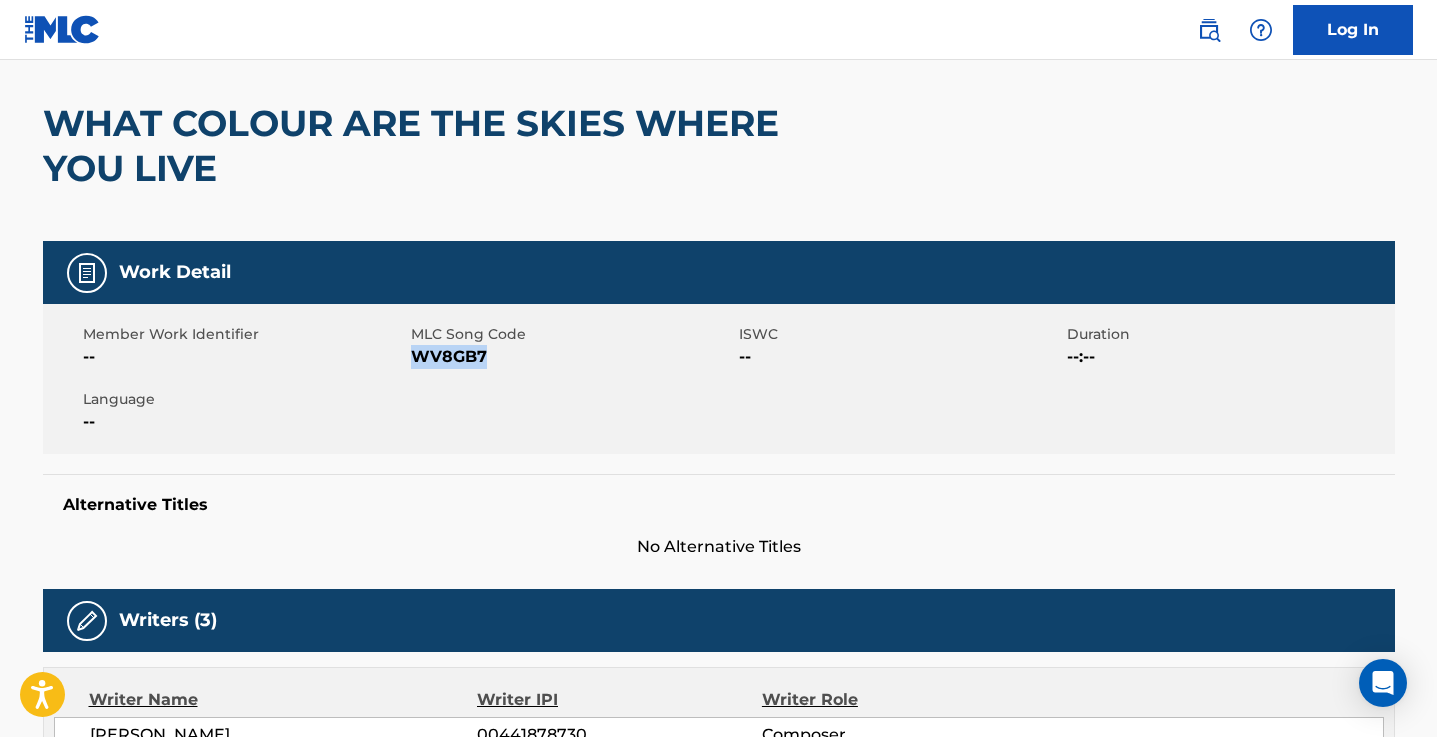 drag, startPoint x: 484, startPoint y: 351, endPoint x: 413, endPoint y: 352, distance: 71.00704 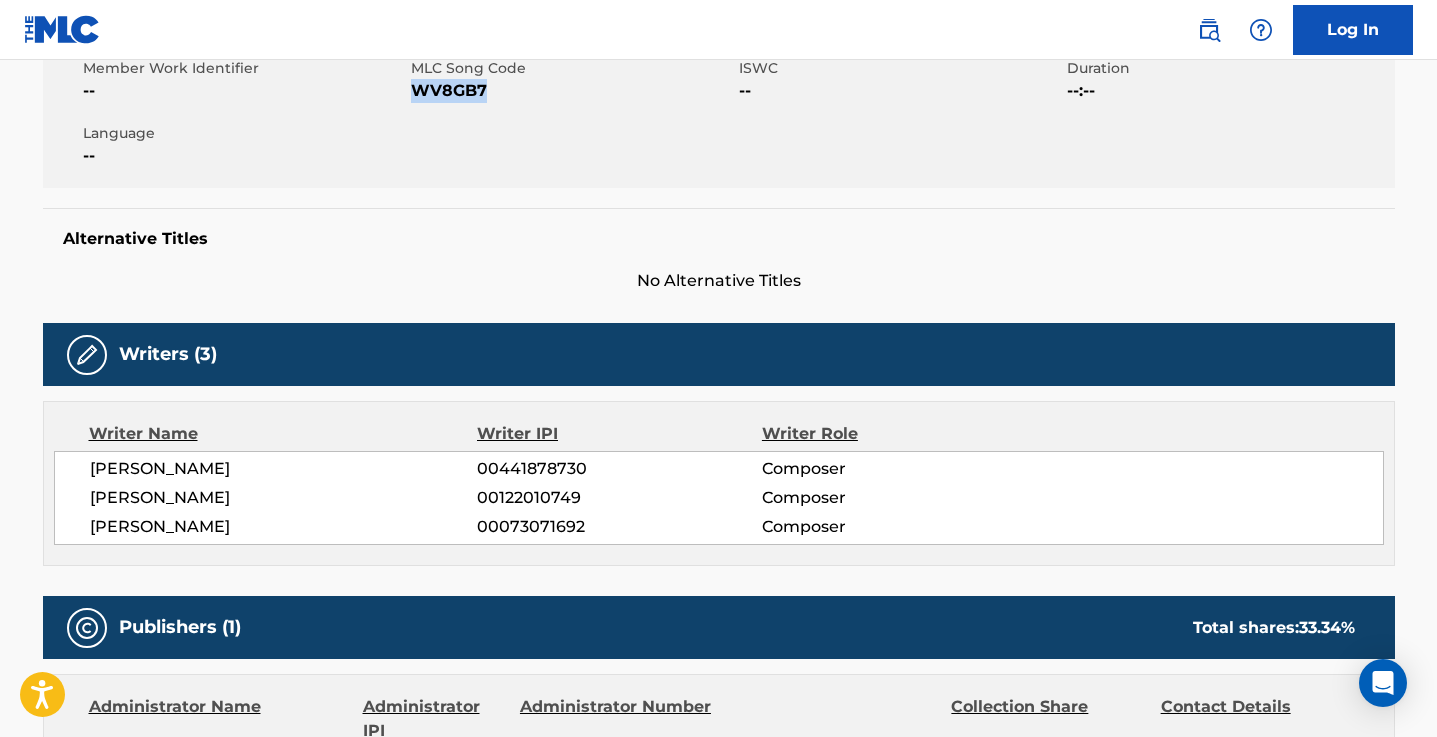 scroll, scrollTop: 0, scrollLeft: 0, axis: both 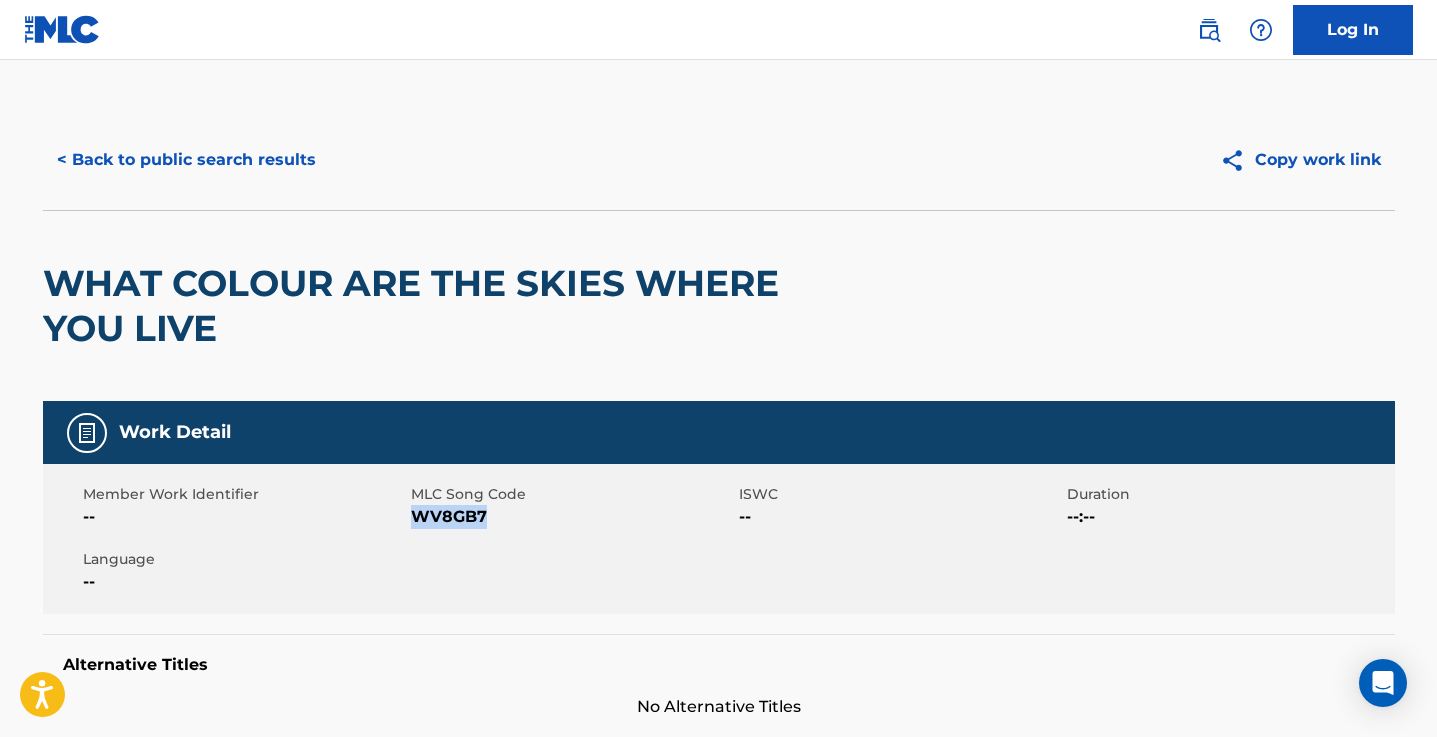 copy on "WV8GB7" 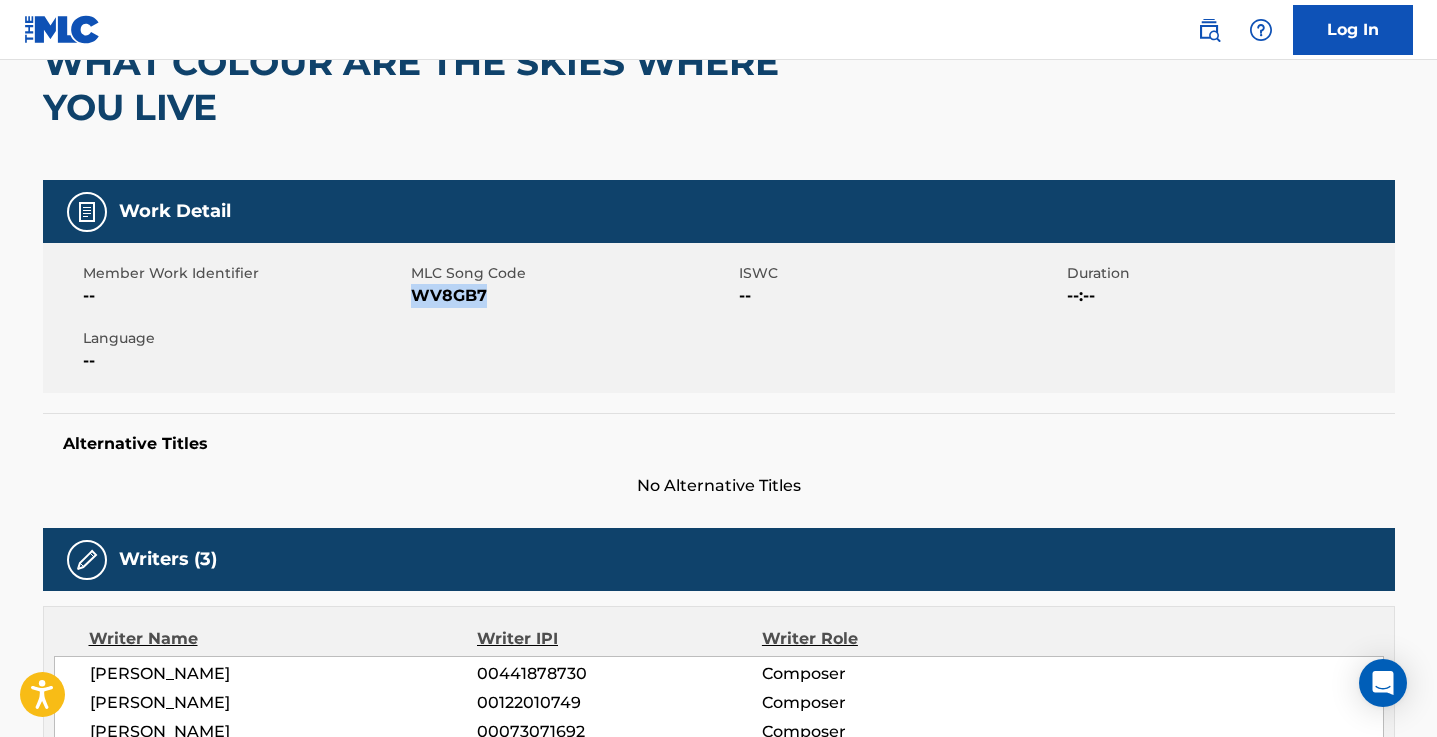 scroll, scrollTop: 0, scrollLeft: 0, axis: both 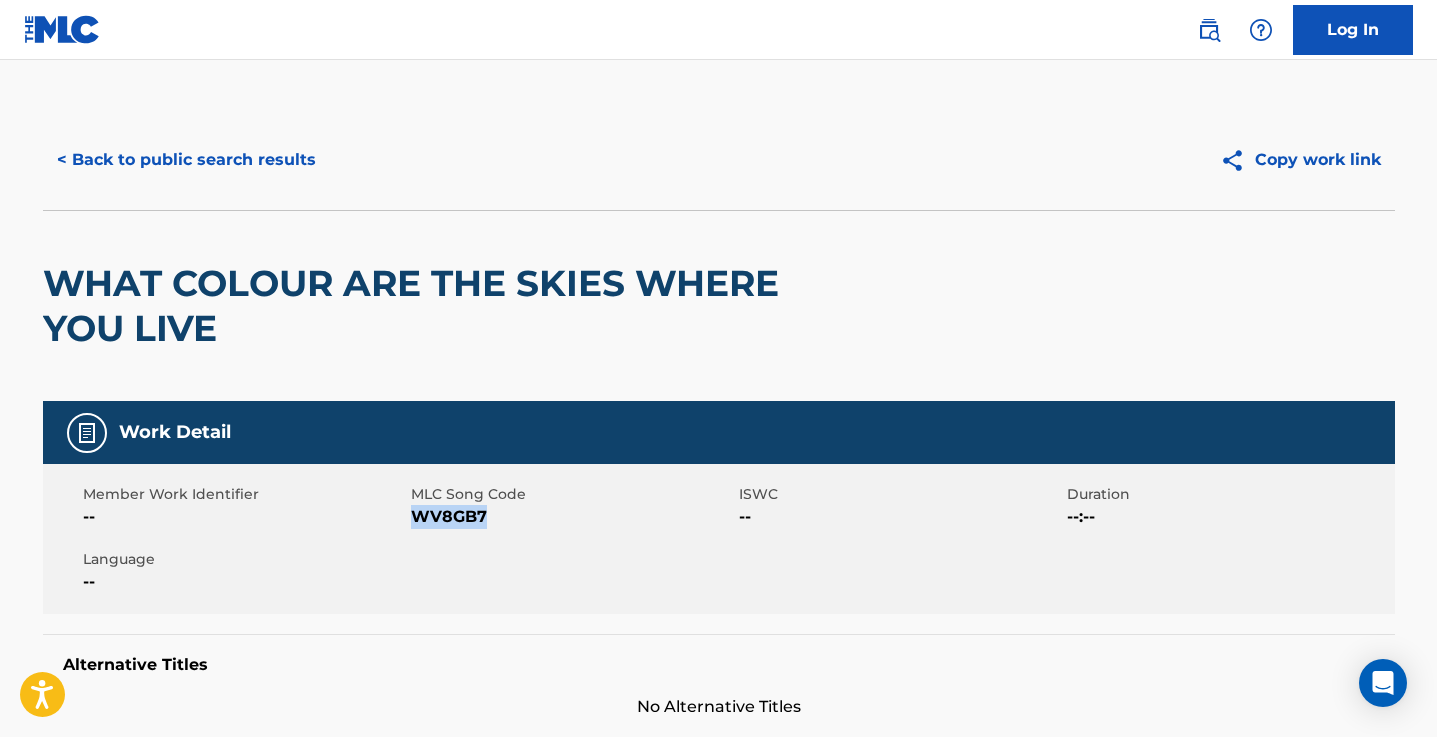 click on "< Back to public search results" at bounding box center (186, 160) 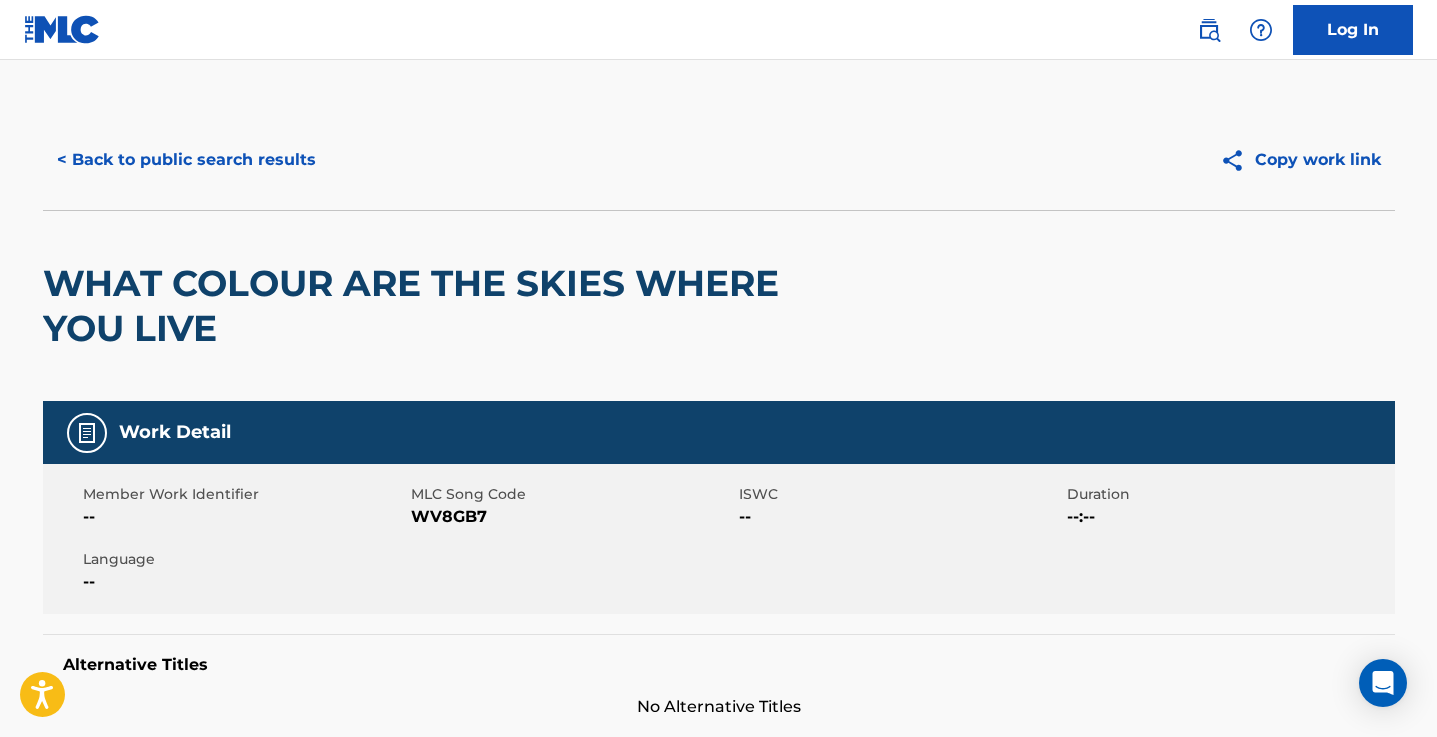scroll, scrollTop: 715, scrollLeft: 0, axis: vertical 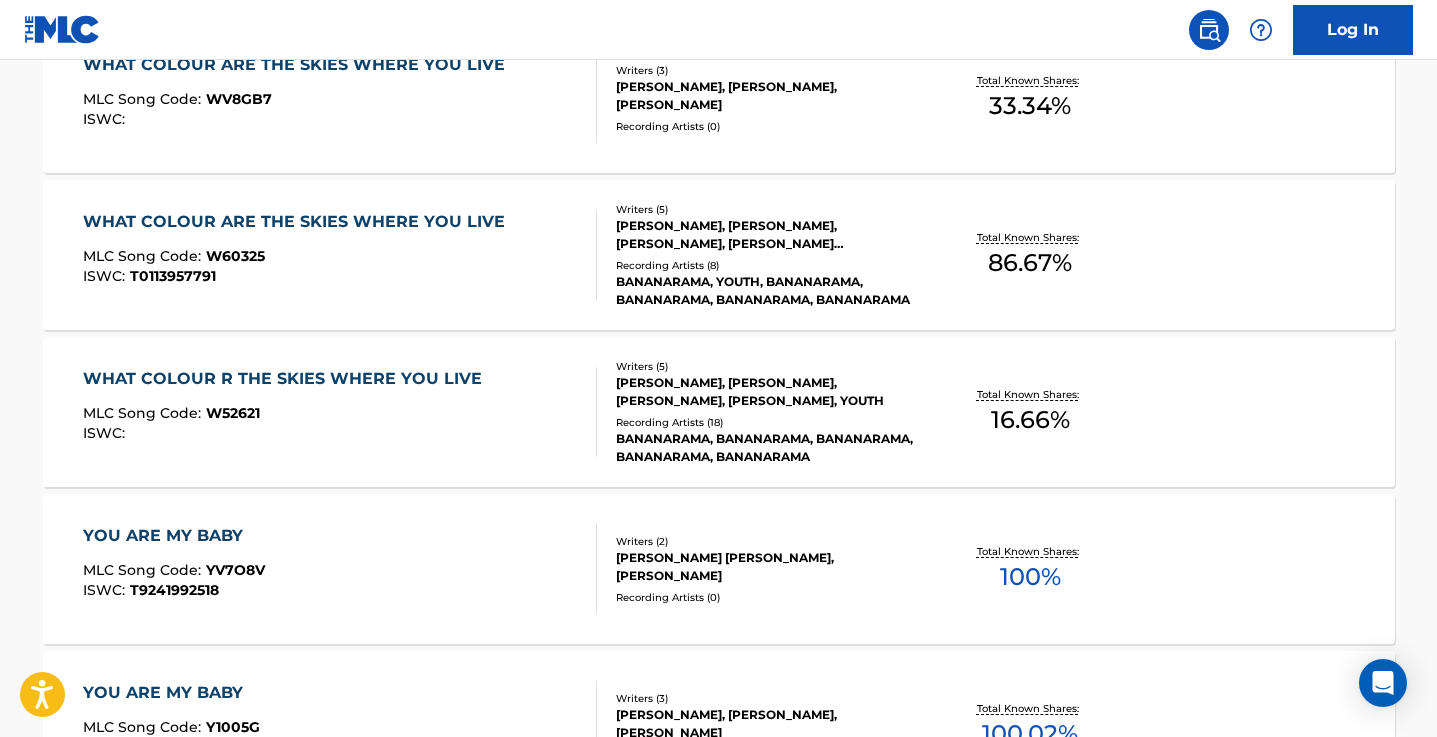 click on "WHAT COLOUR ARE THE SKIES WHERE YOU LIVE" at bounding box center (299, 222) 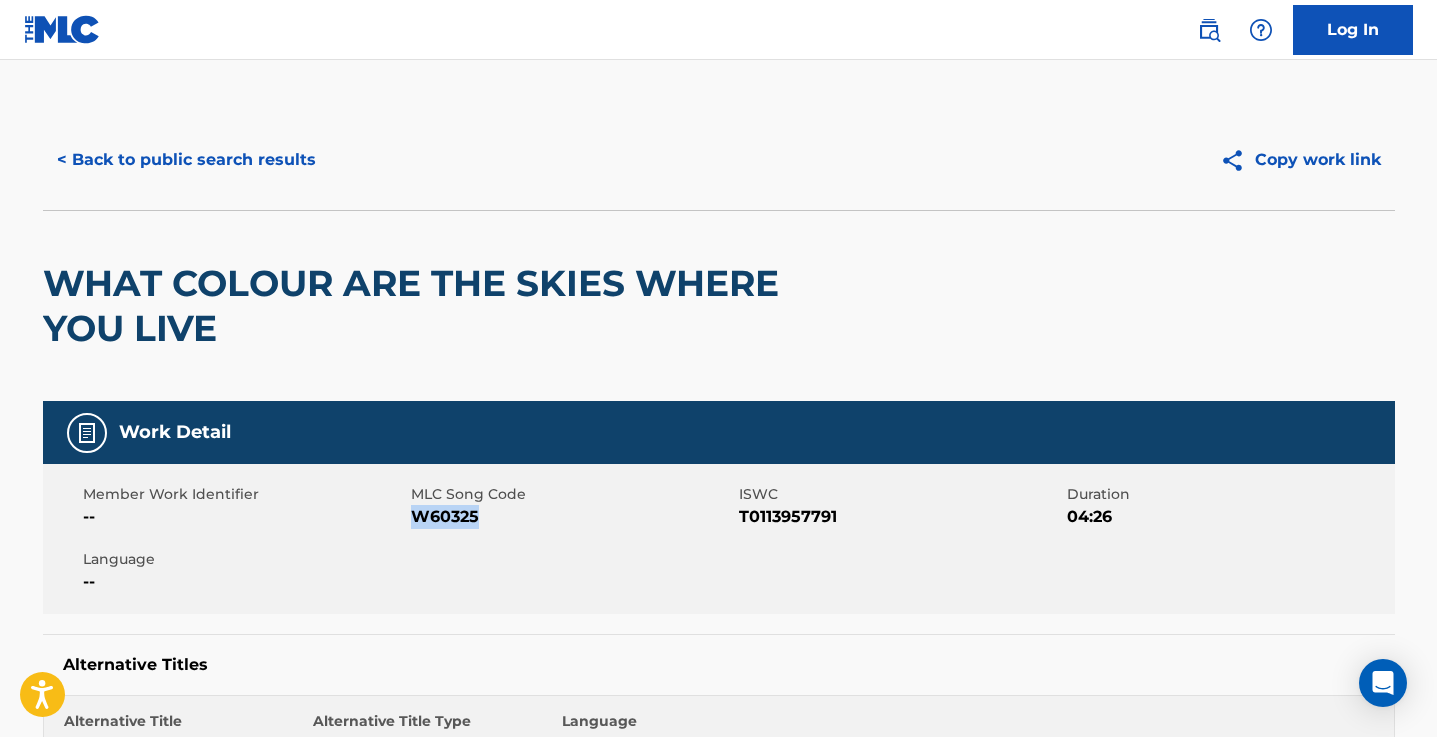 drag, startPoint x: 478, startPoint y: 516, endPoint x: 416, endPoint y: 519, distance: 62.072536 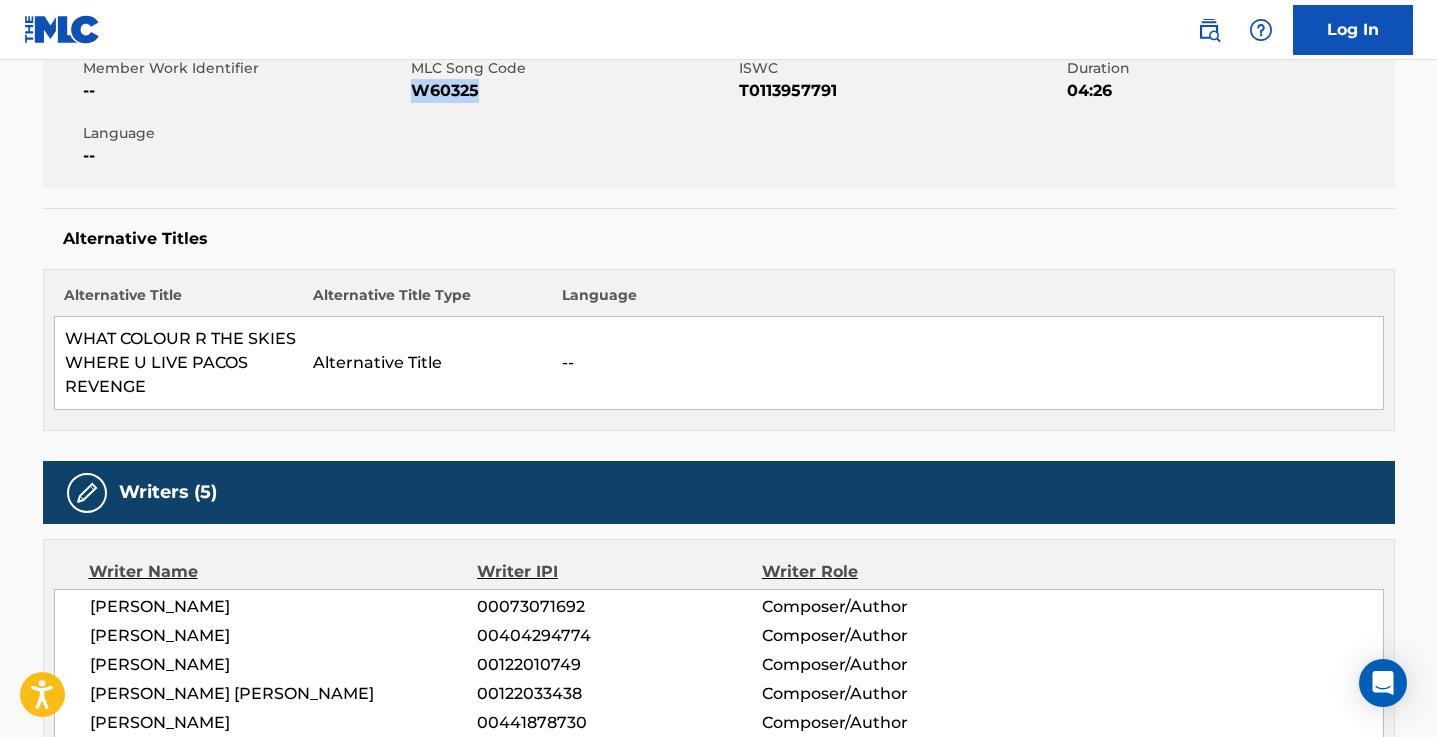 scroll, scrollTop: 0, scrollLeft: 0, axis: both 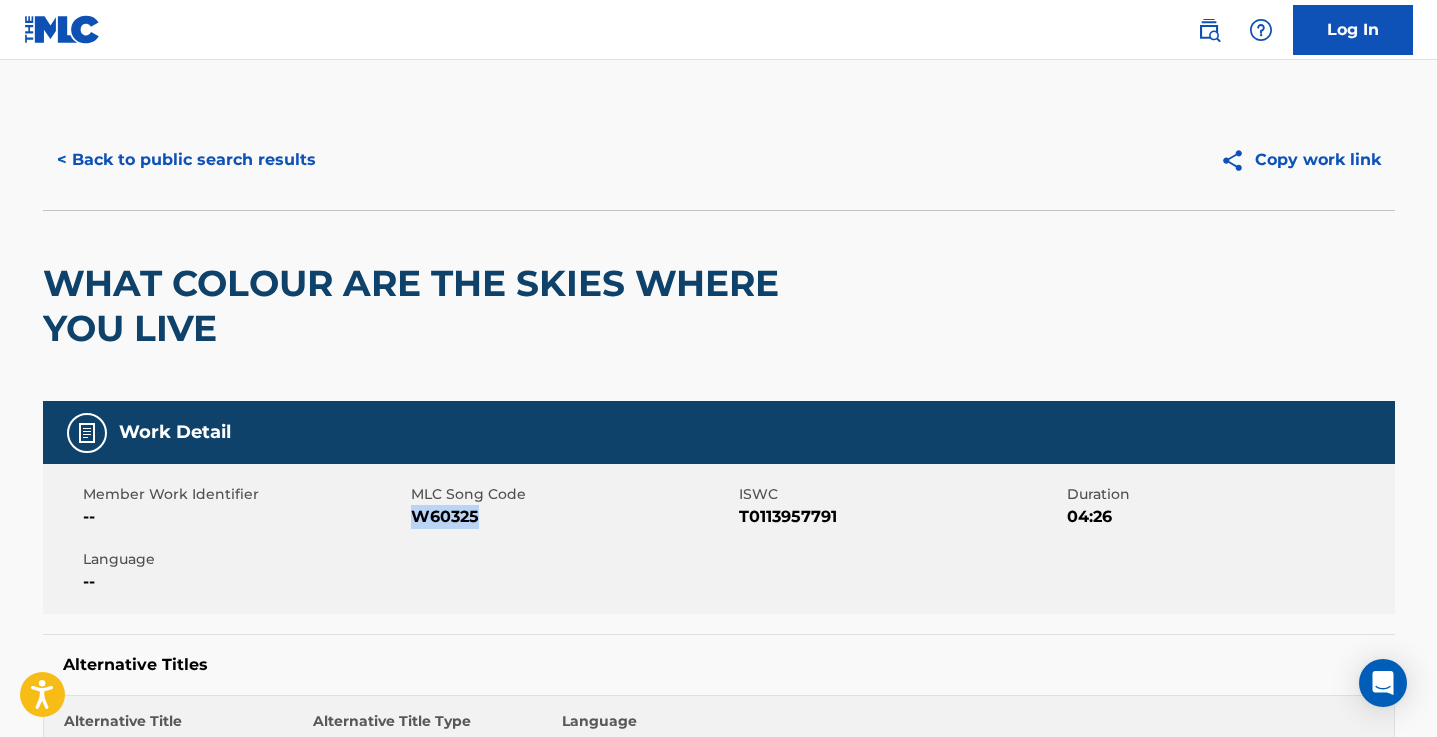 click on "< Back to public search results" at bounding box center (186, 160) 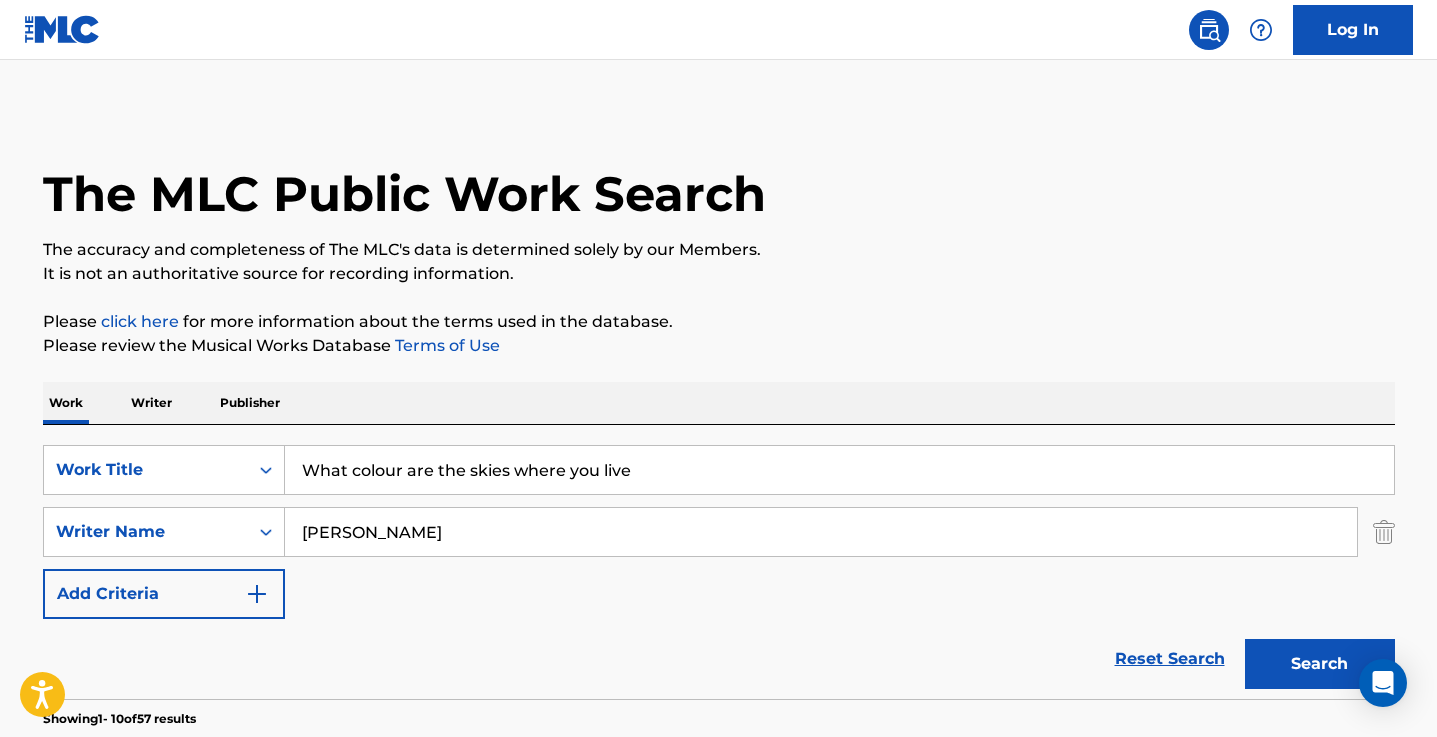 scroll, scrollTop: 829, scrollLeft: 0, axis: vertical 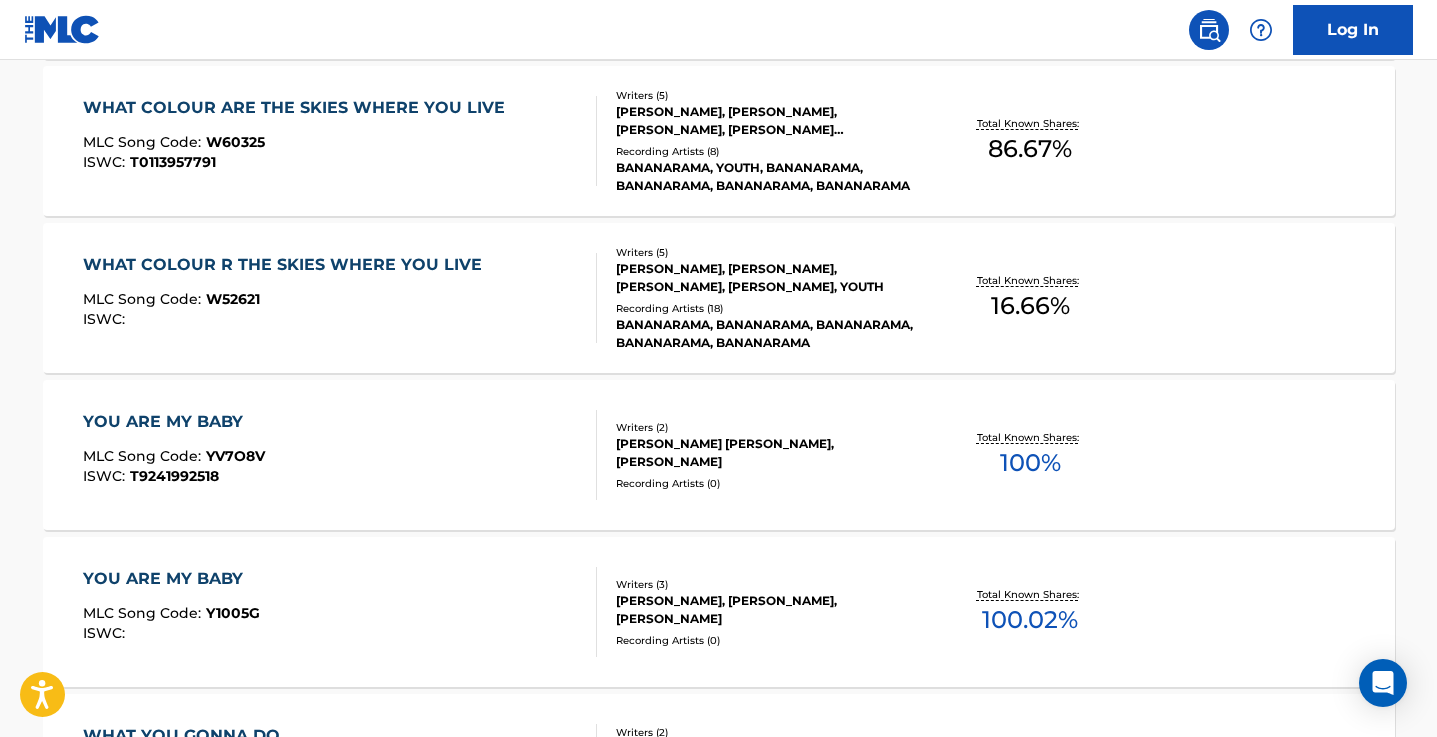 click on "WHAT COLOUR R THE SKIES WHERE YOU LIVE" at bounding box center (287, 265) 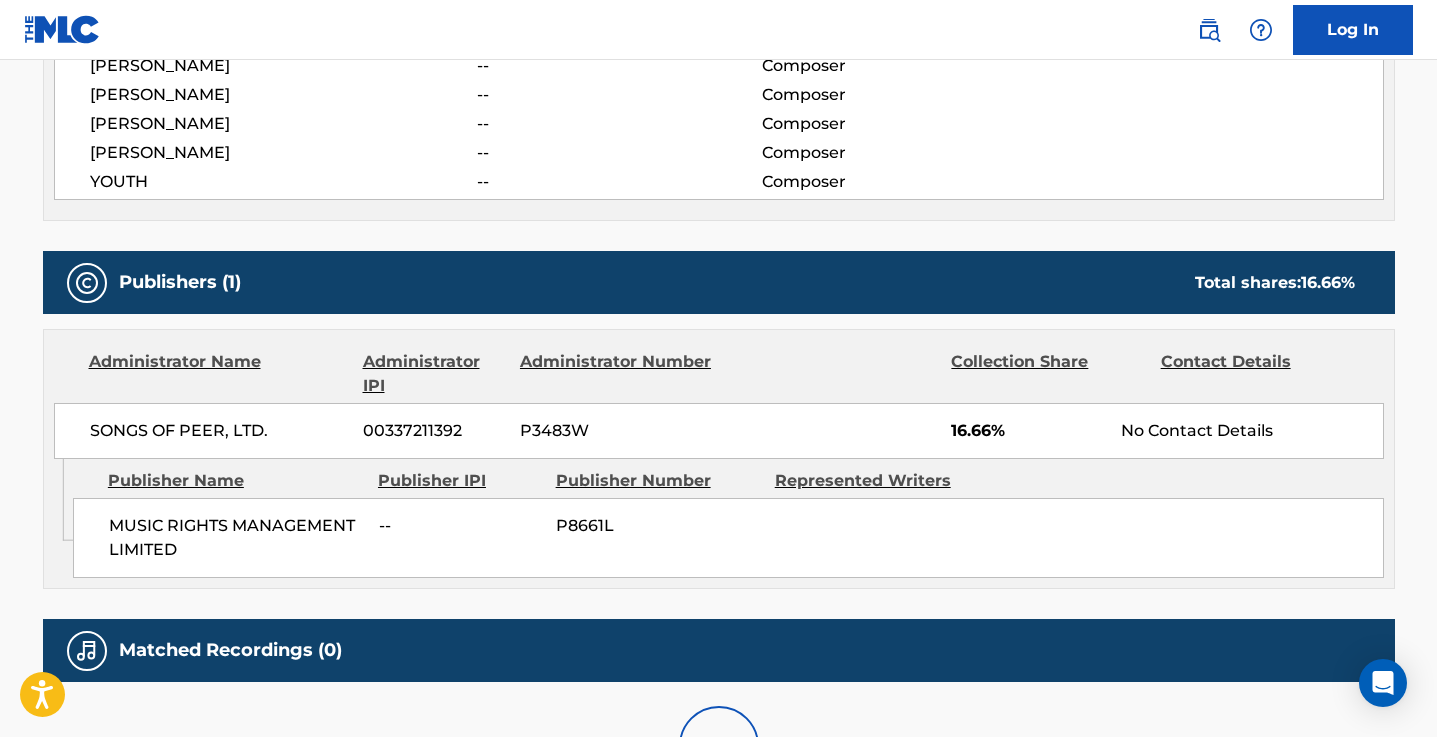 scroll, scrollTop: 0, scrollLeft: 0, axis: both 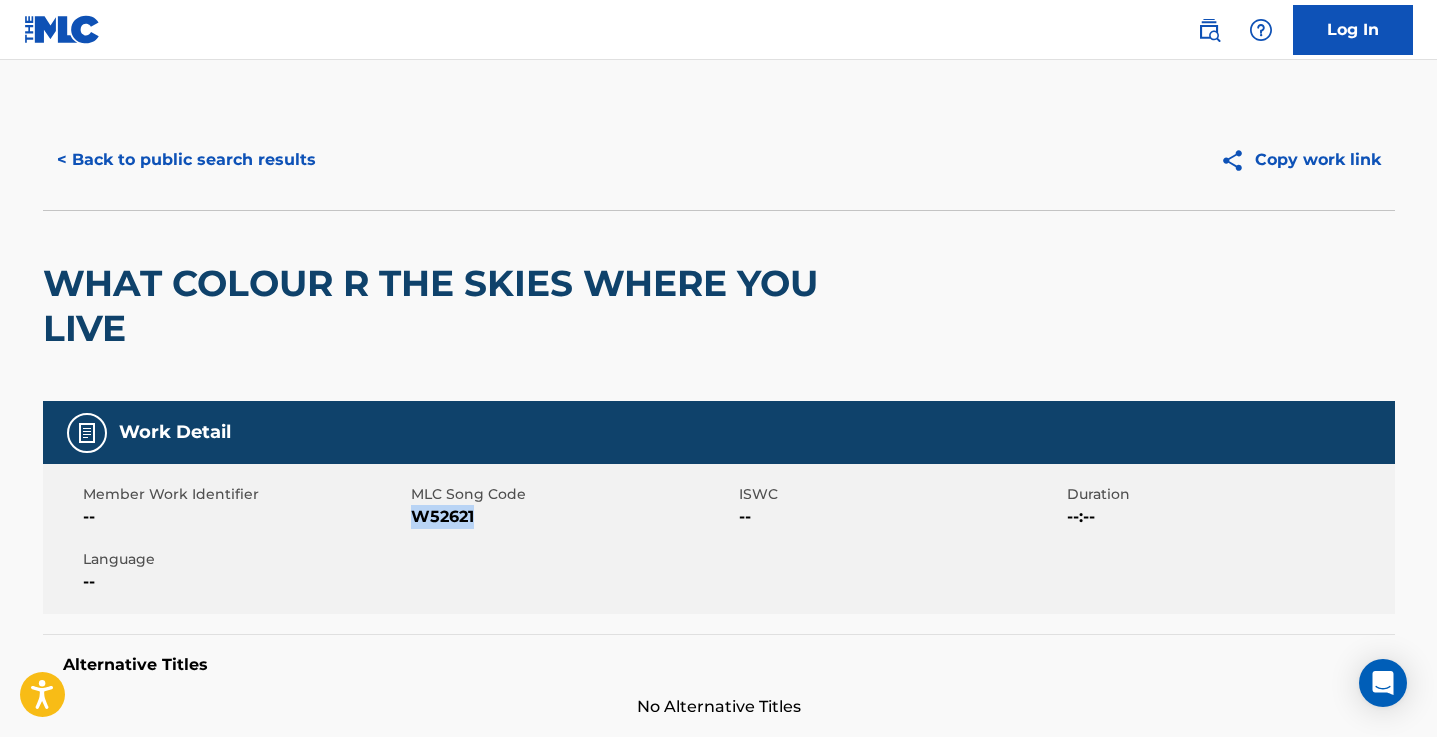 drag, startPoint x: 475, startPoint y: 517, endPoint x: 413, endPoint y: 518, distance: 62.008064 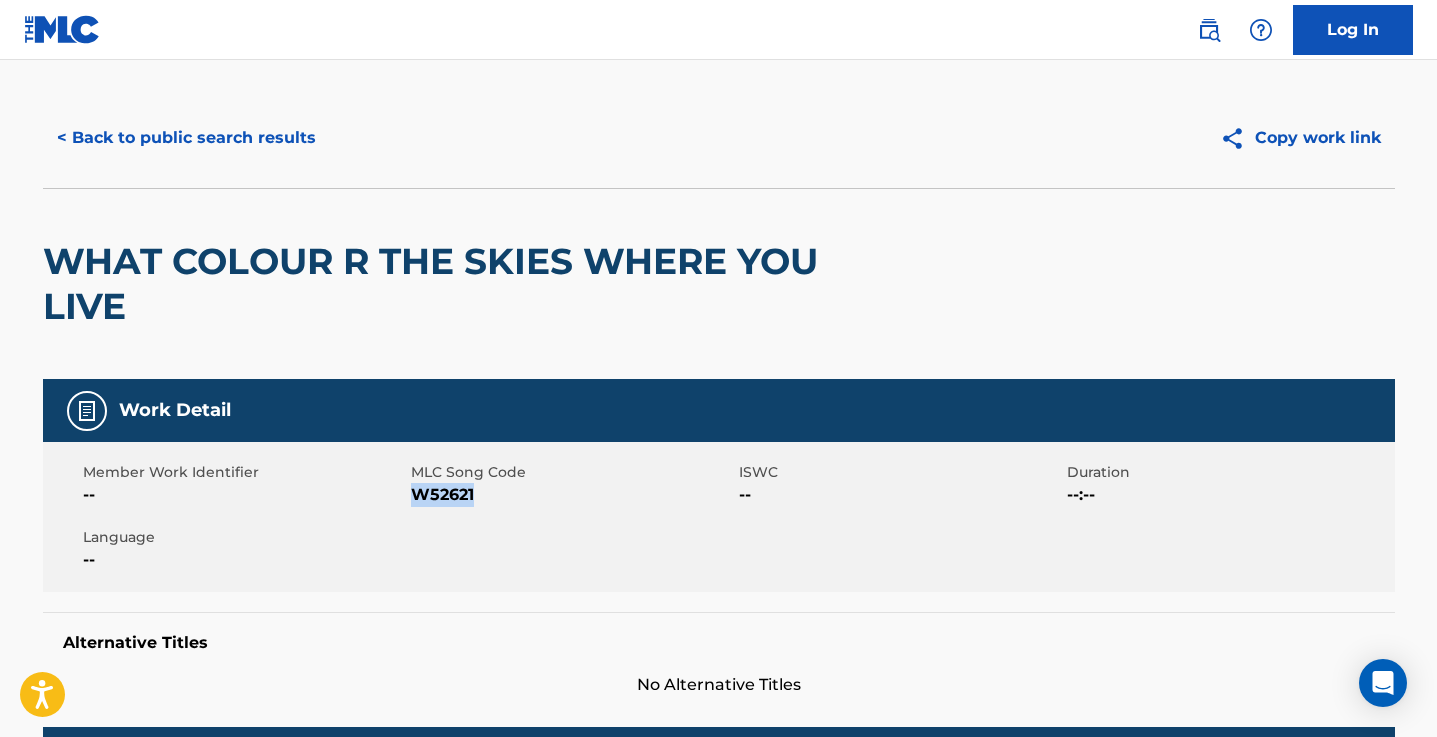 scroll, scrollTop: 0, scrollLeft: 0, axis: both 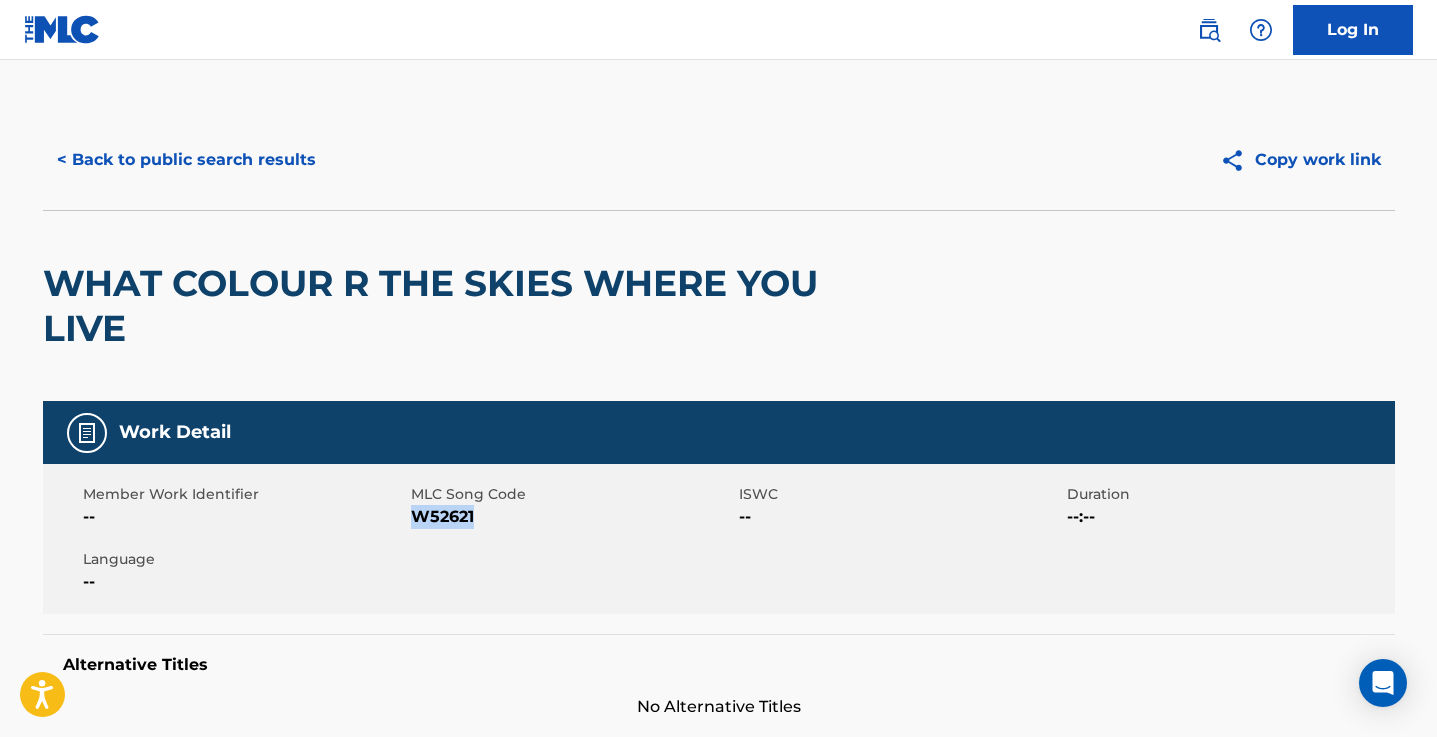 click on "< Back to public search results" at bounding box center (186, 160) 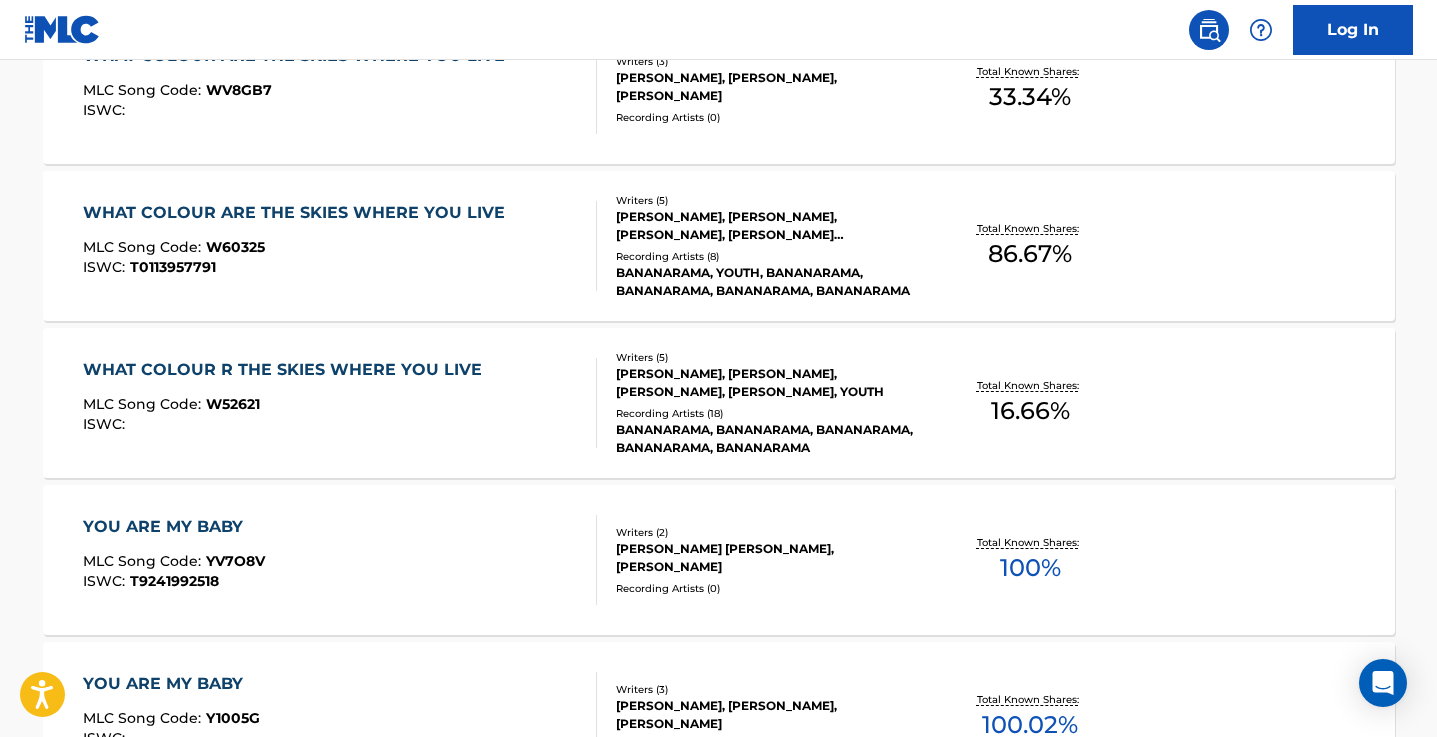 scroll, scrollTop: 713, scrollLeft: 0, axis: vertical 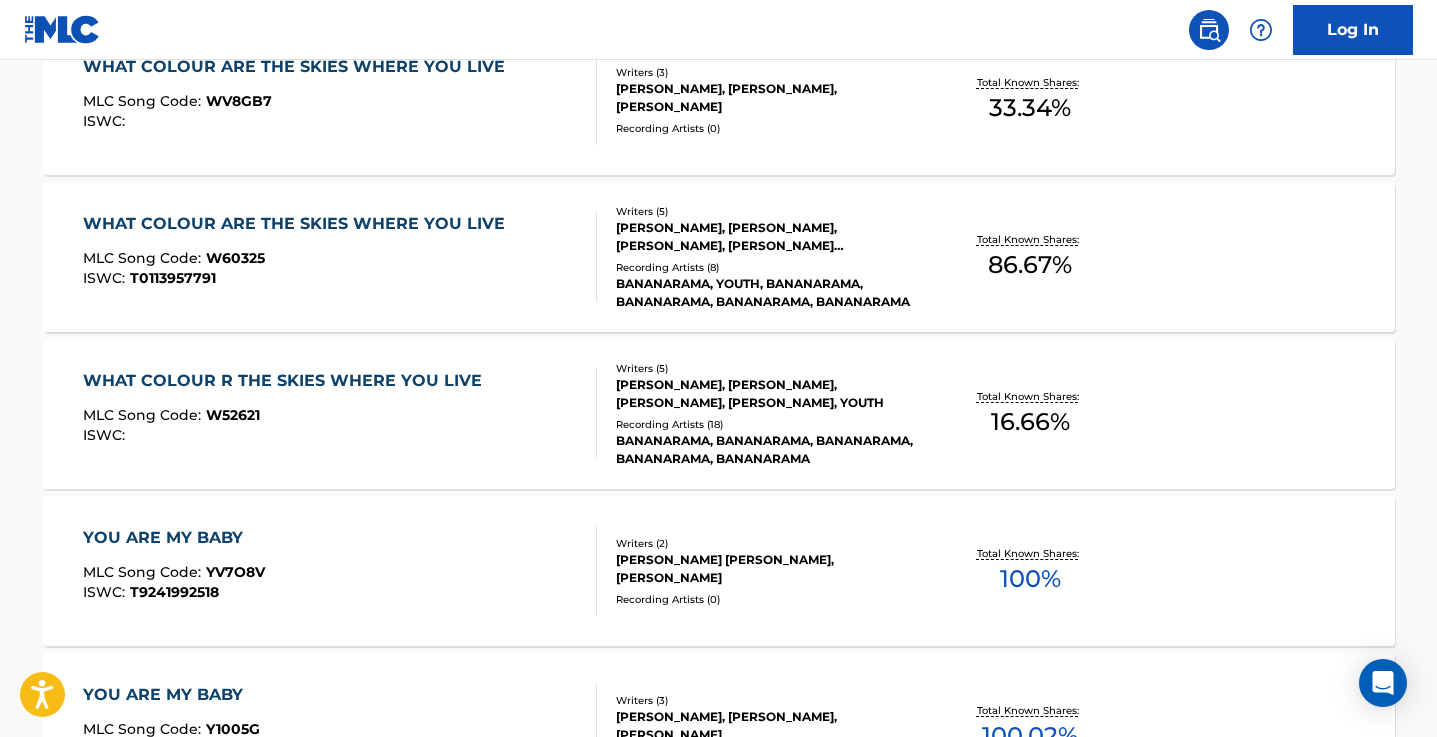click on "WHAT COLOUR ARE THE SKIES WHERE YOU LIVE MLC Song Code : W60325 ISWC : T0113957791 Writers ( 5 ) [PERSON_NAME], [PERSON_NAME], [PERSON_NAME], [PERSON_NAME] [PERSON_NAME] [PERSON_NAME] Recording Artists ( 8 ) BANANARAMA, YOUTH, BANANARAMA, BANANARAMA, BANANARAMA, BANANARAMA Total Known Shares: 86.67 %" at bounding box center (719, 257) 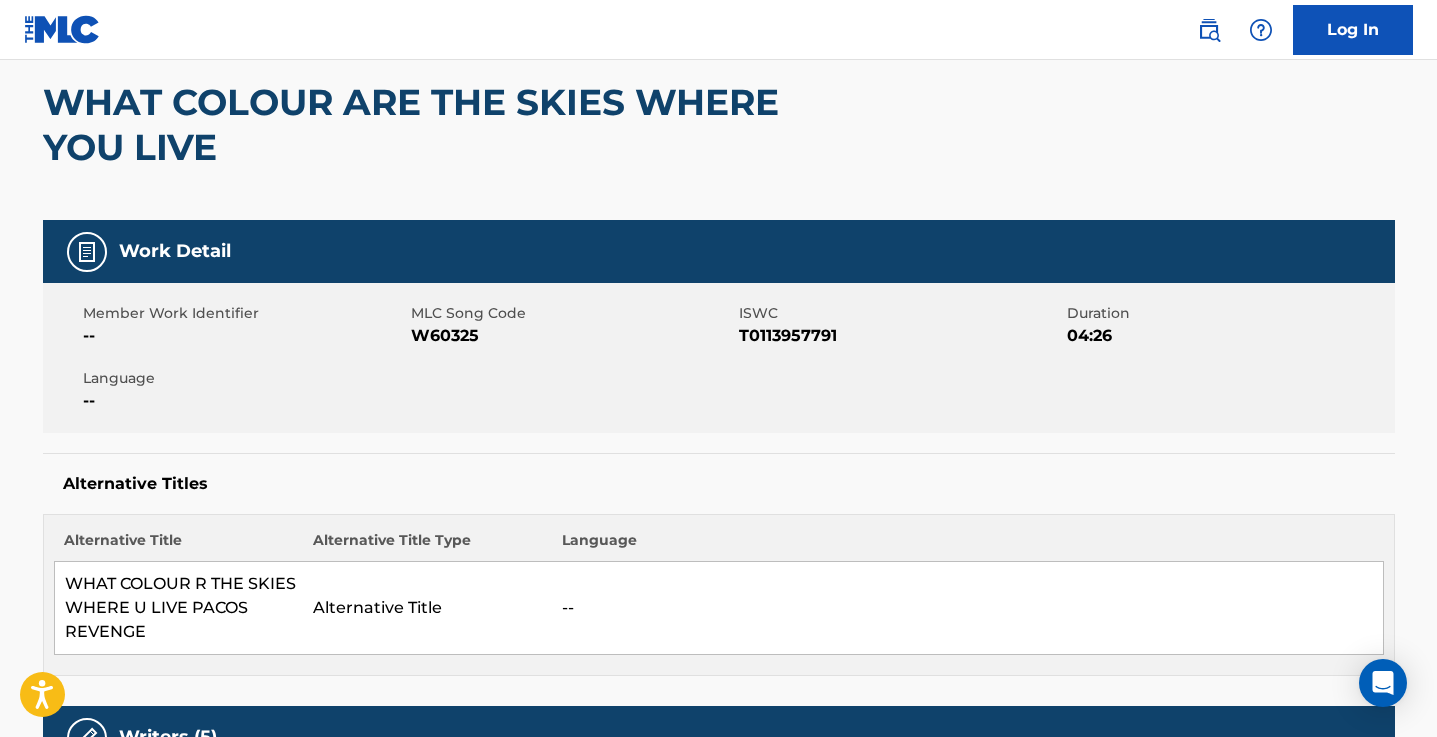 scroll, scrollTop: 0, scrollLeft: 0, axis: both 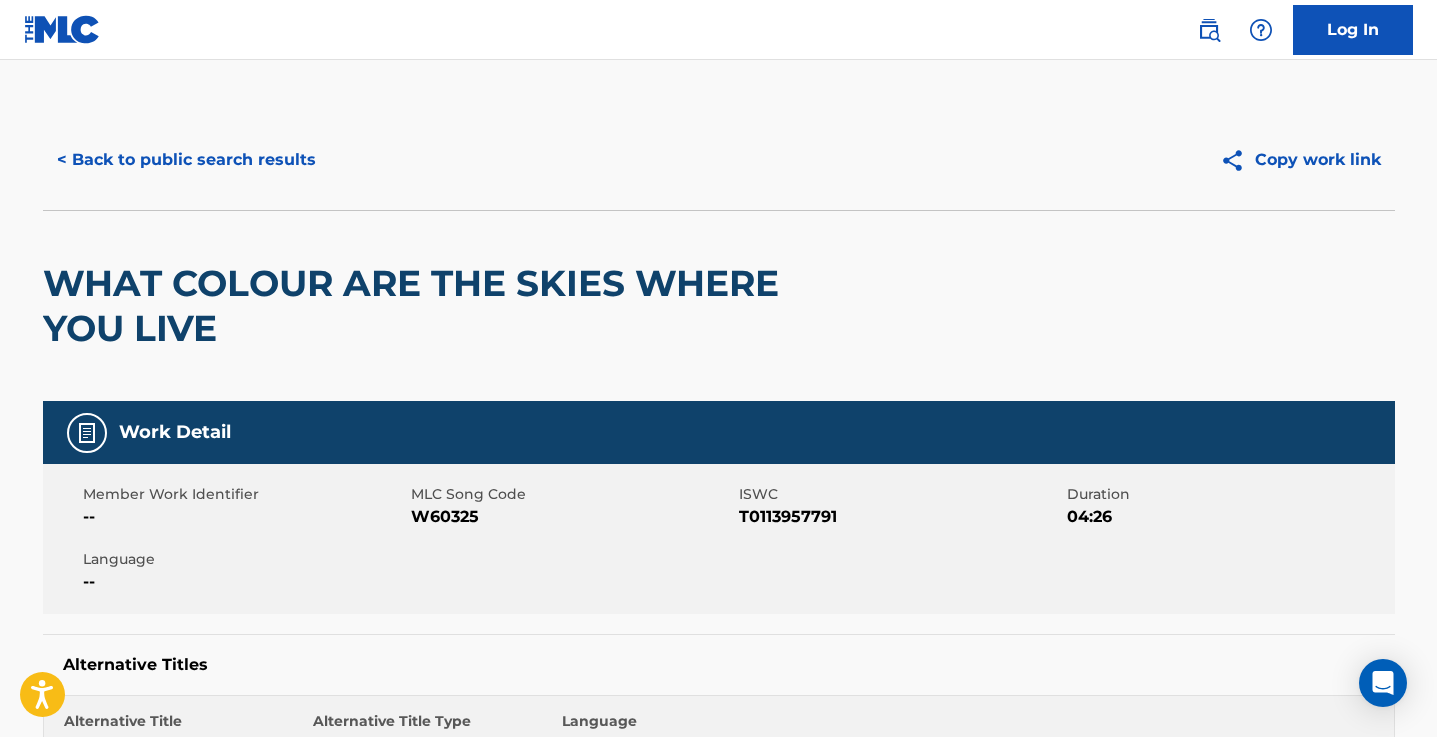 click on "< Back to public search results" at bounding box center [186, 160] 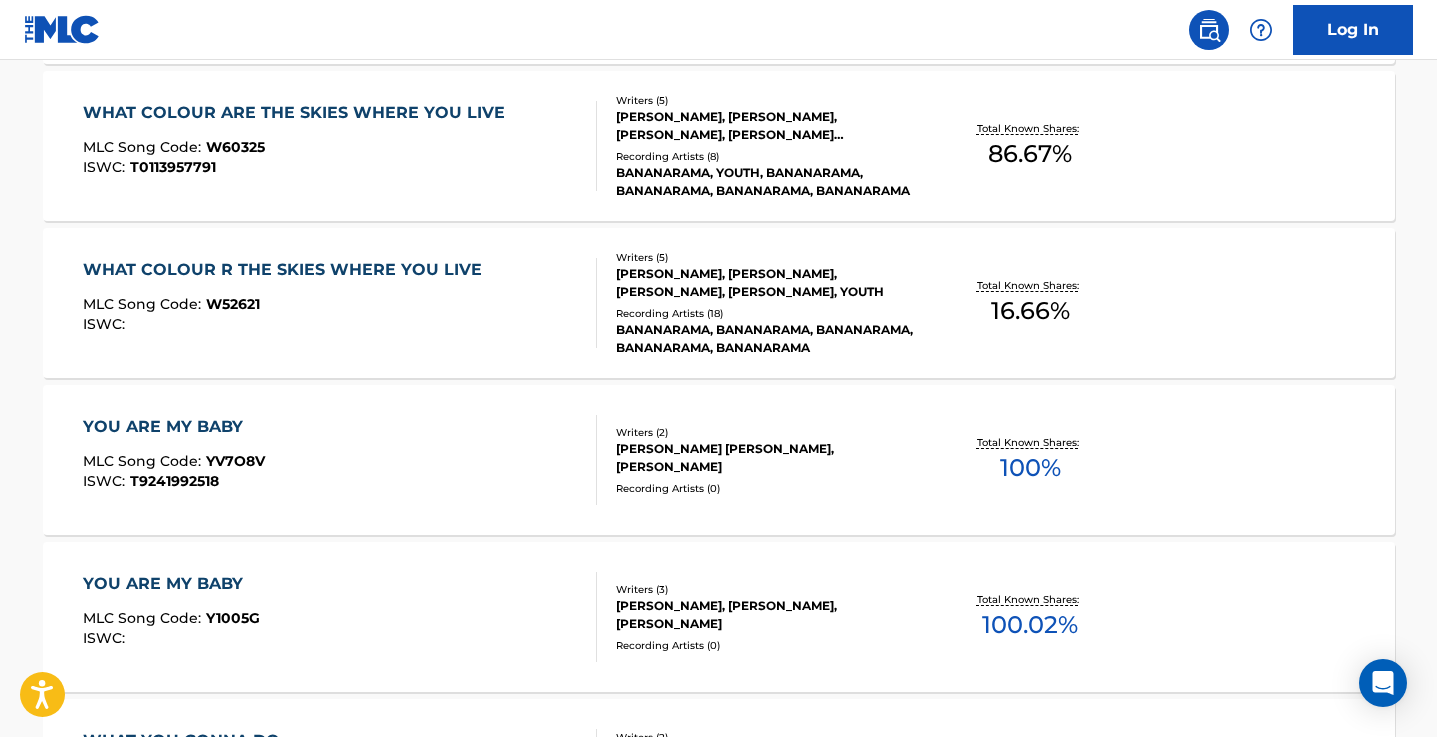 click on "WHAT COLOUR R THE SKIES WHERE YOU LIVE" at bounding box center [287, 270] 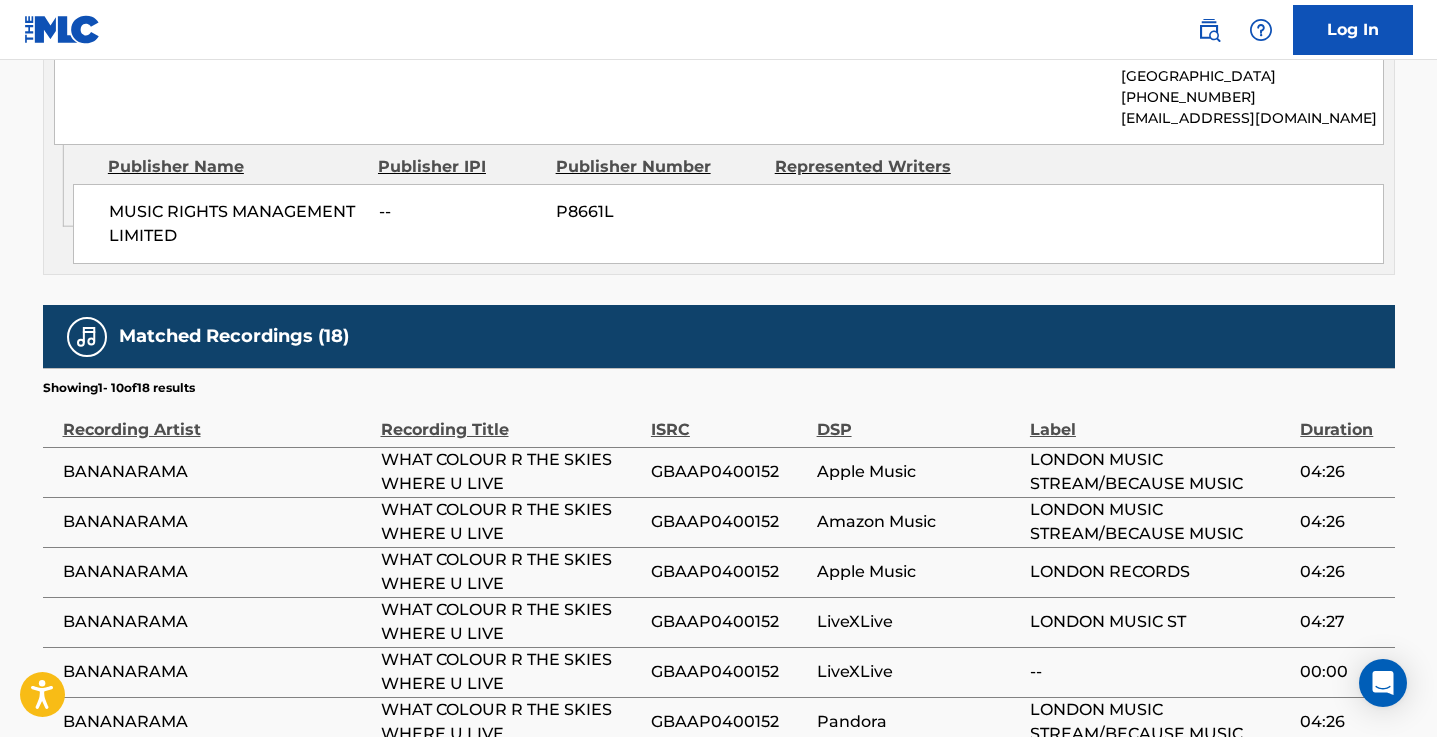 scroll, scrollTop: 1290, scrollLeft: 0, axis: vertical 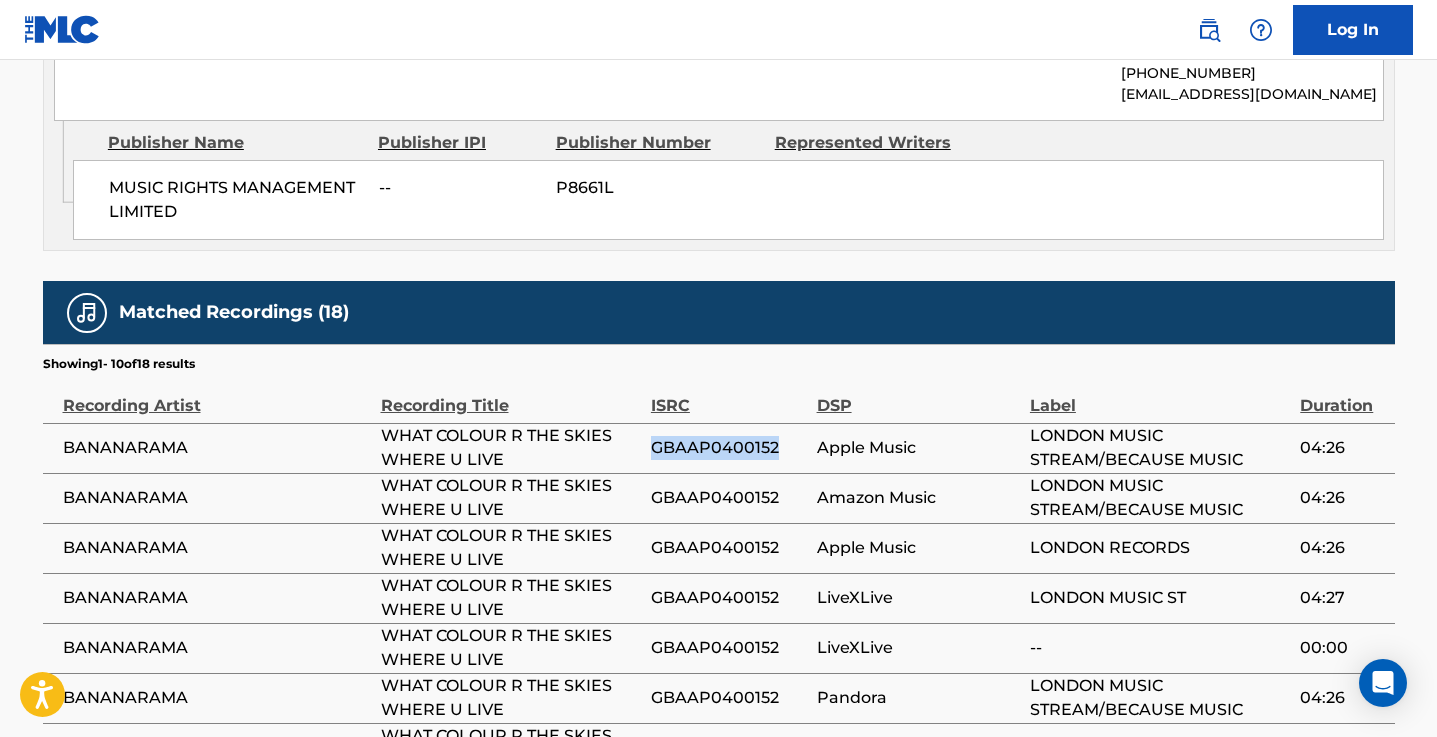 drag, startPoint x: 779, startPoint y: 444, endPoint x: 656, endPoint y: 449, distance: 123.101585 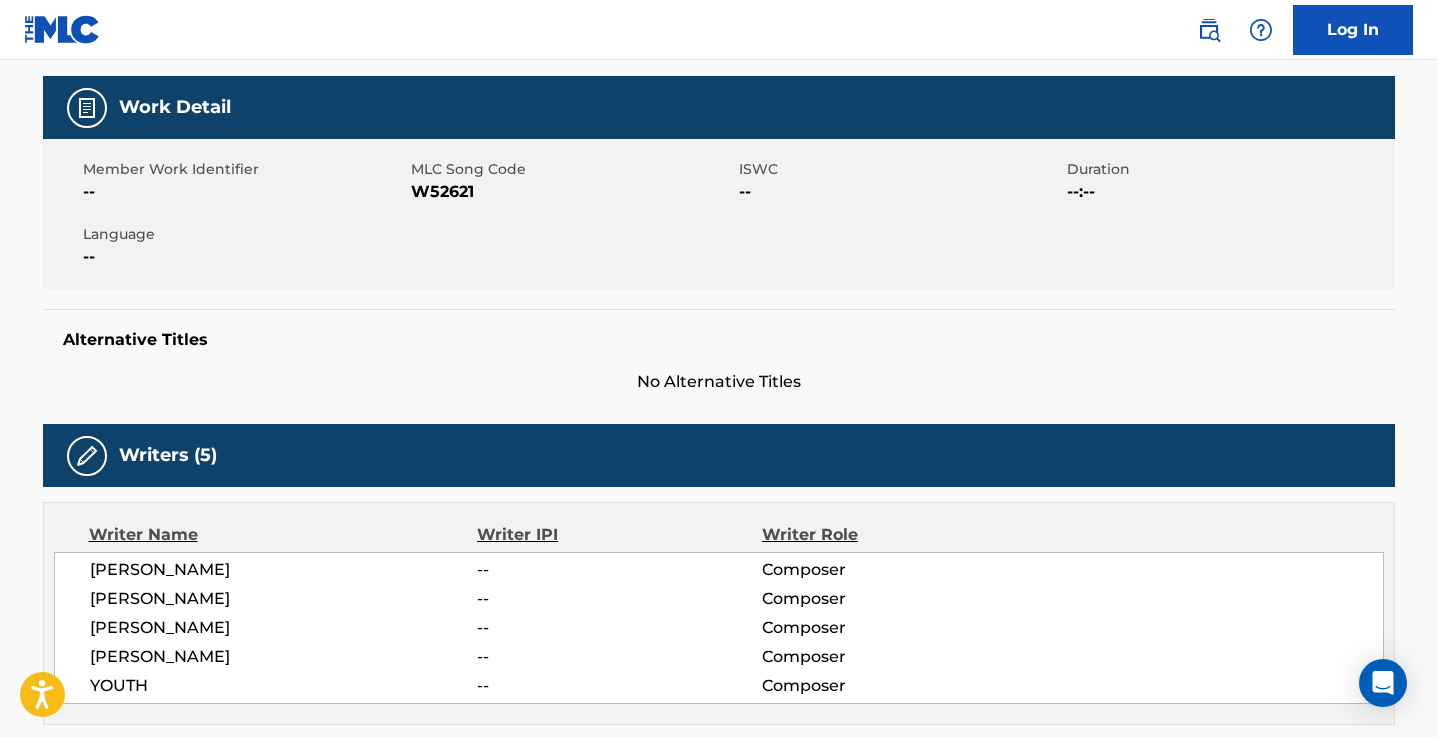 scroll, scrollTop: 0, scrollLeft: 0, axis: both 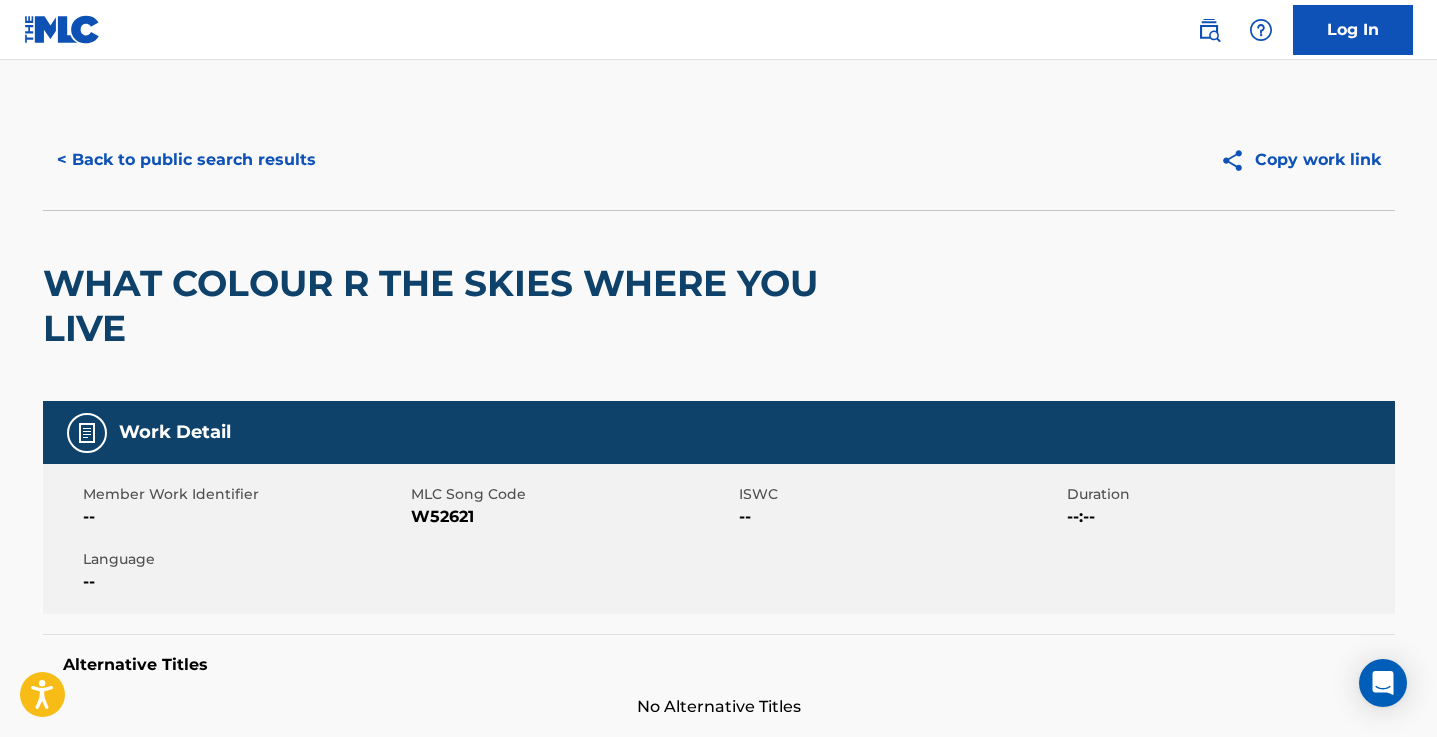 click on "< Back to public search results" at bounding box center [186, 160] 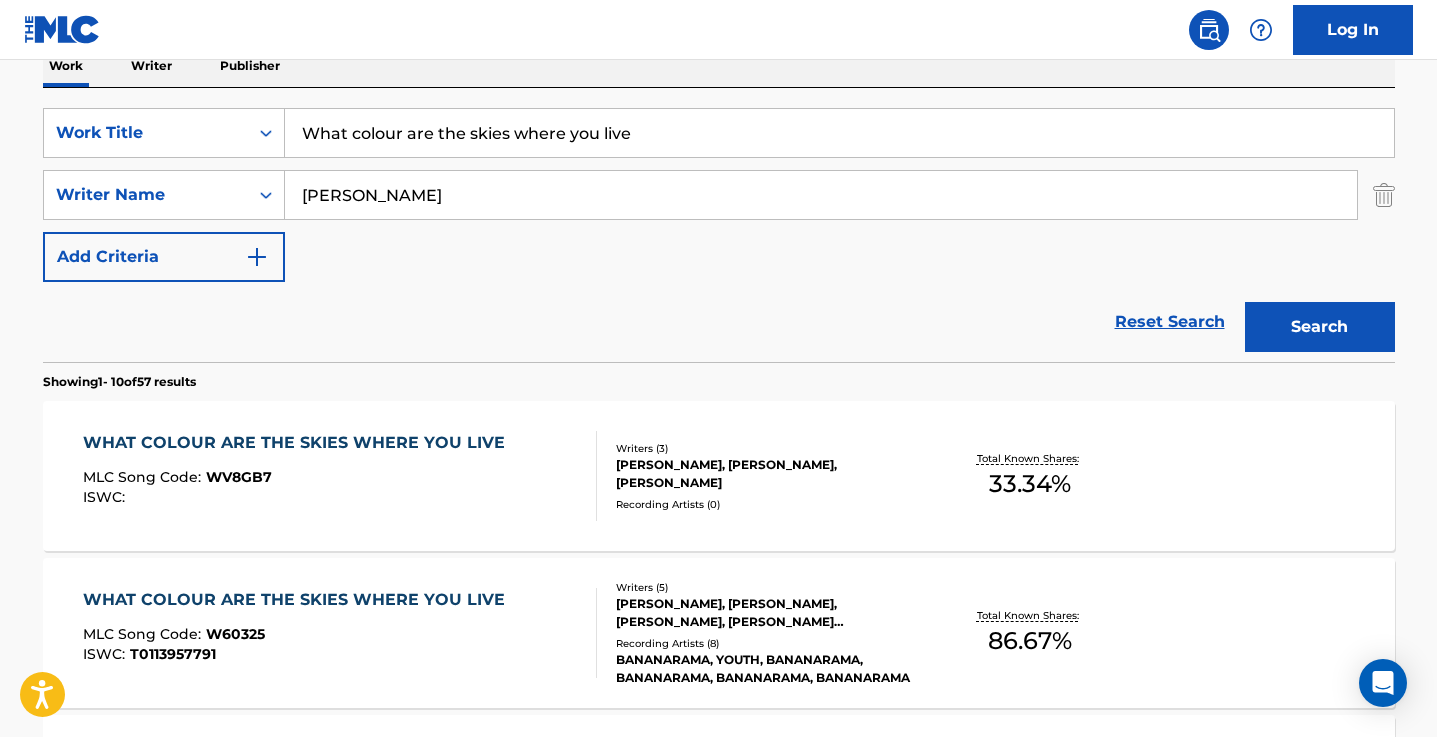 scroll, scrollTop: 0, scrollLeft: 0, axis: both 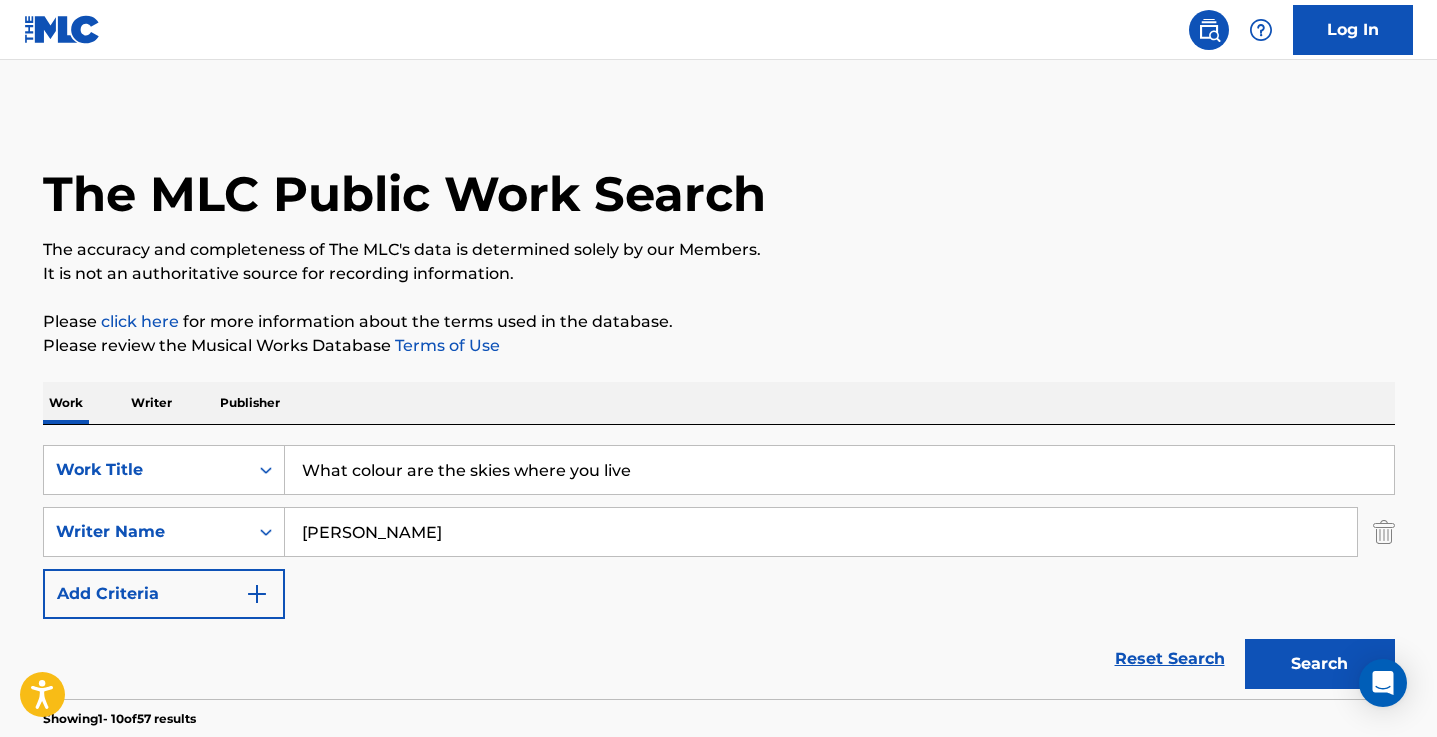 click on "What colour are the skies where you live" at bounding box center [839, 470] 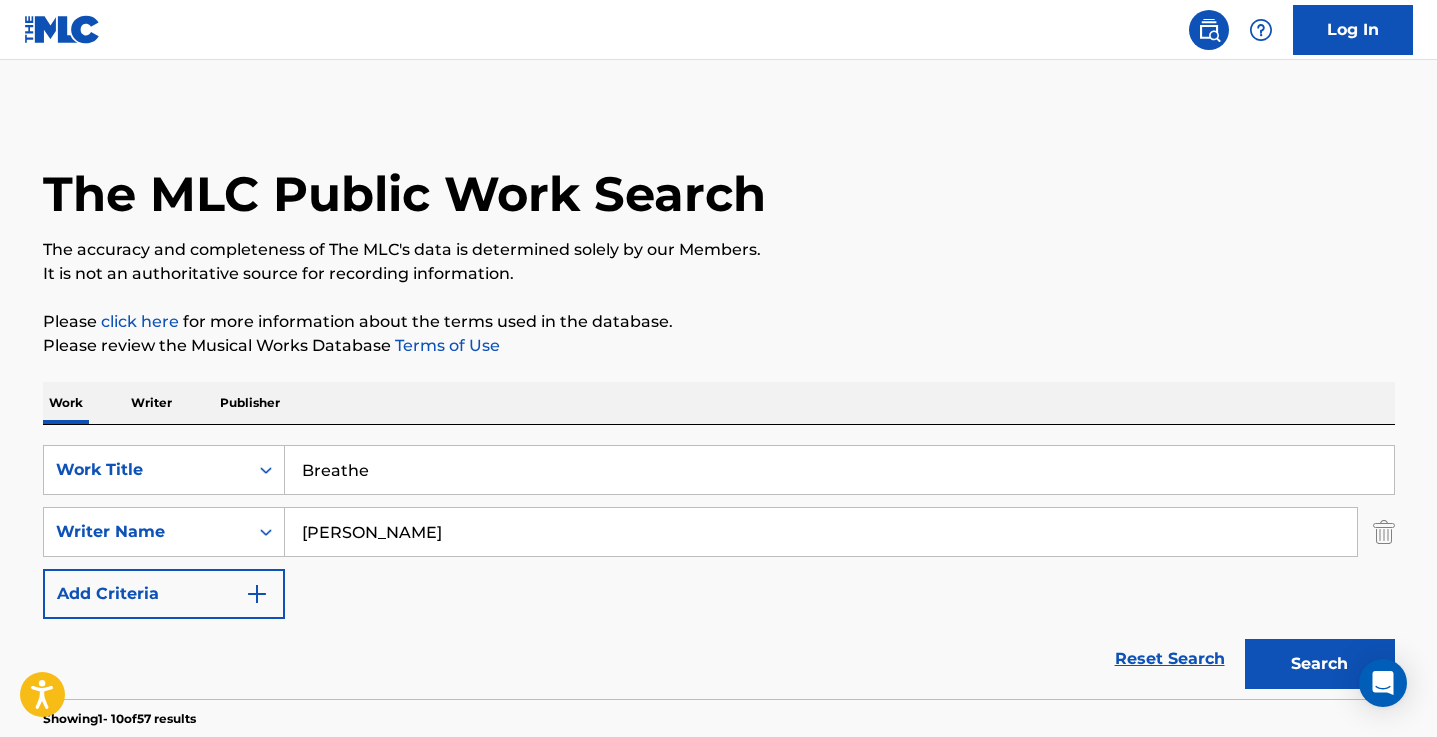 type on "Breathe" 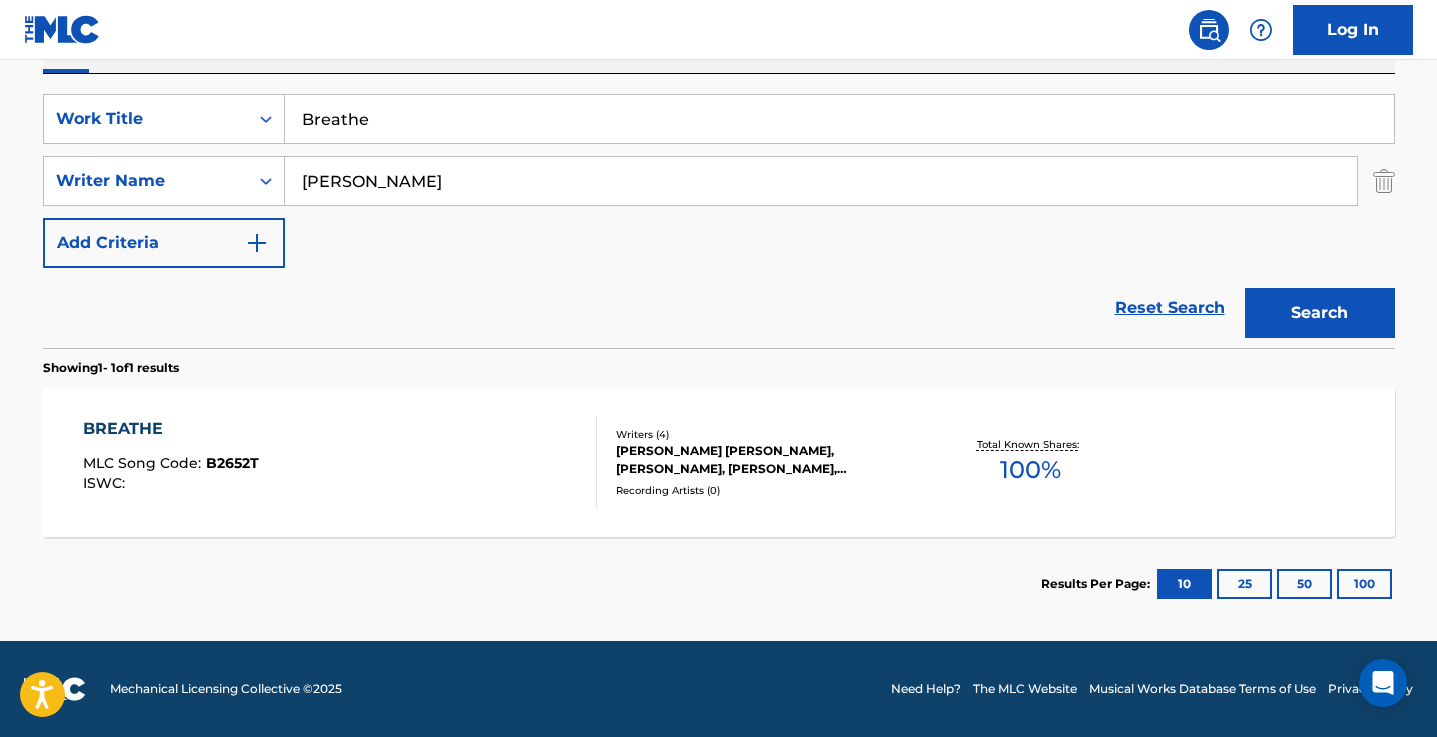 scroll, scrollTop: 350, scrollLeft: 0, axis: vertical 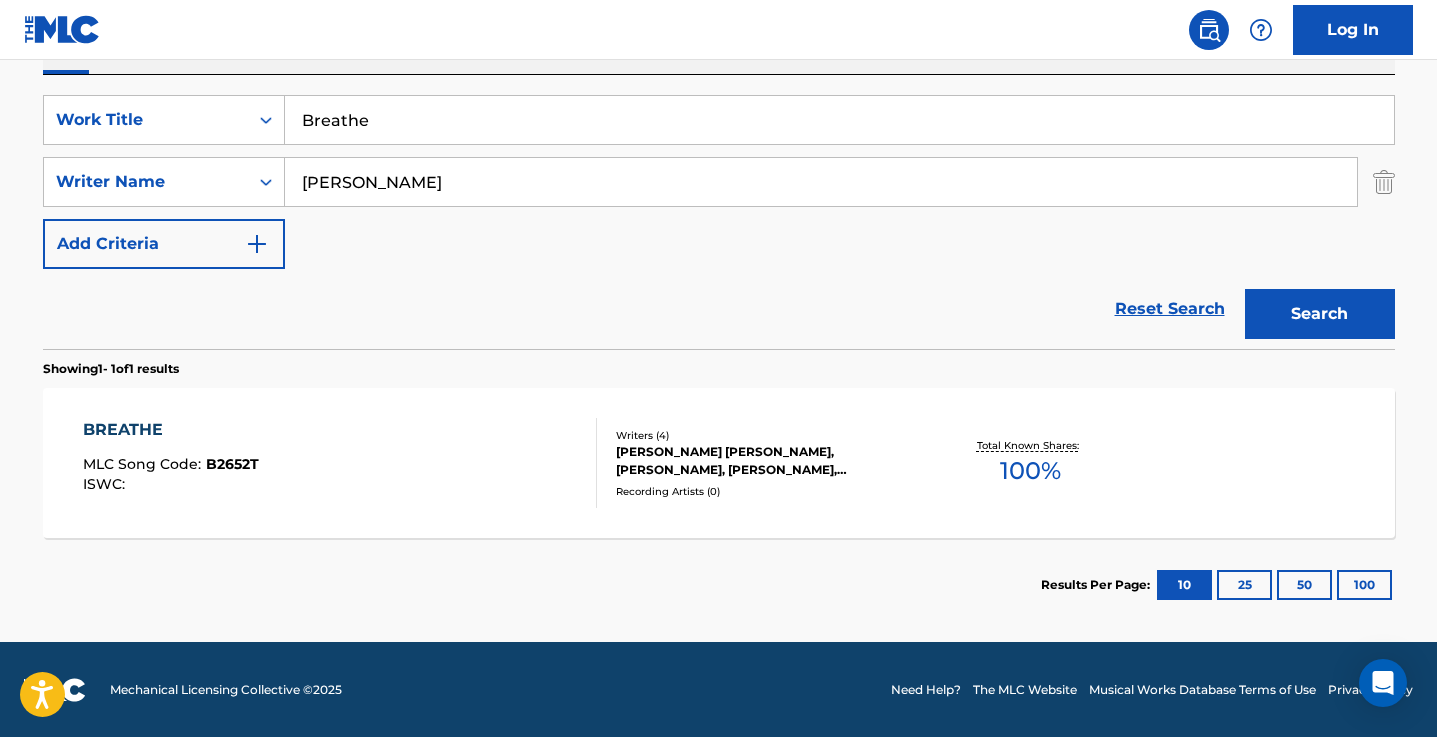 click on "BREATHE" at bounding box center [171, 430] 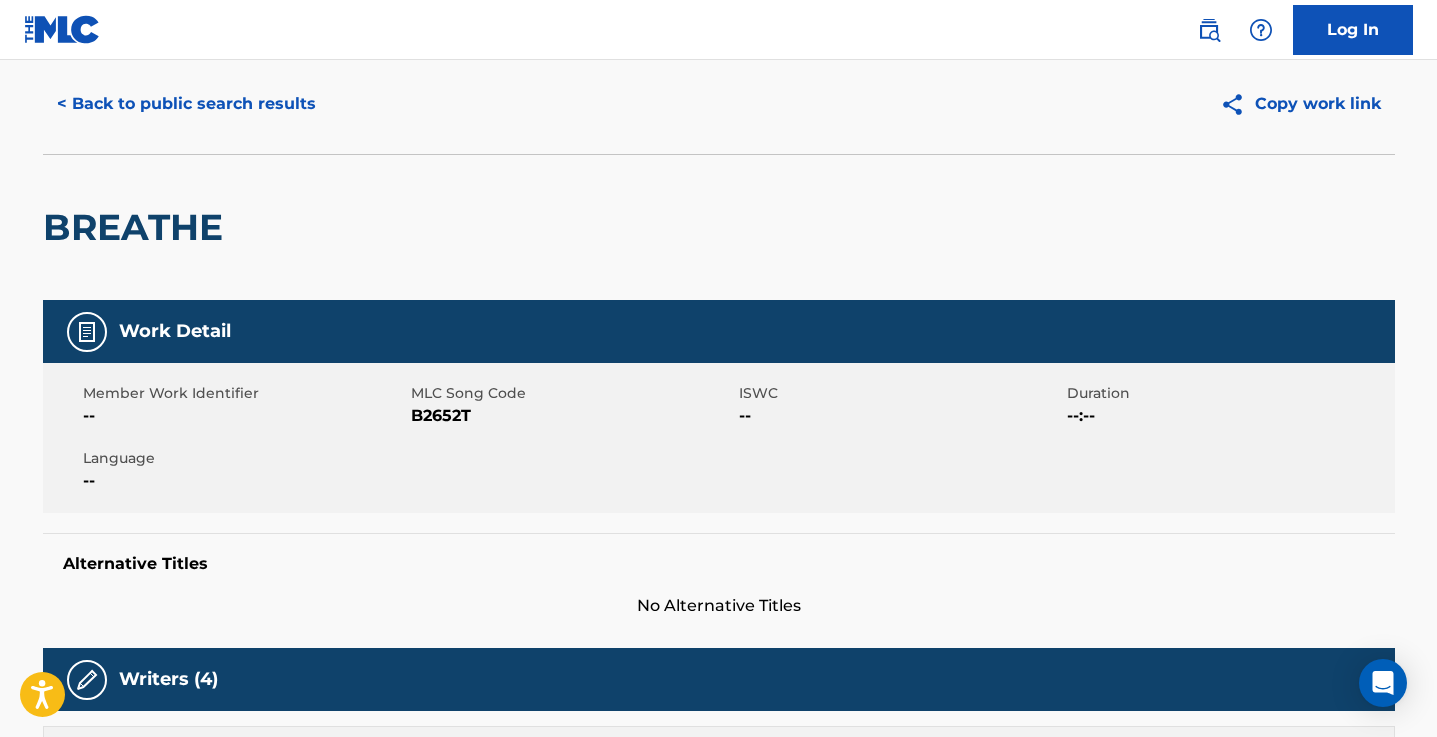 scroll, scrollTop: 0, scrollLeft: 0, axis: both 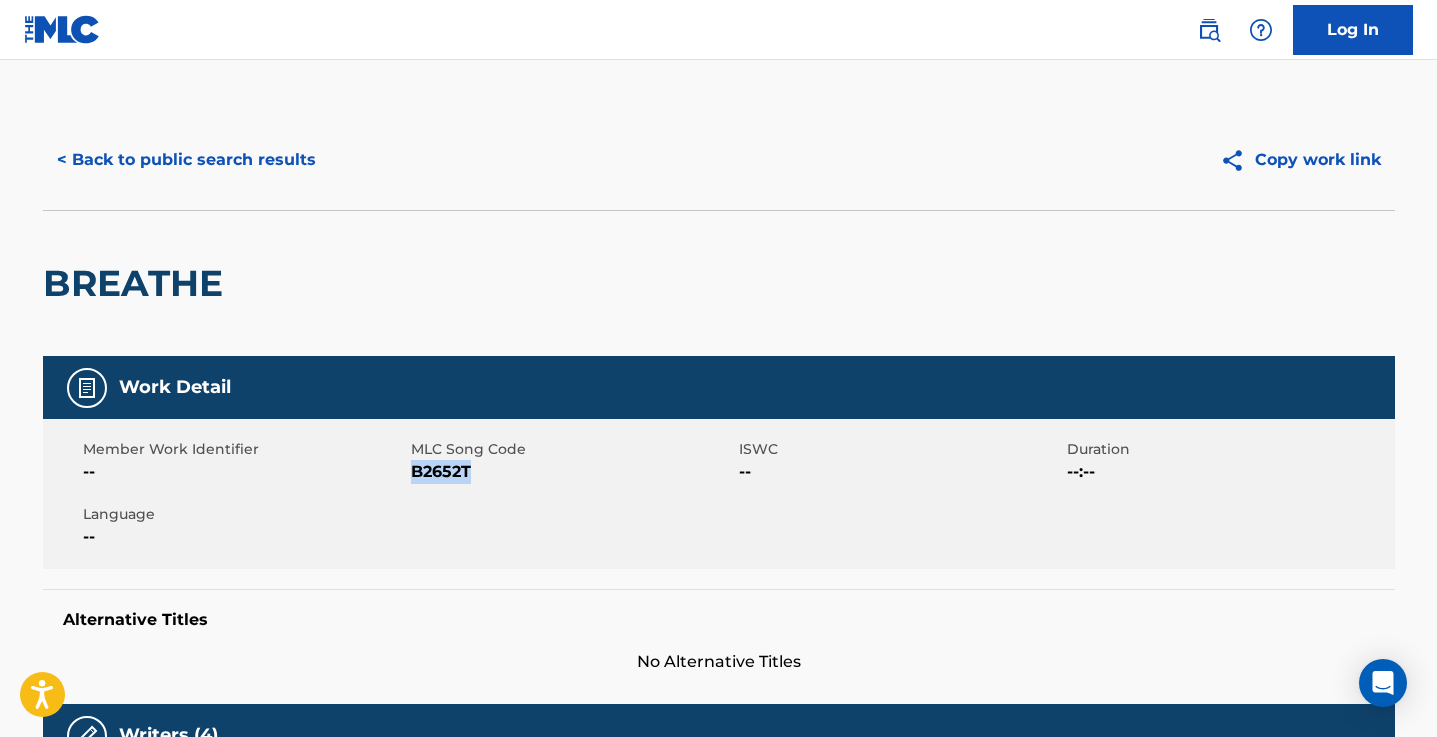 drag, startPoint x: 473, startPoint y: 470, endPoint x: 413, endPoint y: 471, distance: 60.00833 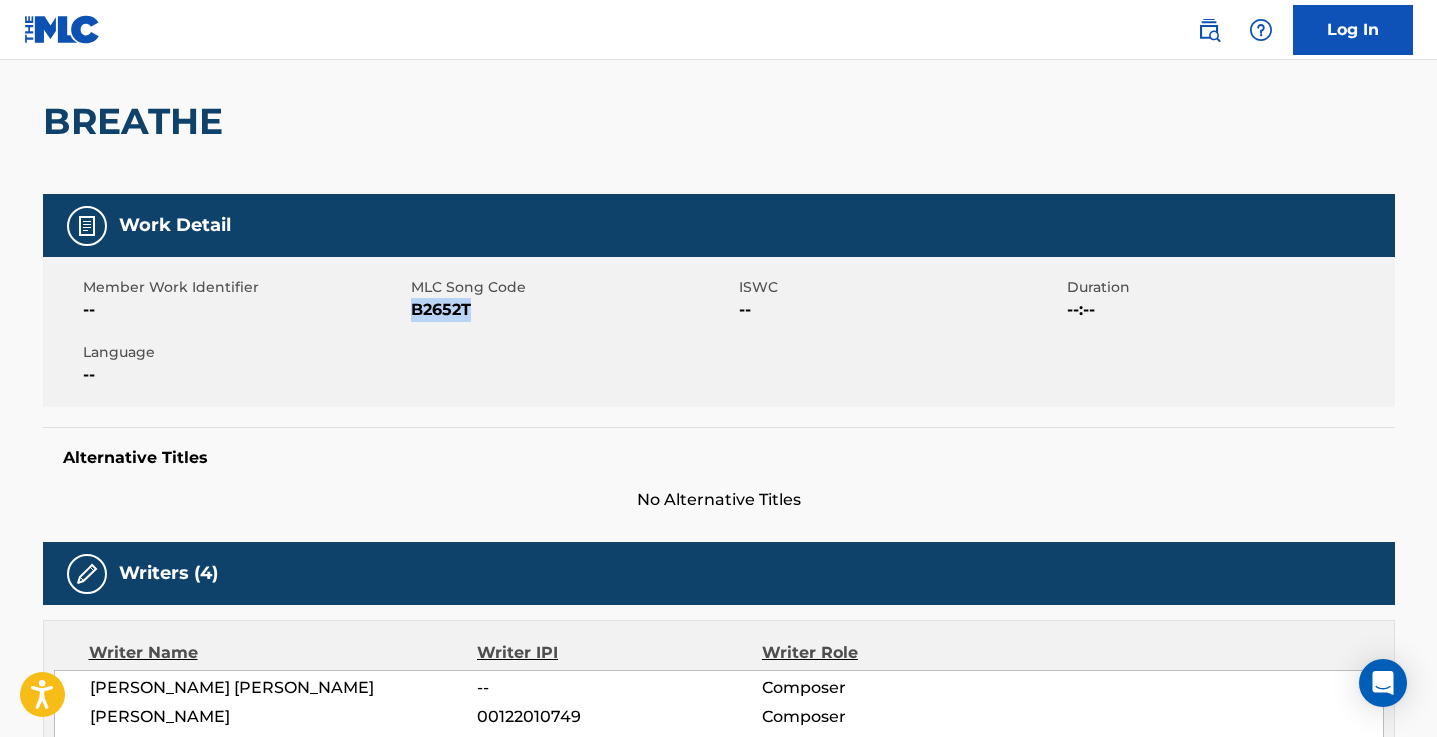 scroll, scrollTop: 0, scrollLeft: 0, axis: both 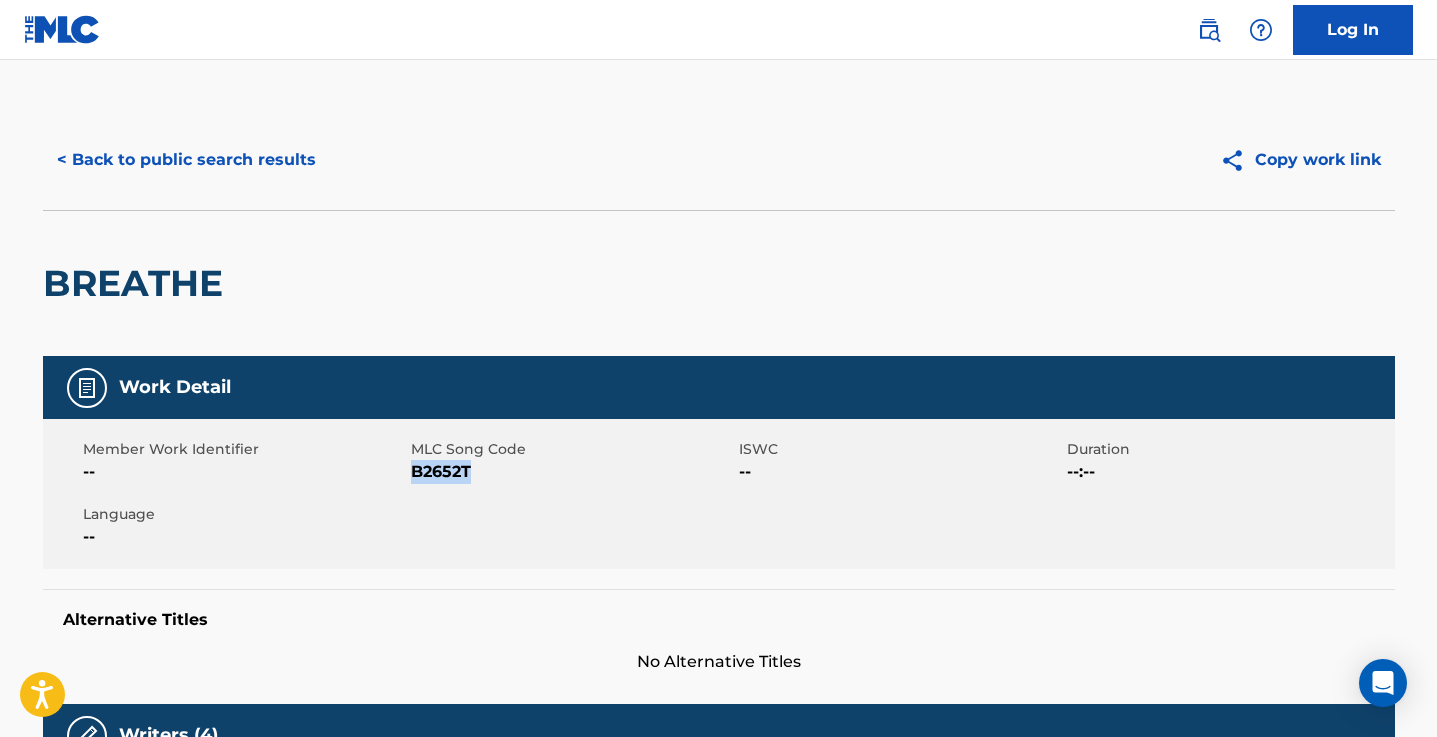 click on "< Back to public search results" at bounding box center [186, 160] 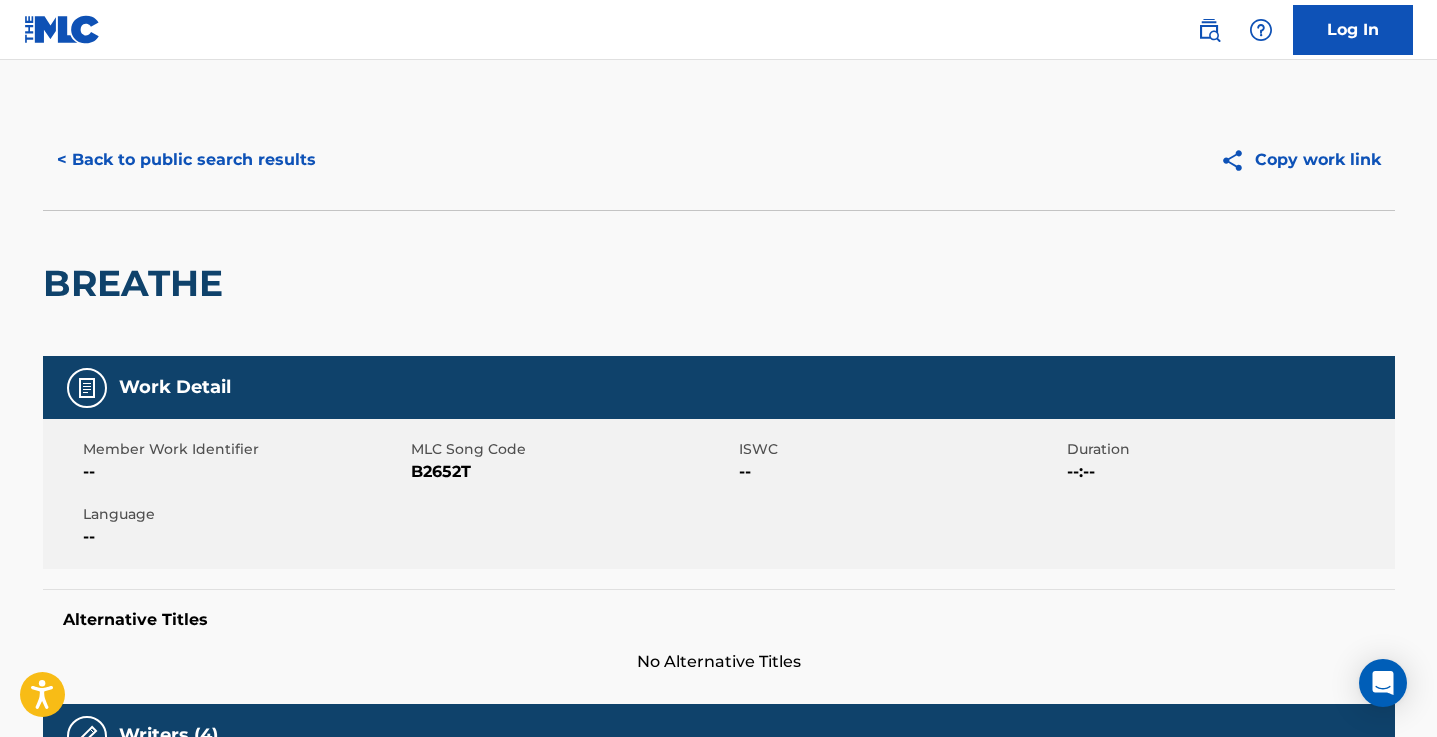 scroll, scrollTop: 236, scrollLeft: 0, axis: vertical 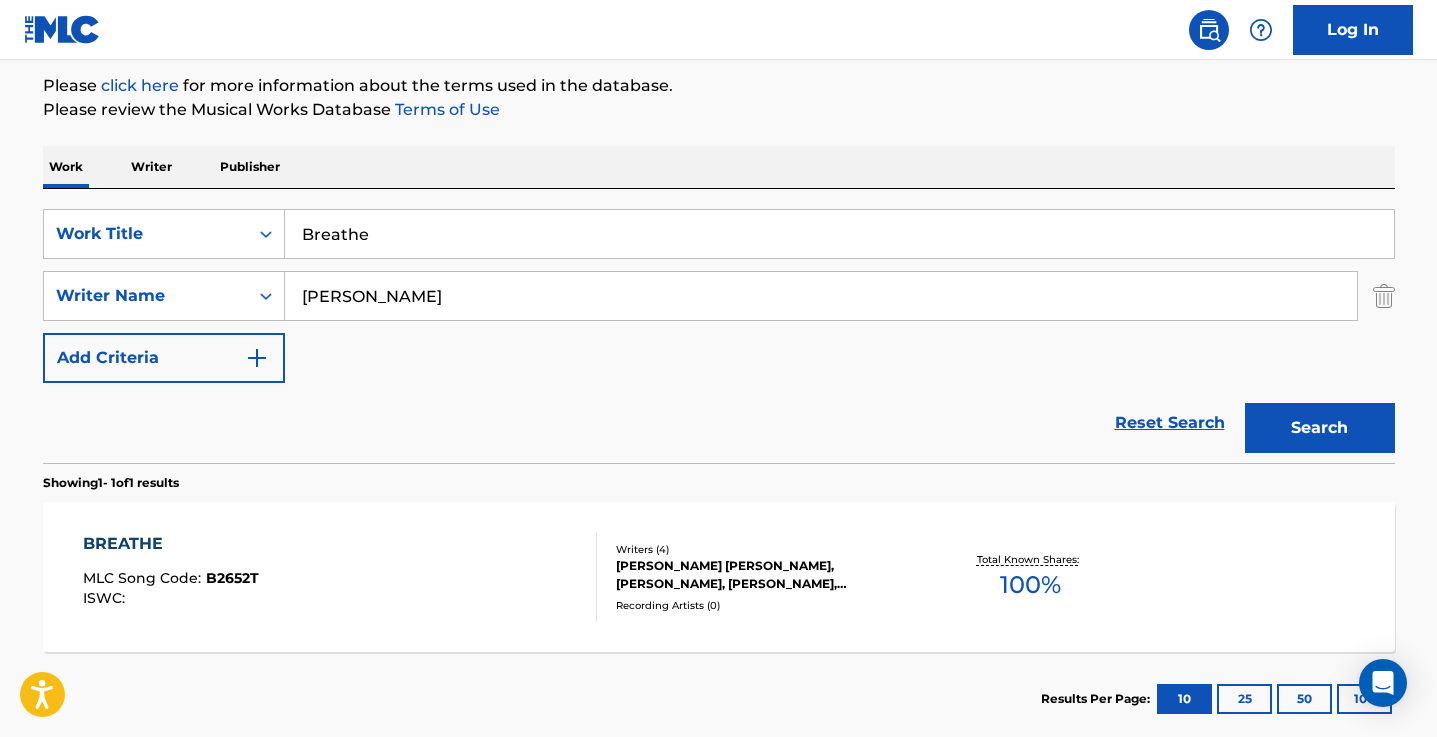 click on "Breathe" at bounding box center (839, 234) 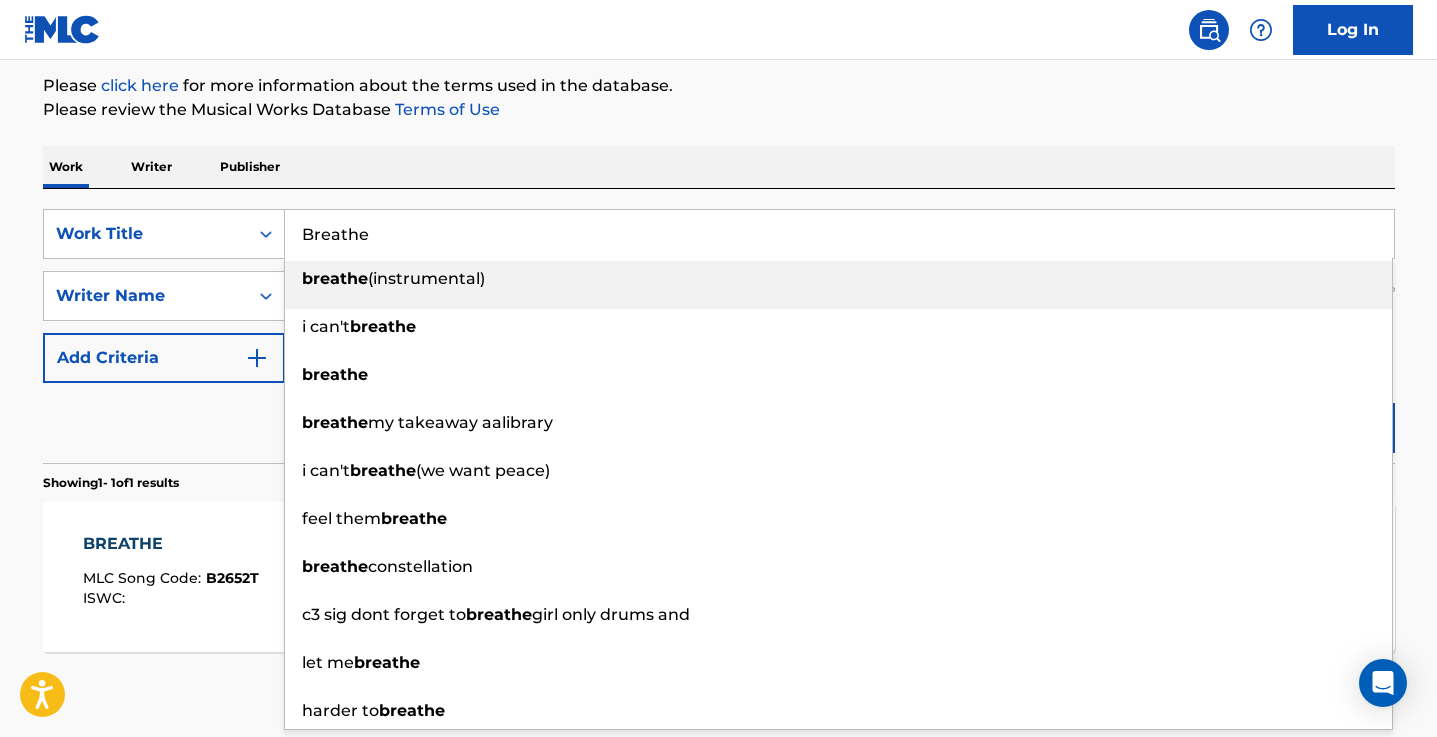 paste on "Set on you" 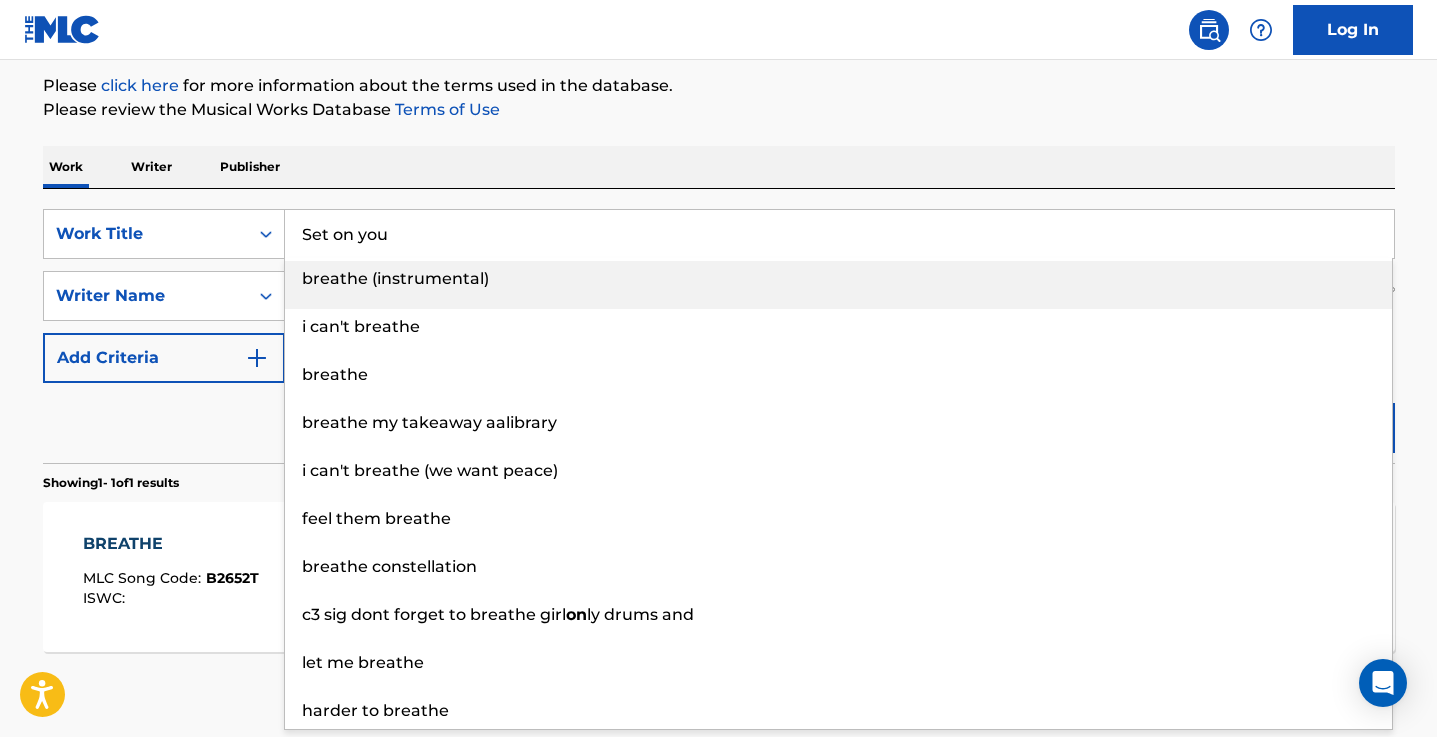 type on "Set on you" 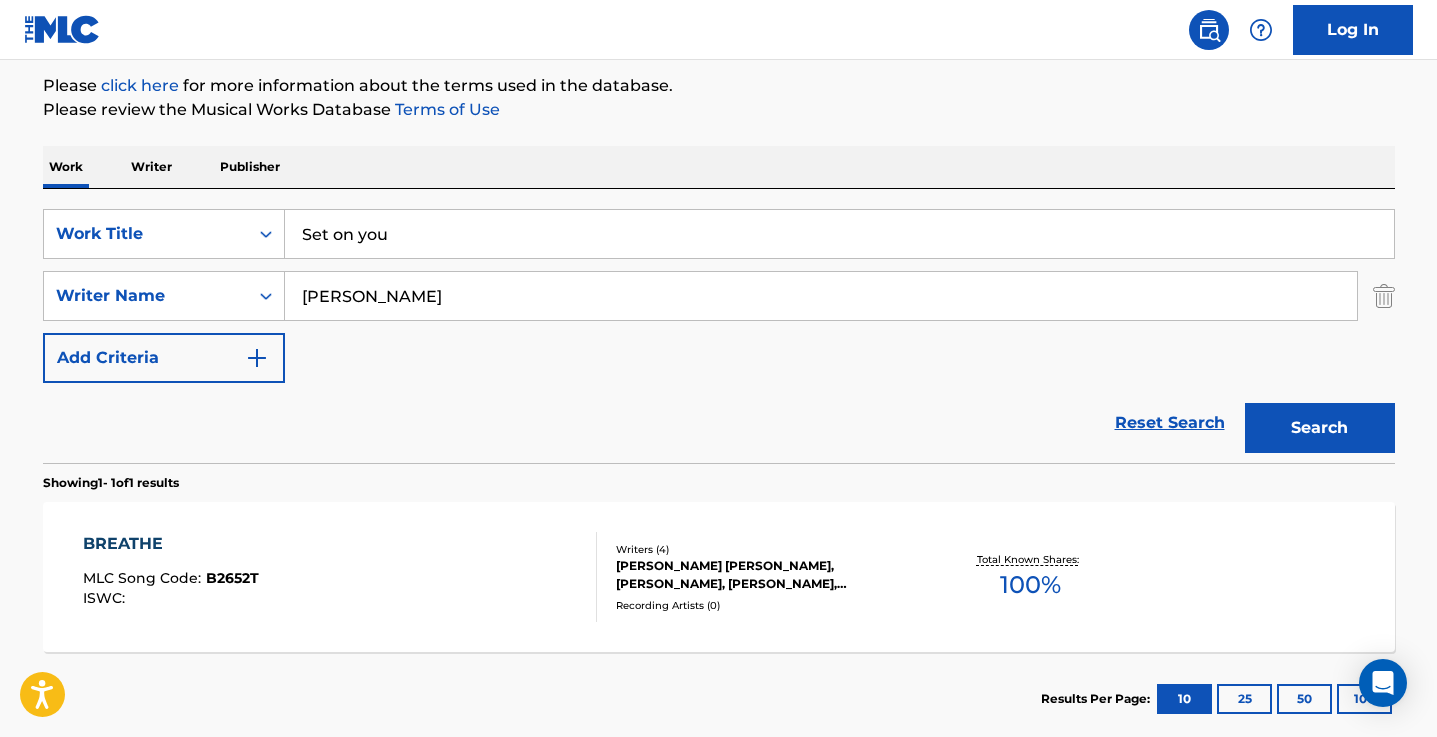 click on "The MLC Public Work Search The accuracy and completeness of The MLC's data is determined solely by our Members. It is not an authoritative source for recording information. Please   click here   for more information about the terms used in the database. Please review the Musical Works Database   Terms of Use Work Writer Publisher SearchWithCriteriaeec535b9-cb54-4b51-9709-a8498c060a7d Work Title Set on you SearchWithCriteria1d47dee6-8e56-4a8e-baf7-eba92c27cd59 Writer Name [PERSON_NAME] Add Criteria Reset Search Search Showing  1  -   1  of  1   results   BREATHE MLC Song Code : B2652T ISWC : Writers ( 4 ) [PERSON_NAME] [PERSON_NAME], [PERSON_NAME], [PERSON_NAME], [PERSON_NAME] [PERSON_NAME] Recording Artists ( 0 ) Total Known Shares: 100 % Results Per Page: 10 25 50 100" at bounding box center (719, 310) 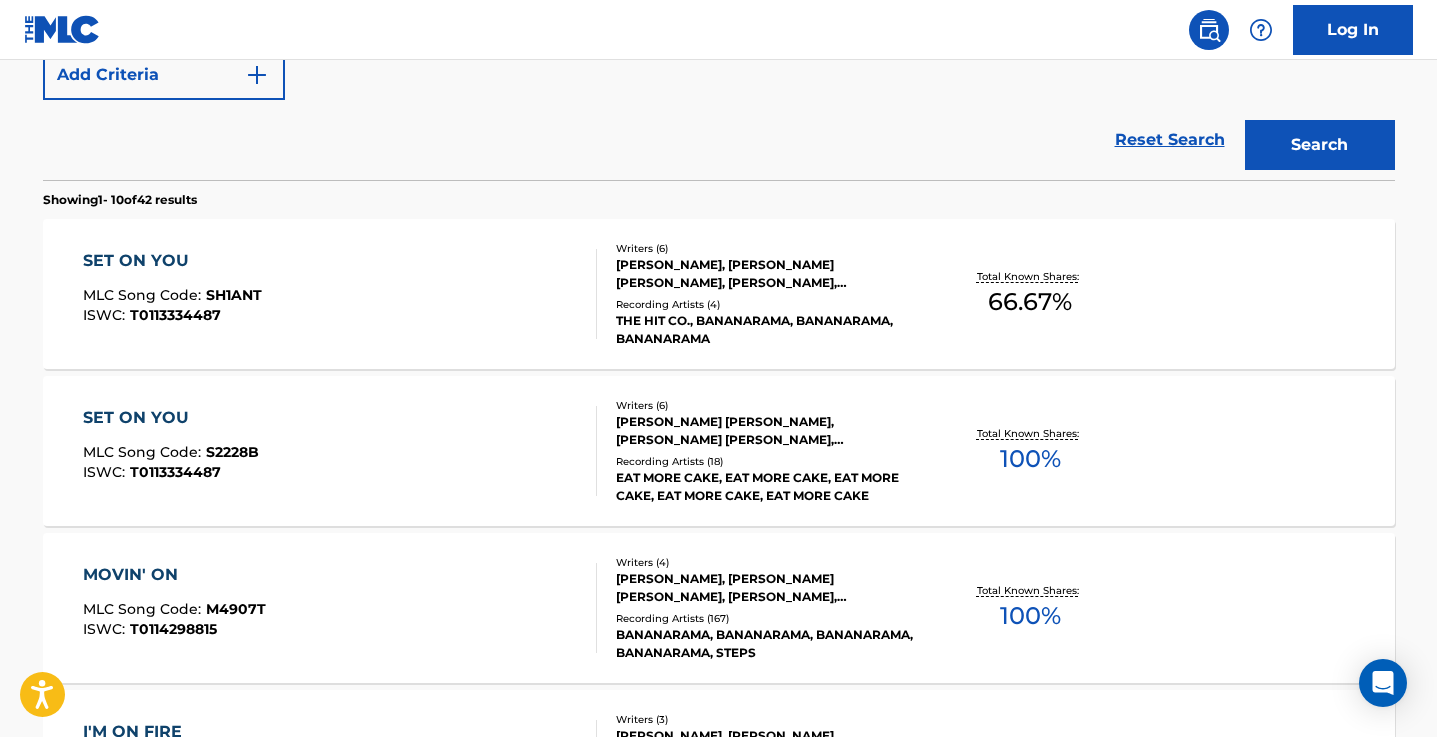 scroll, scrollTop: 538, scrollLeft: 0, axis: vertical 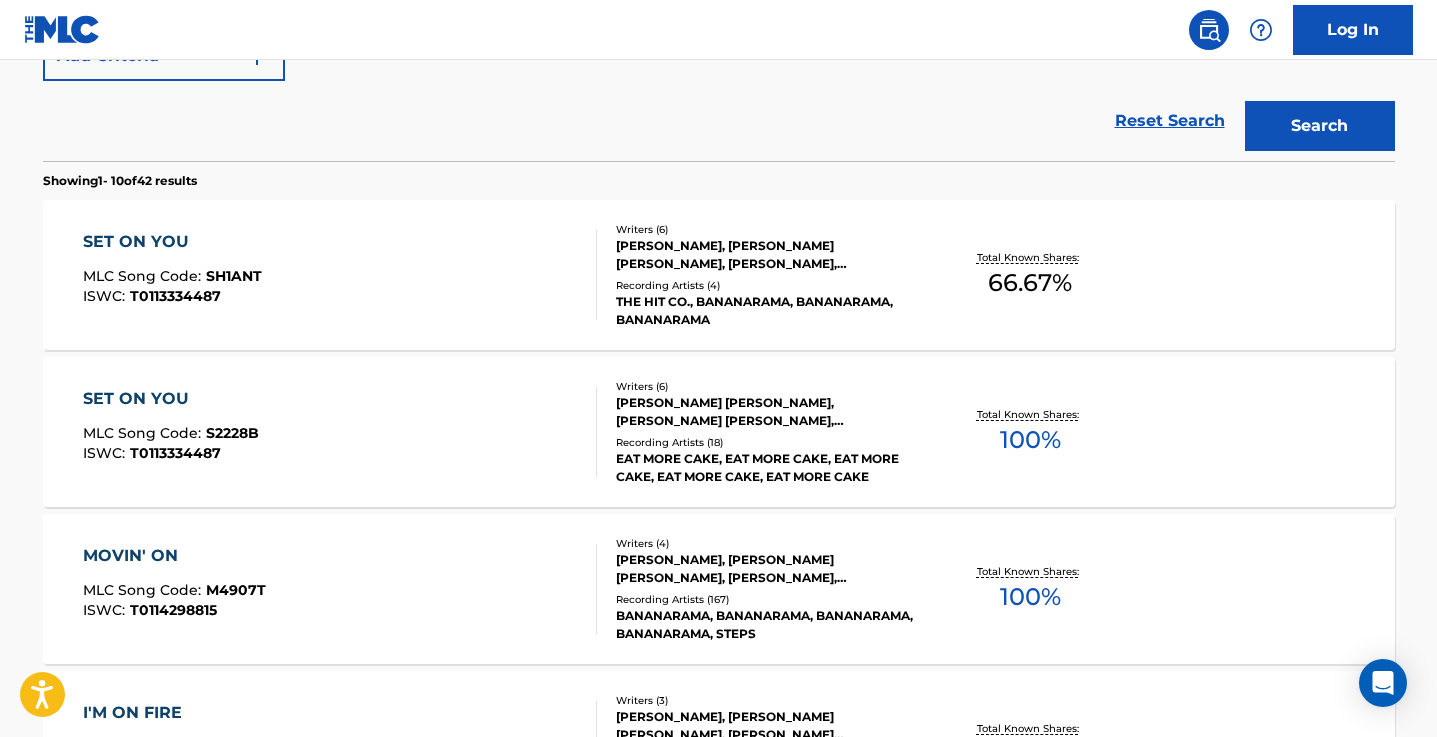 click on "SET ON YOU" at bounding box center (172, 242) 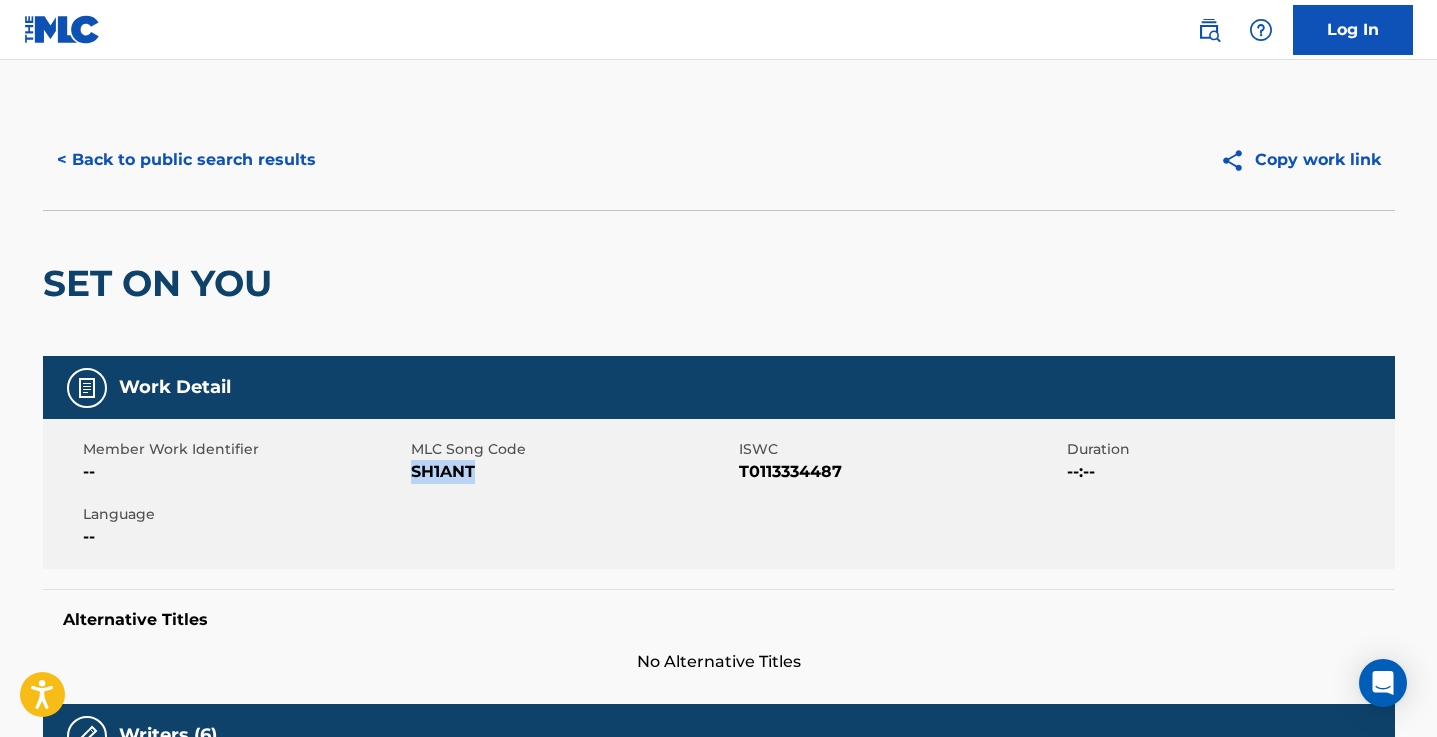 drag, startPoint x: 476, startPoint y: 471, endPoint x: 414, endPoint y: 470, distance: 62.008064 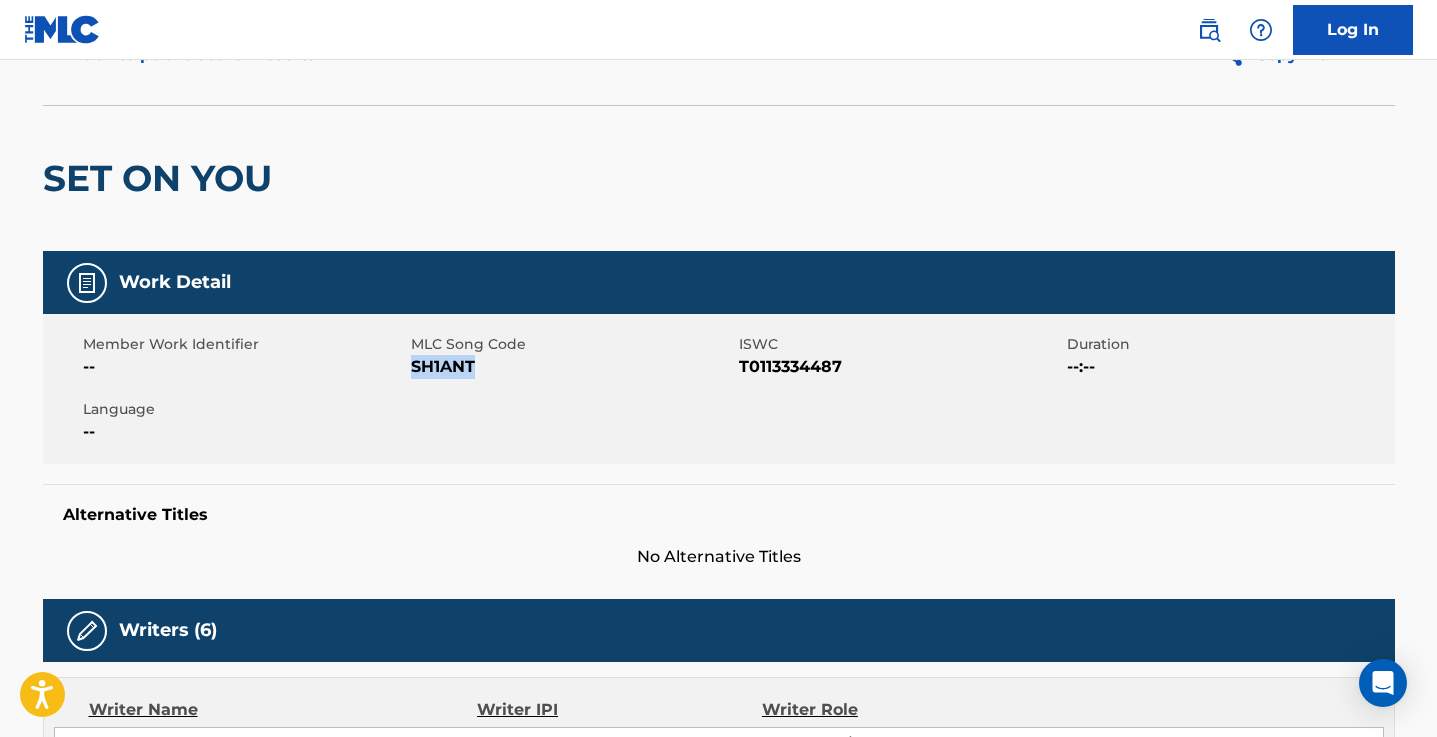scroll, scrollTop: 0, scrollLeft: 0, axis: both 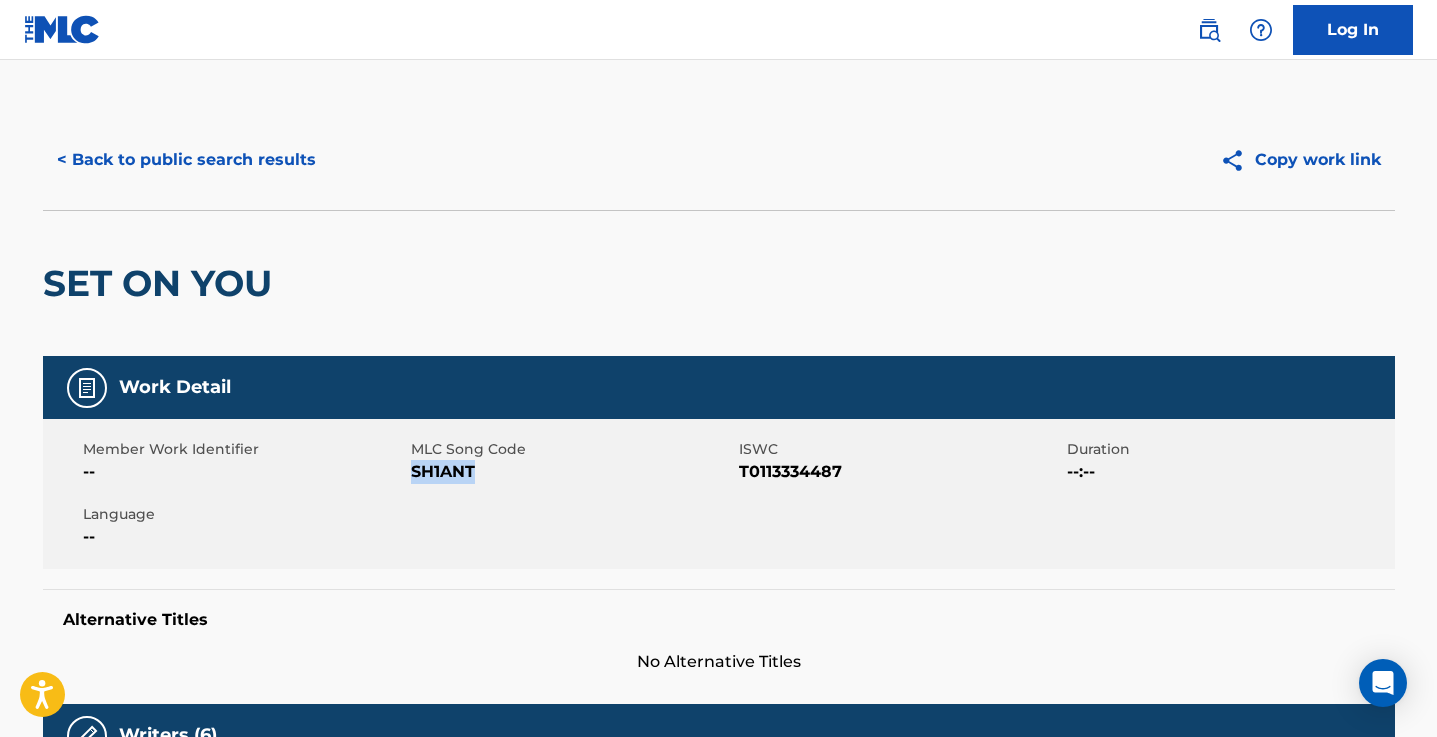 click on "< Back to public search results" at bounding box center (186, 160) 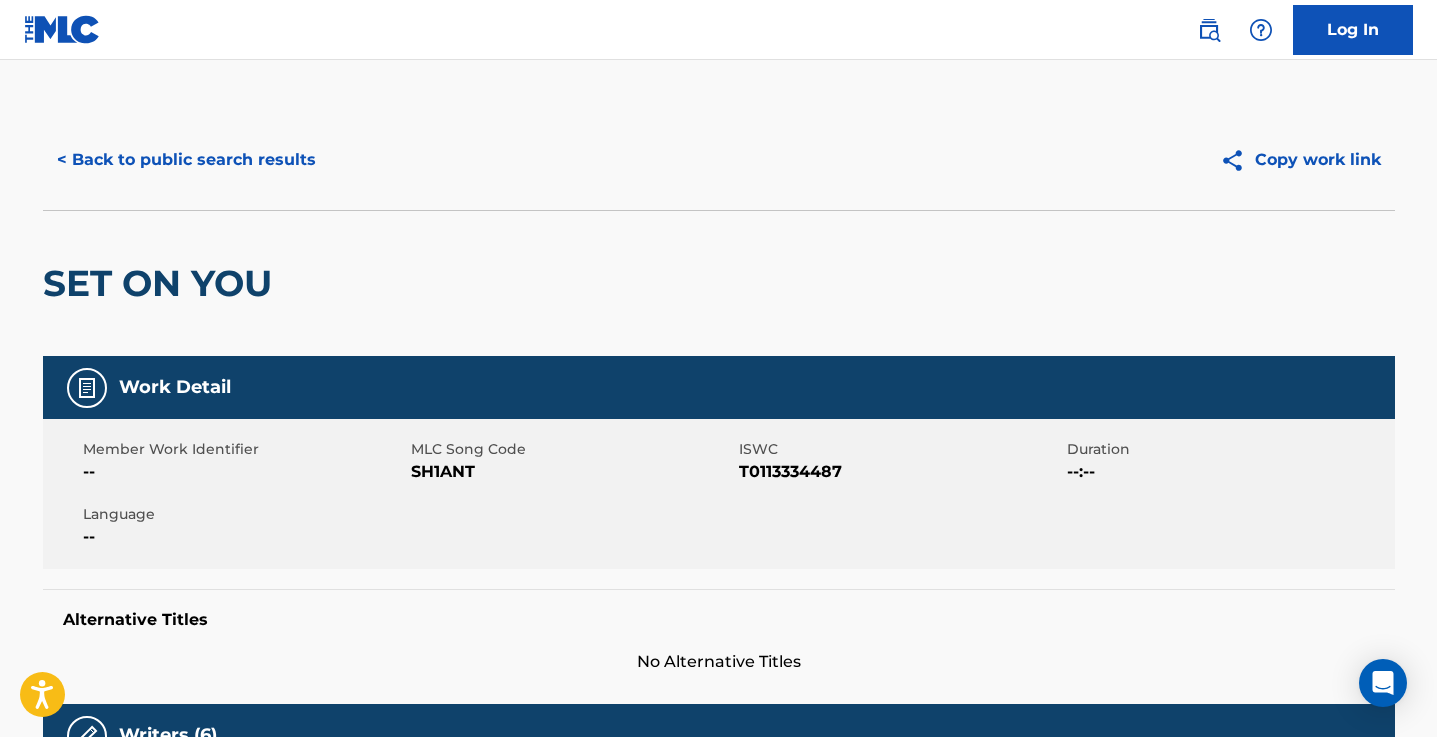 scroll, scrollTop: 651, scrollLeft: 0, axis: vertical 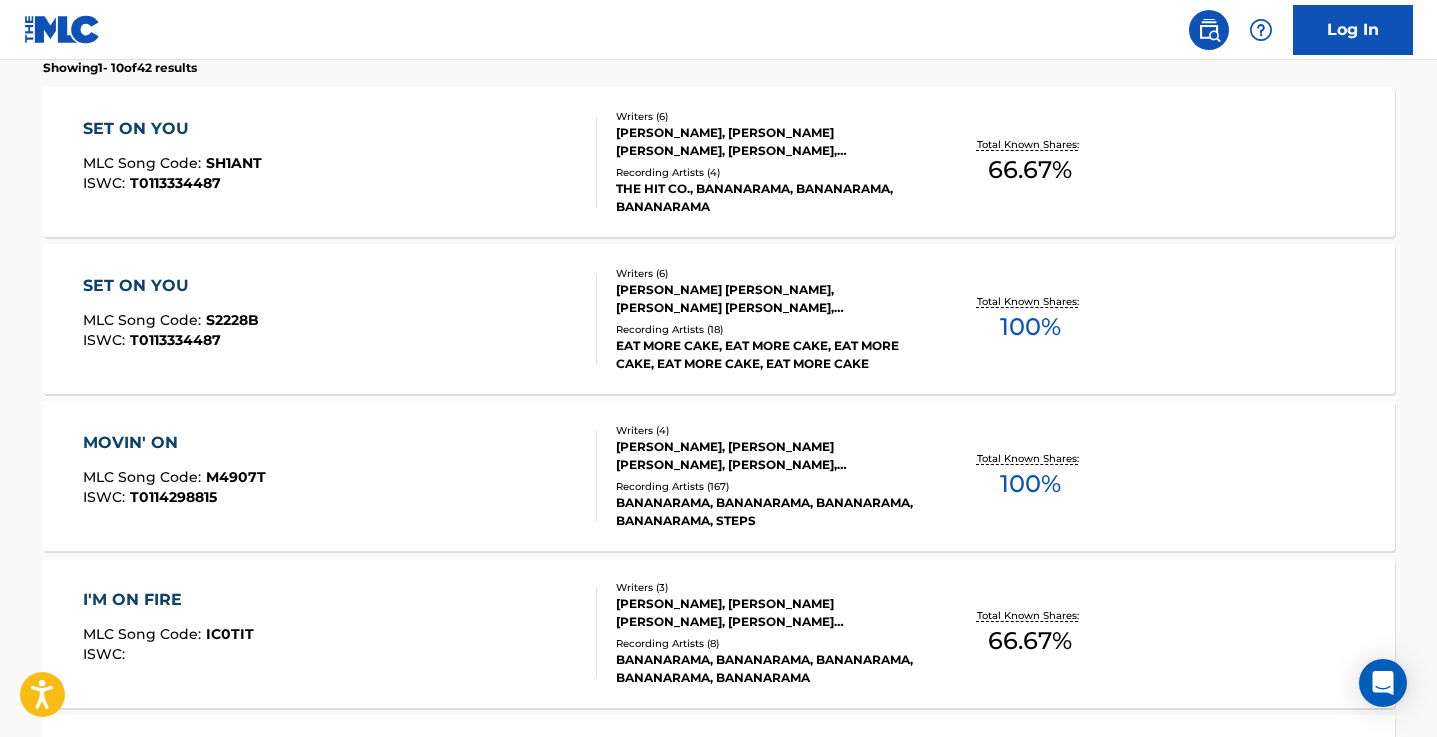 click on "SET ON YOU" at bounding box center (171, 286) 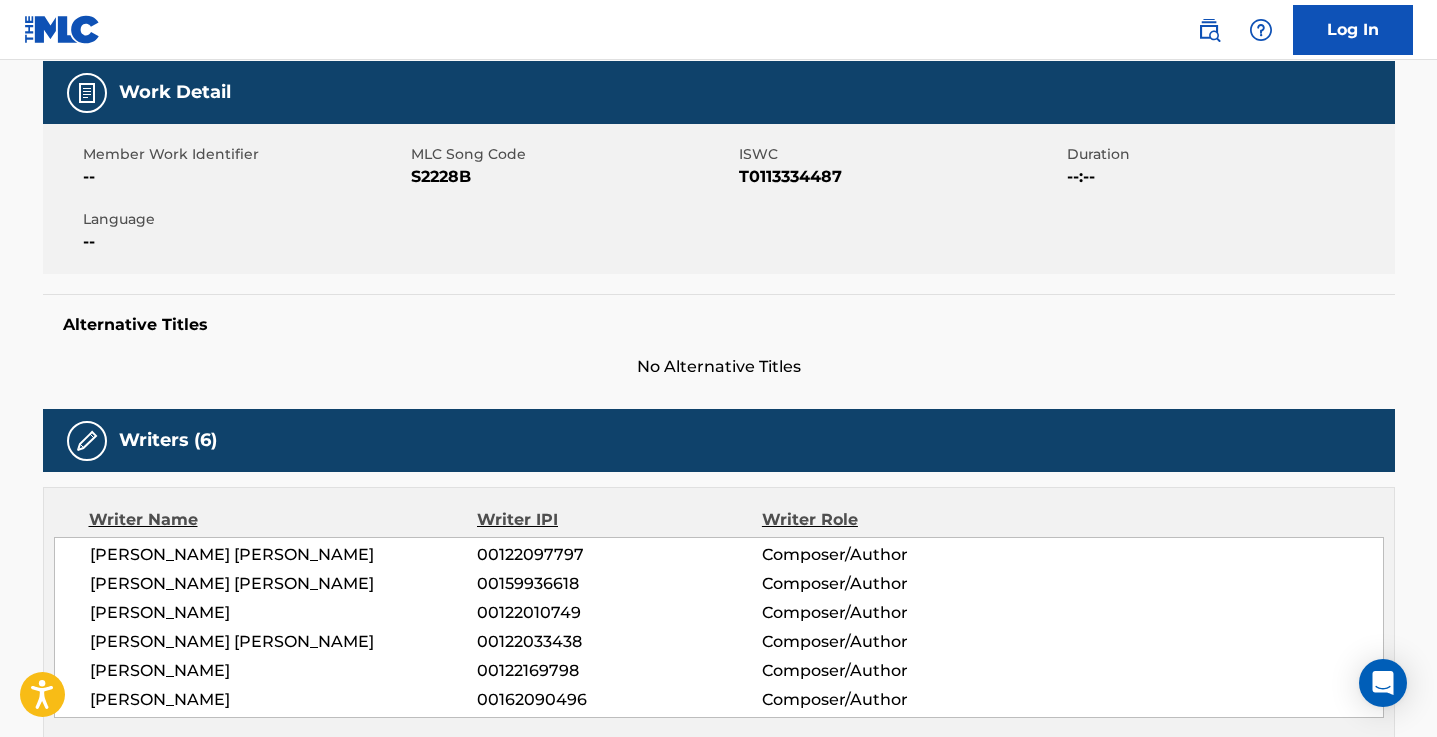 scroll, scrollTop: 0, scrollLeft: 0, axis: both 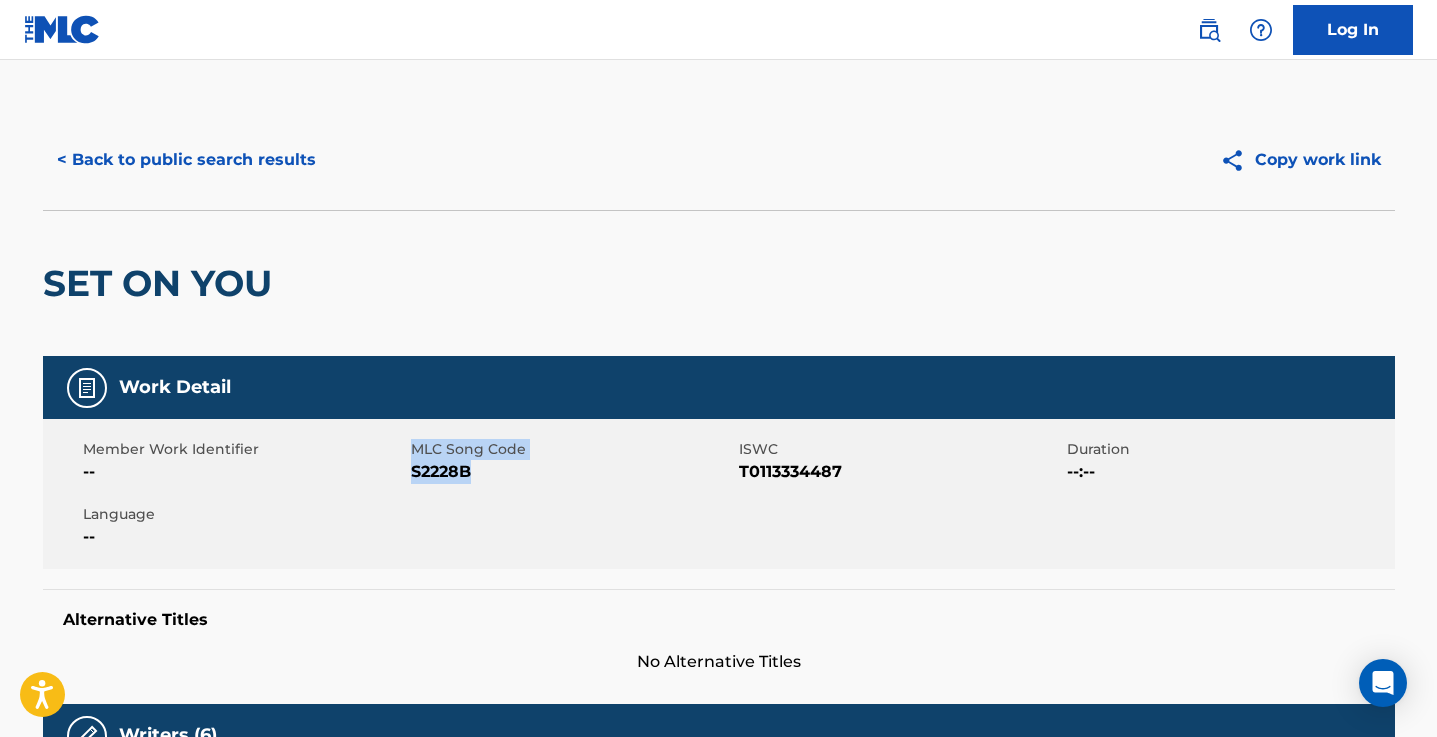 drag, startPoint x: 471, startPoint y: 474, endPoint x: 409, endPoint y: 470, distance: 62.1289 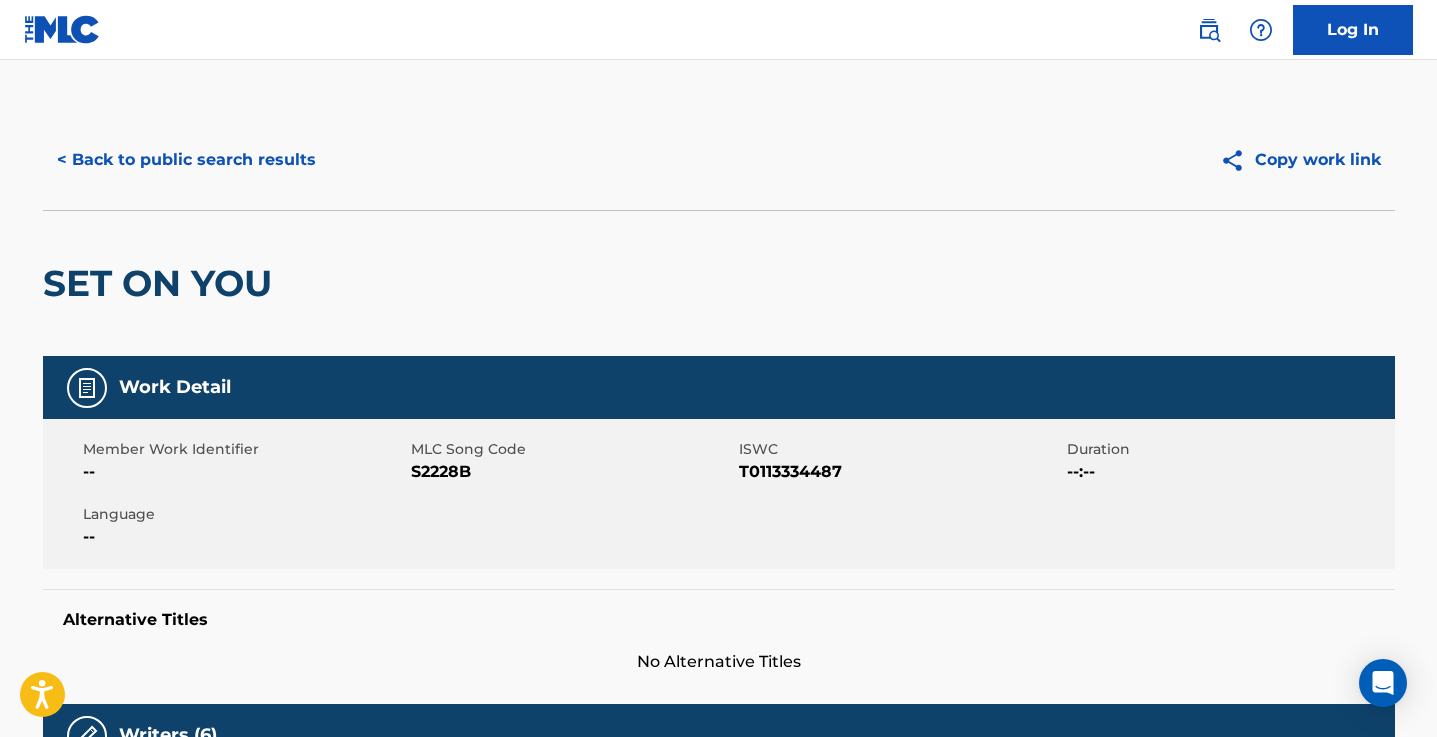 click on "S2228B" at bounding box center [572, 472] 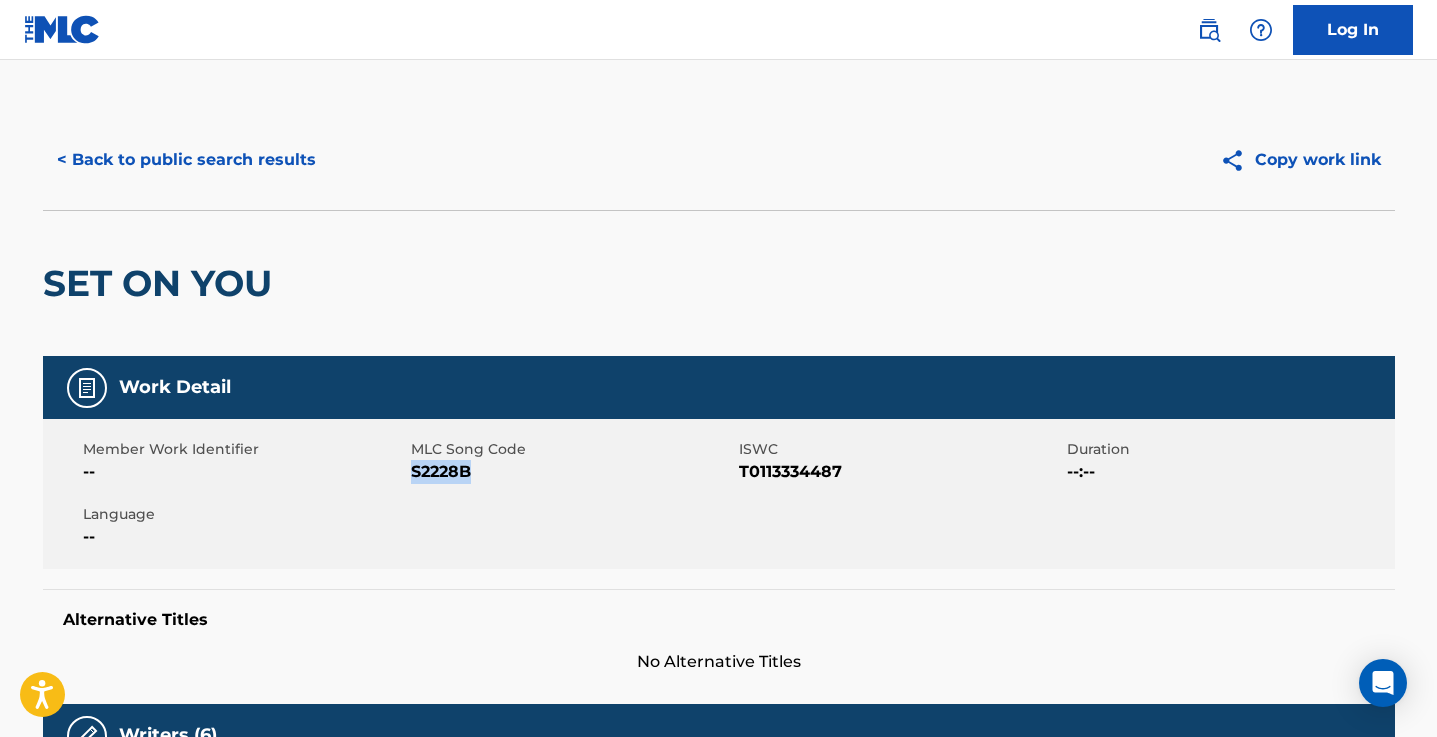 drag, startPoint x: 470, startPoint y: 474, endPoint x: 414, endPoint y: 473, distance: 56.008926 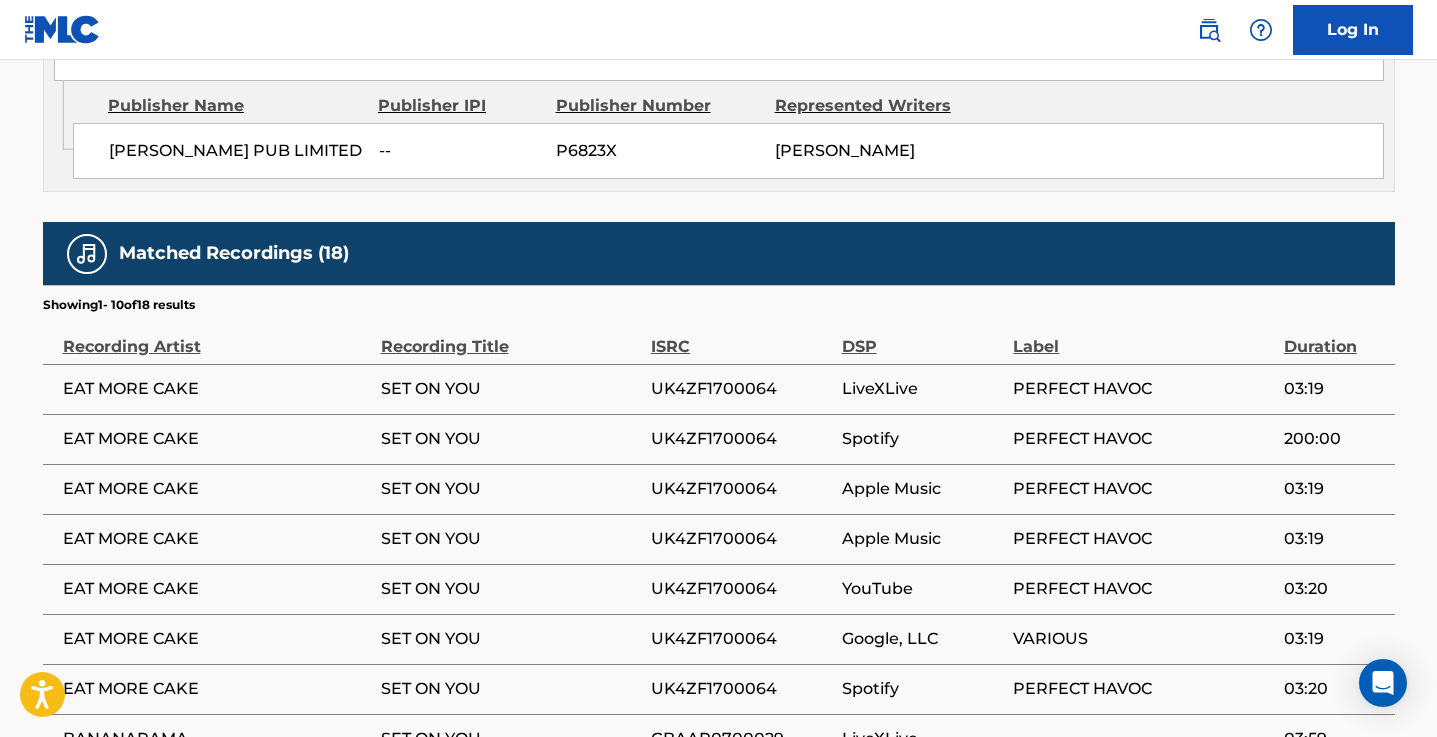 scroll, scrollTop: 2483, scrollLeft: 0, axis: vertical 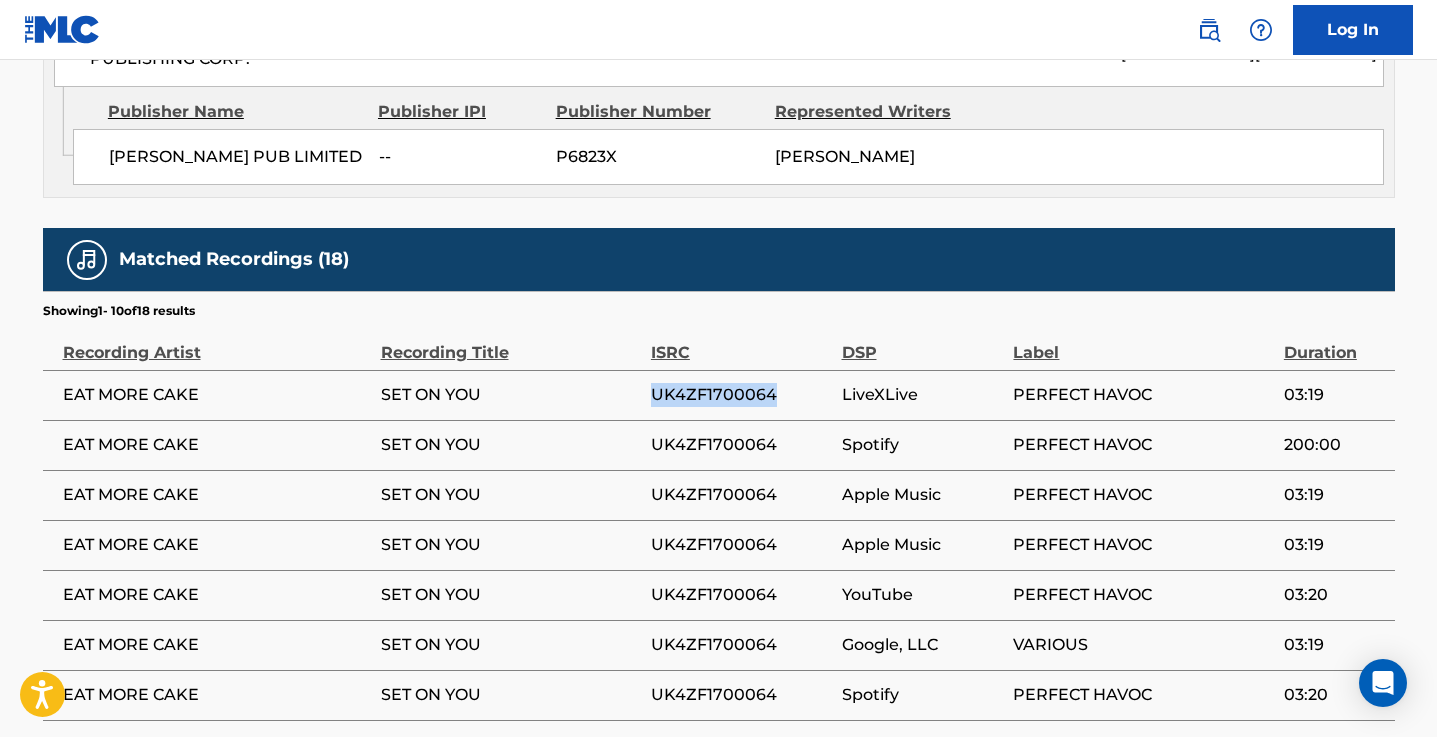 drag, startPoint x: 779, startPoint y: 317, endPoint x: 649, endPoint y: 320, distance: 130.0346 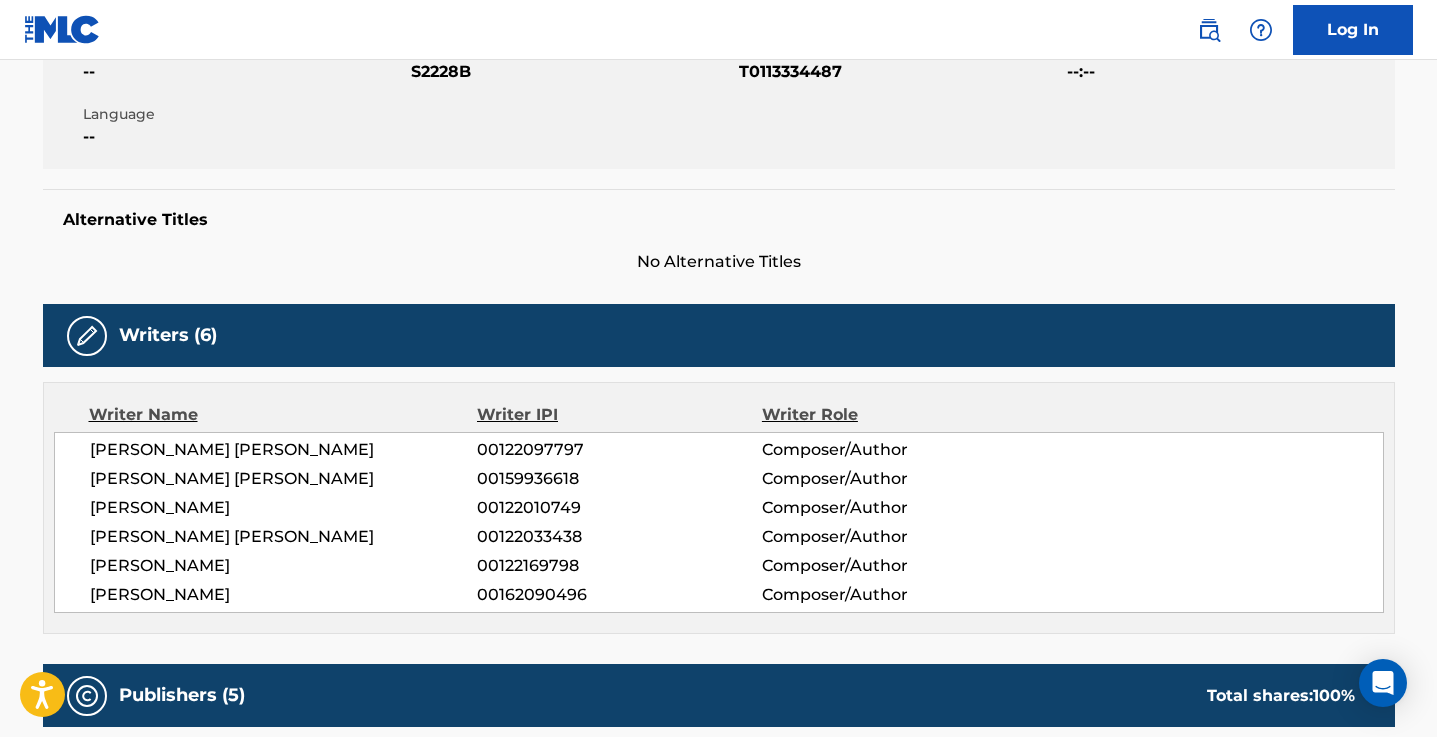 scroll, scrollTop: 0, scrollLeft: 0, axis: both 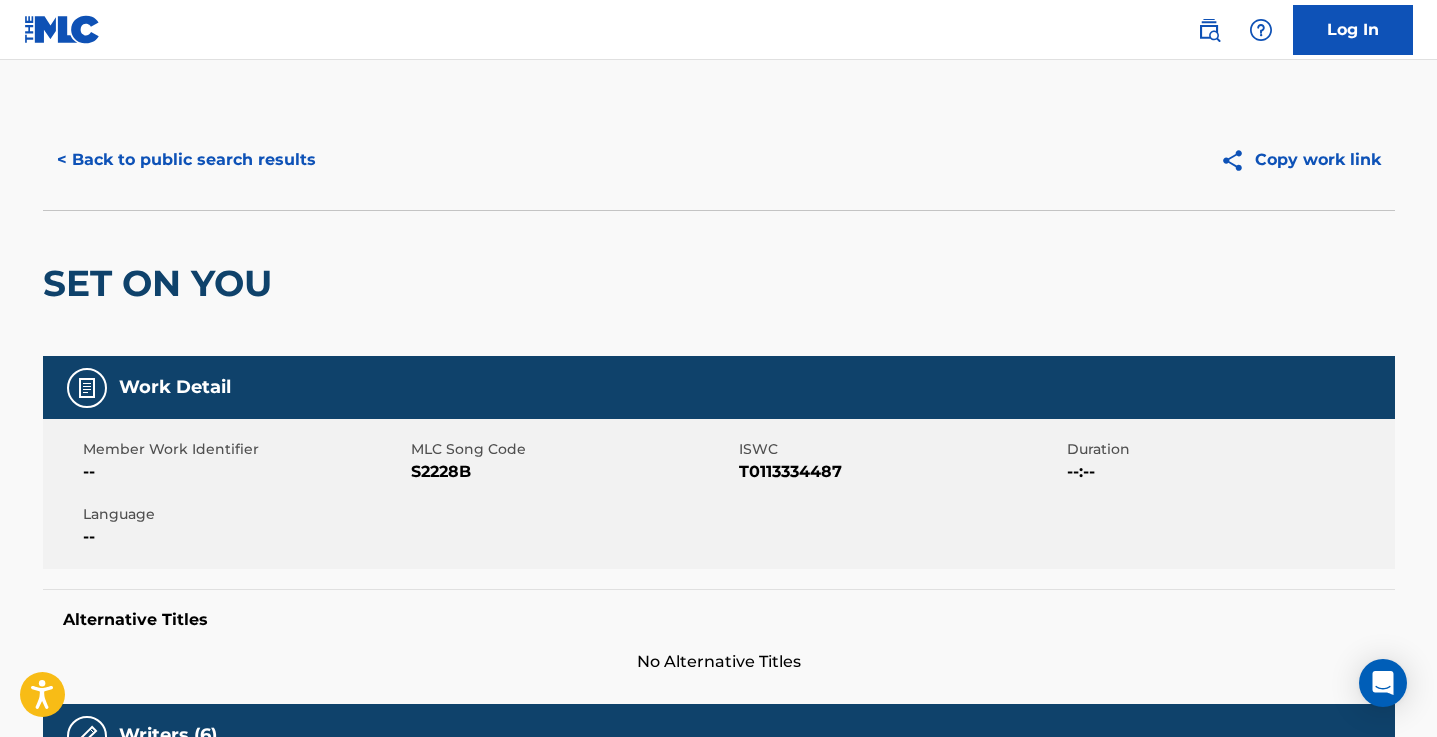 click on "< Back to public search results" at bounding box center [186, 160] 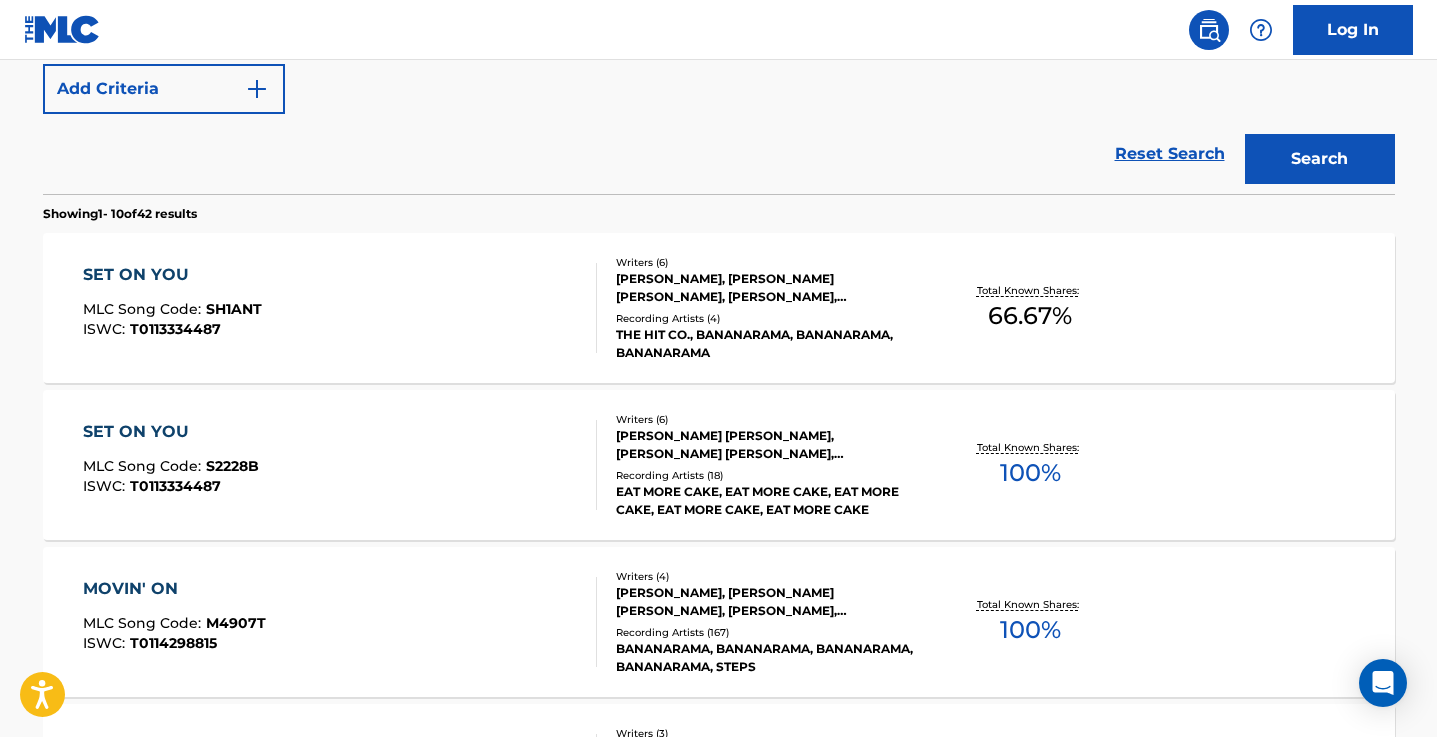scroll, scrollTop: 500, scrollLeft: 0, axis: vertical 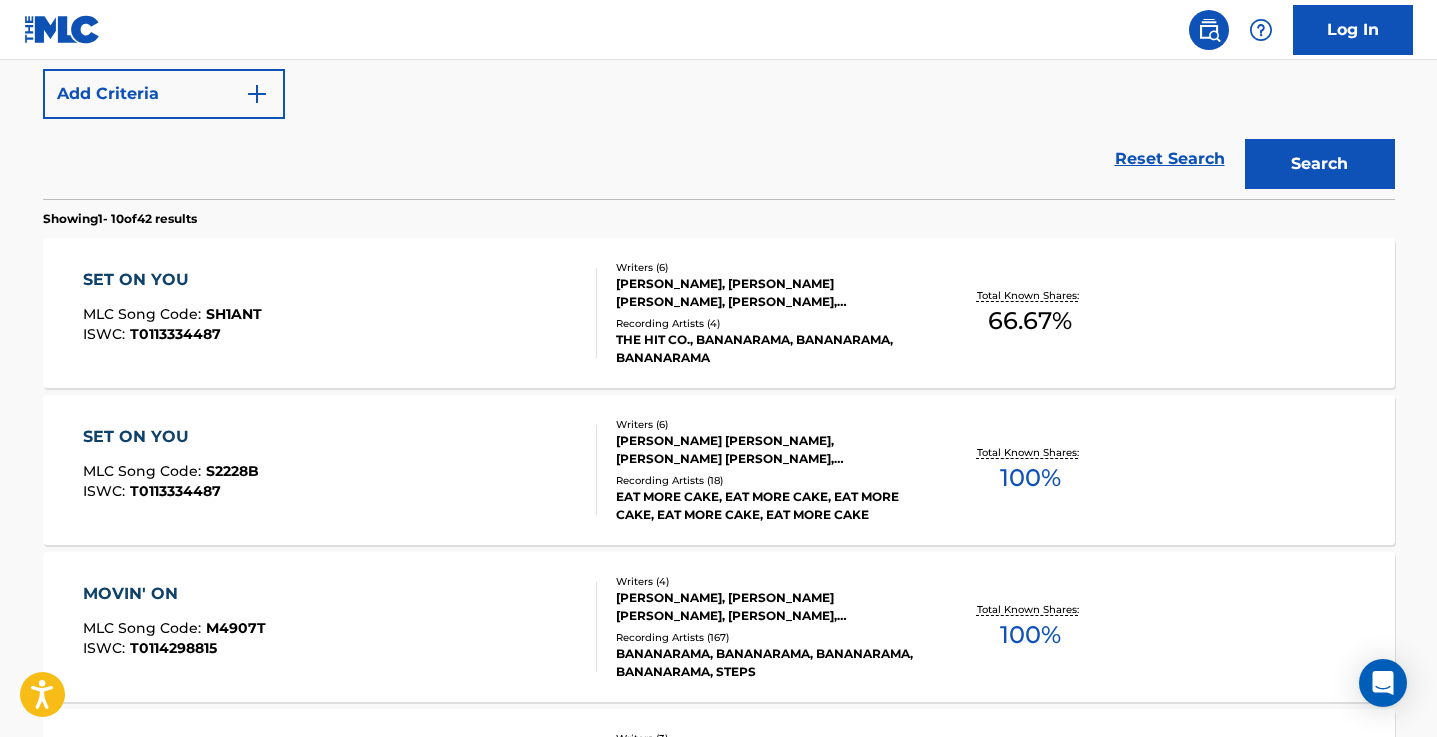 click on "SET ON YOU" at bounding box center (172, 280) 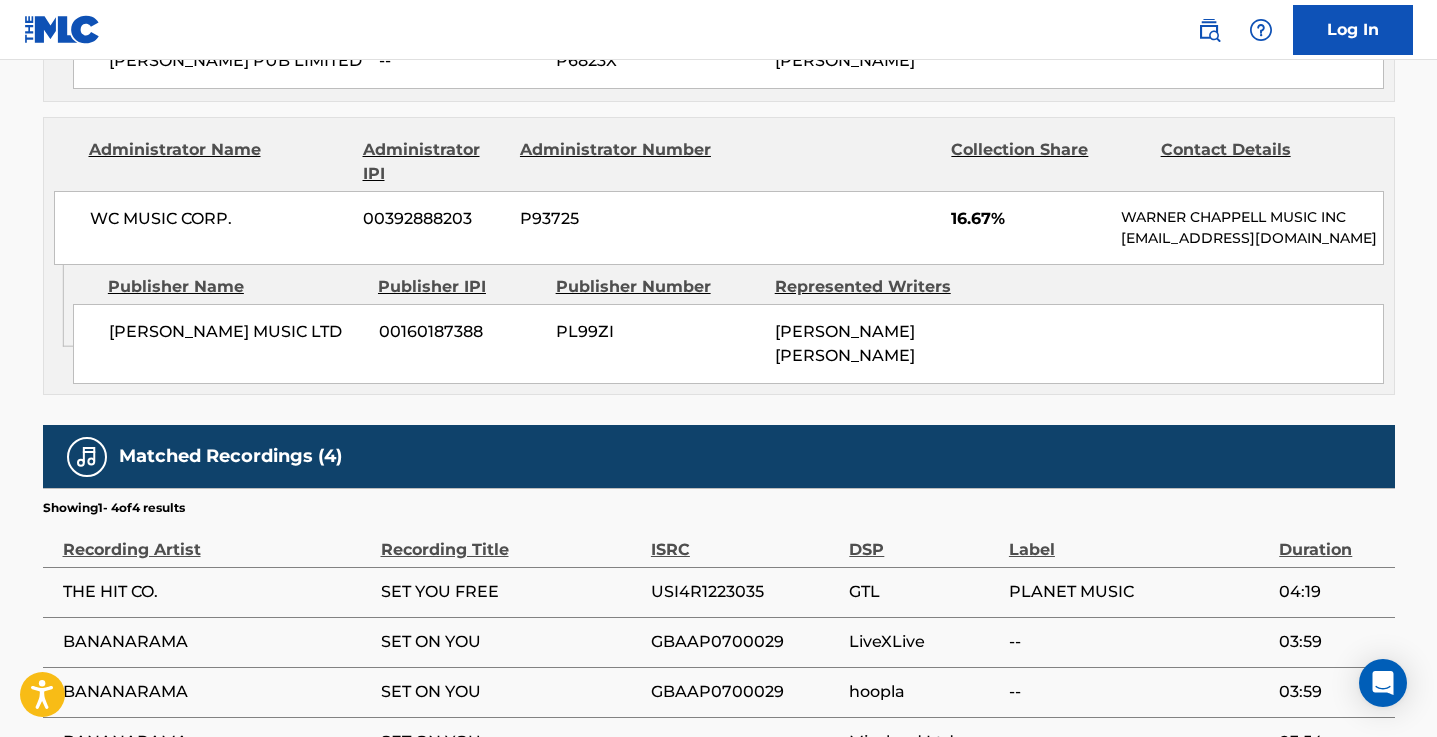scroll, scrollTop: 1700, scrollLeft: 0, axis: vertical 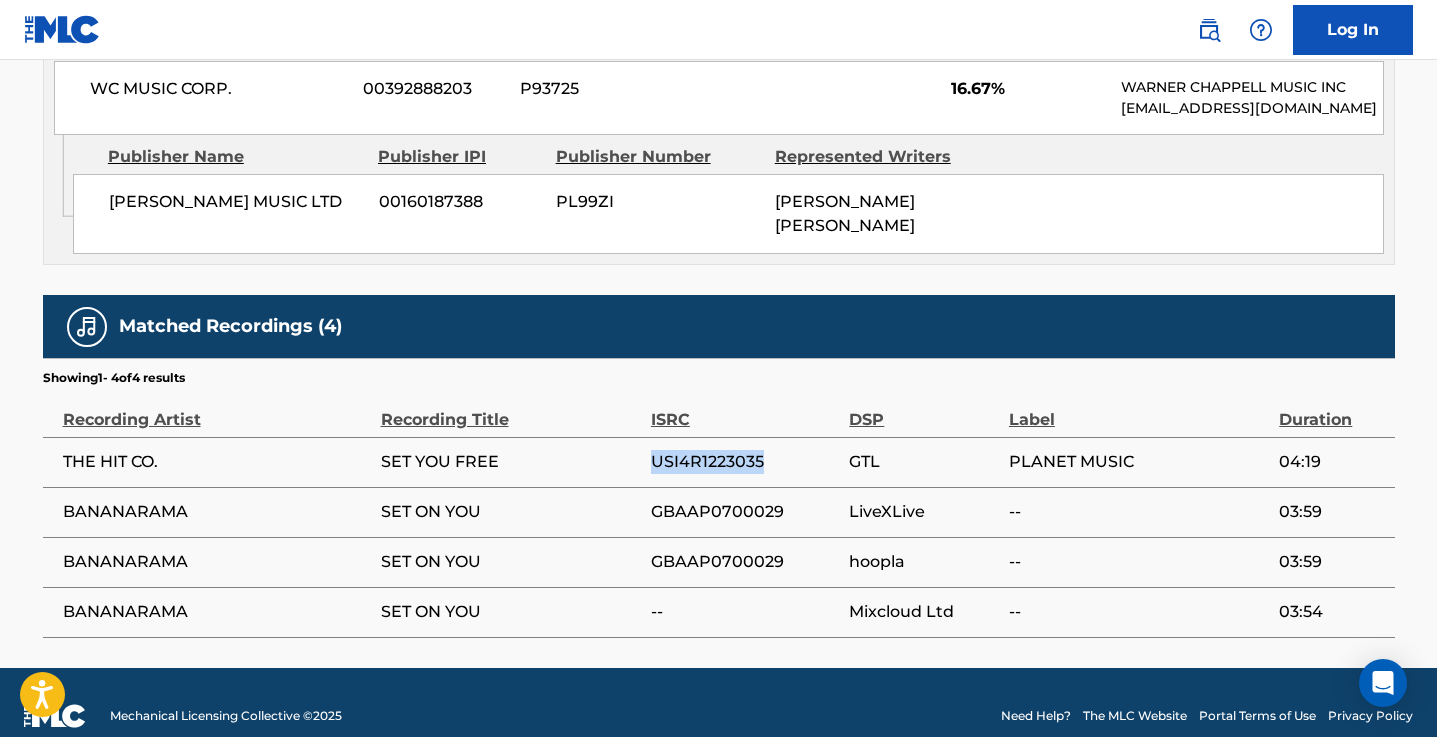 drag, startPoint x: 765, startPoint y: 434, endPoint x: 657, endPoint y: 438, distance: 108.07405 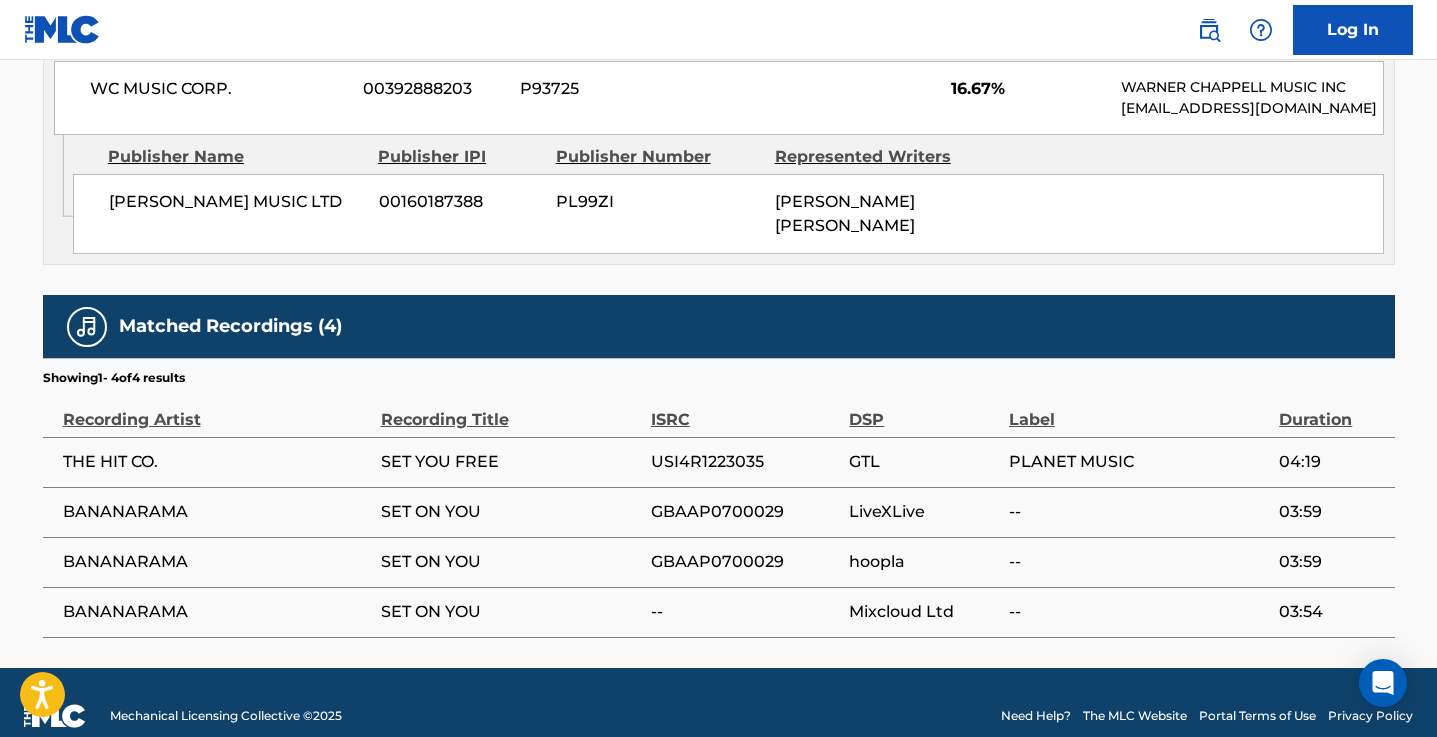 click on "GBAAP0700029" at bounding box center [745, 512] 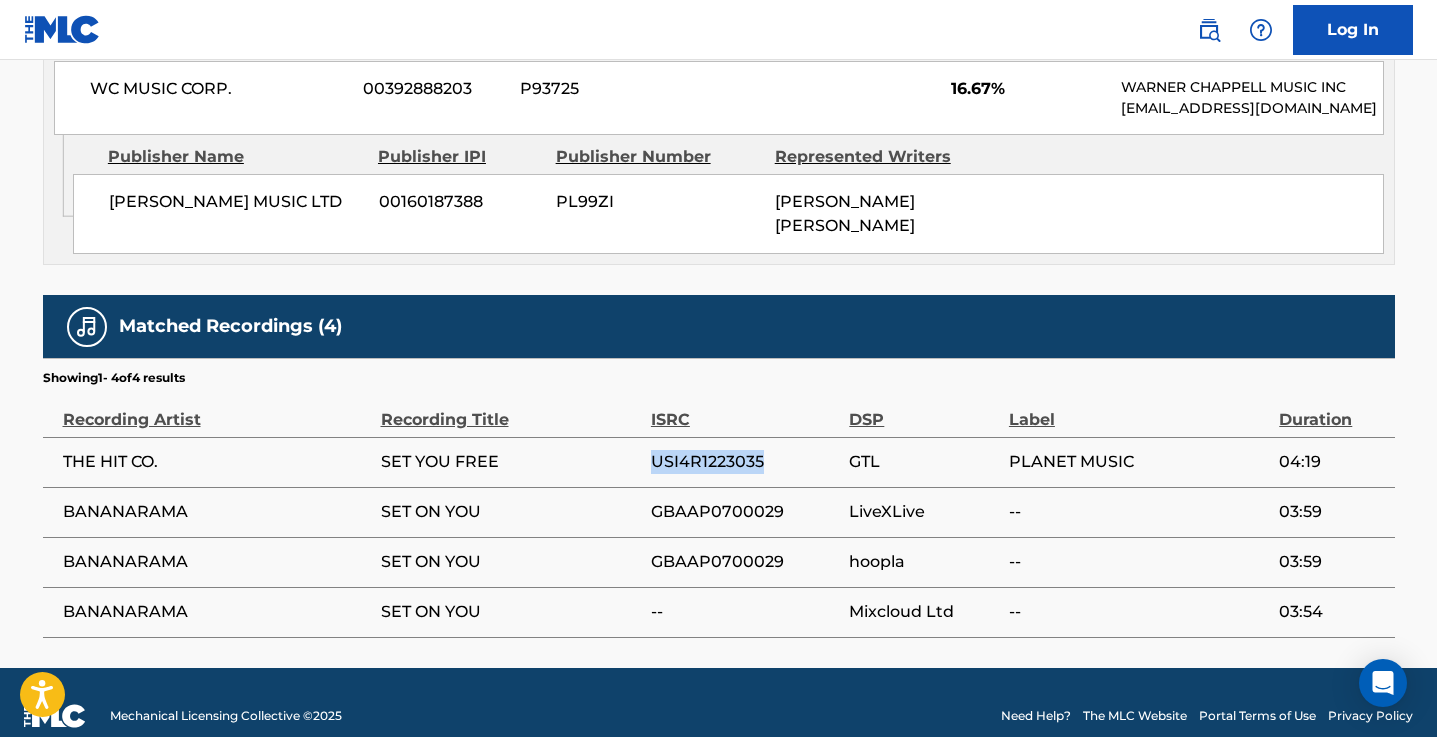 drag, startPoint x: 760, startPoint y: 436, endPoint x: 638, endPoint y: 436, distance: 122 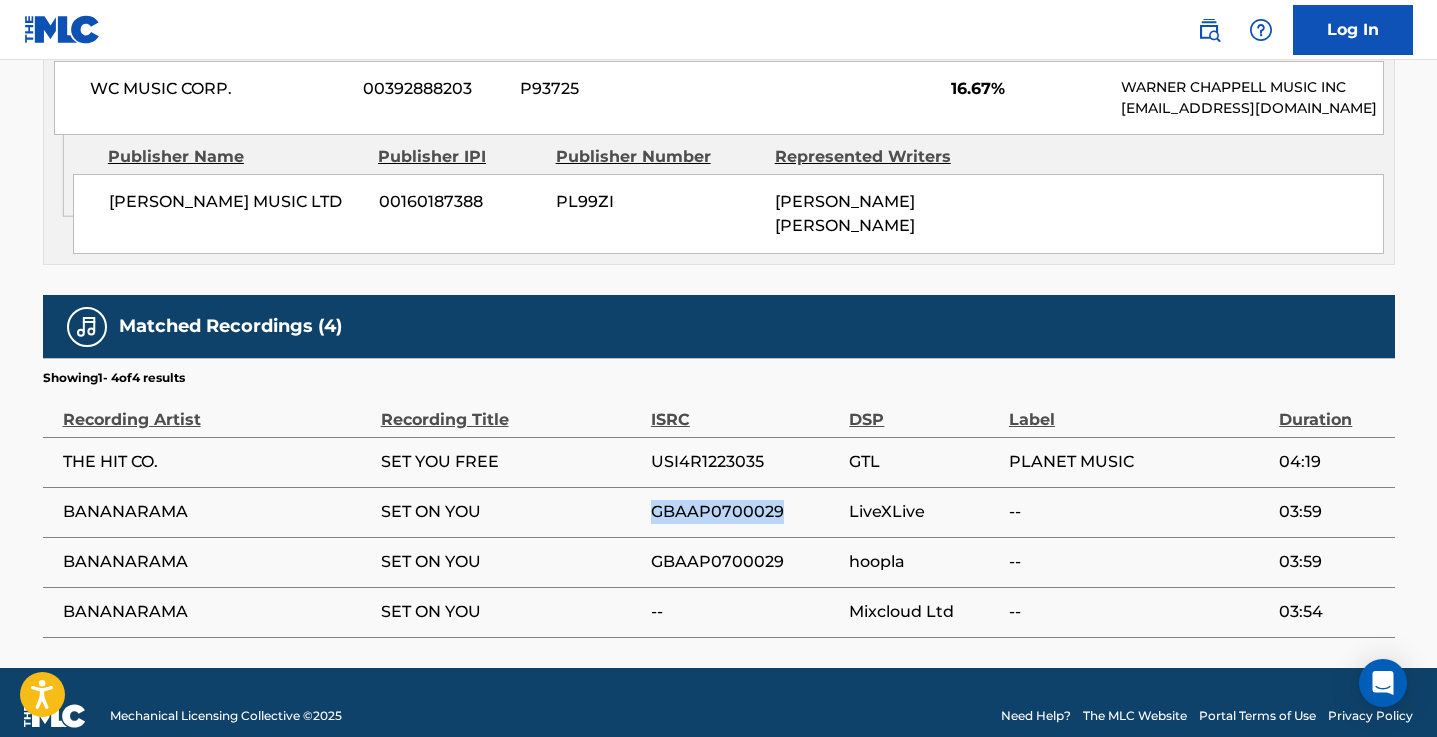 drag, startPoint x: 781, startPoint y: 482, endPoint x: 646, endPoint y: 481, distance: 135.00371 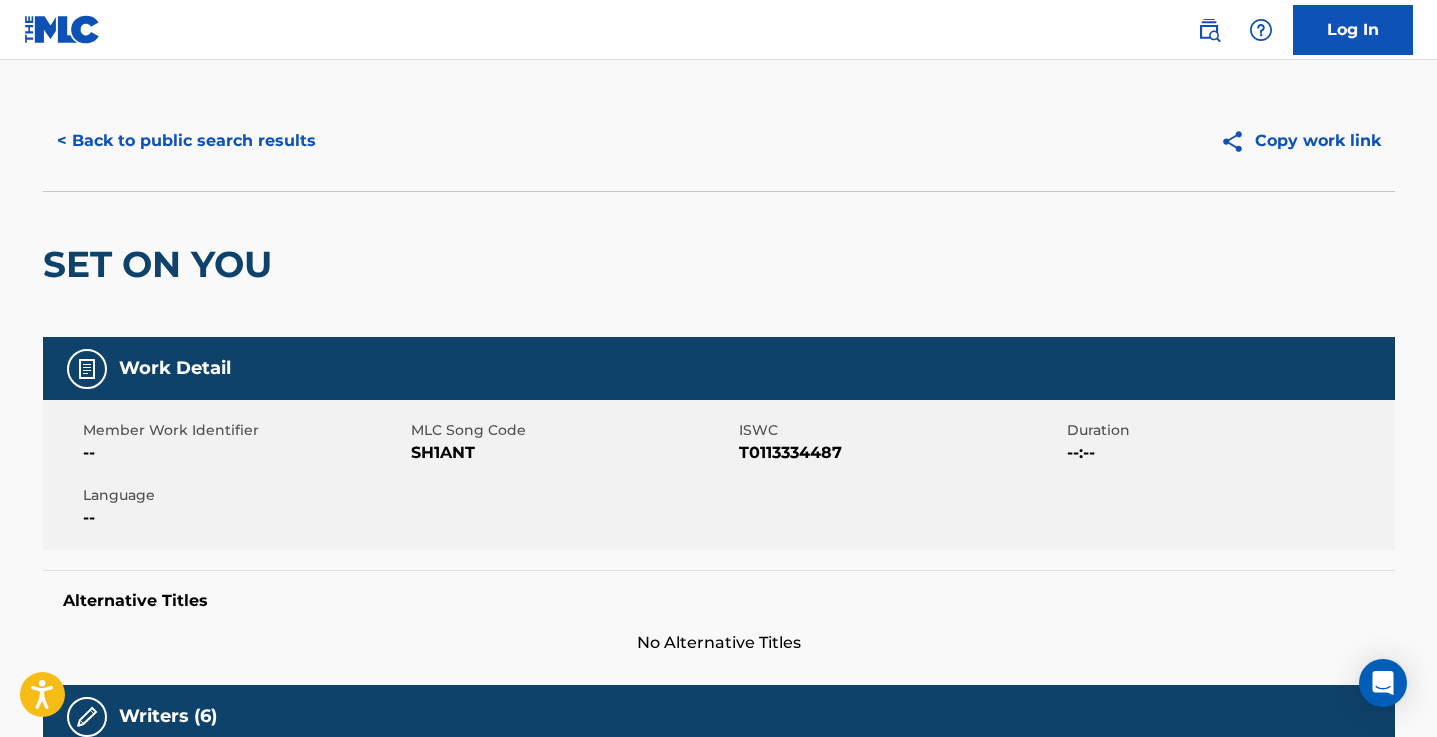 scroll, scrollTop: 0, scrollLeft: 0, axis: both 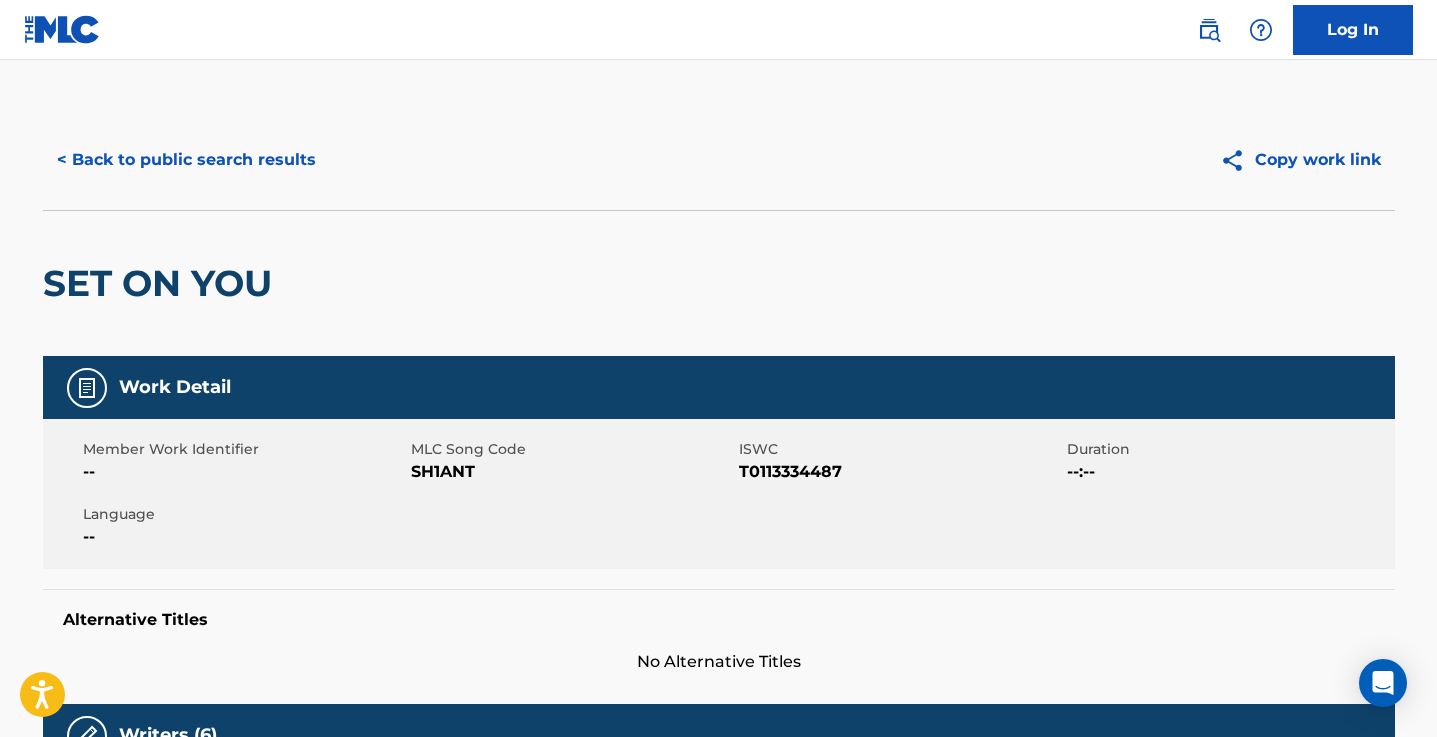 click on "< Back to public search results" at bounding box center (186, 160) 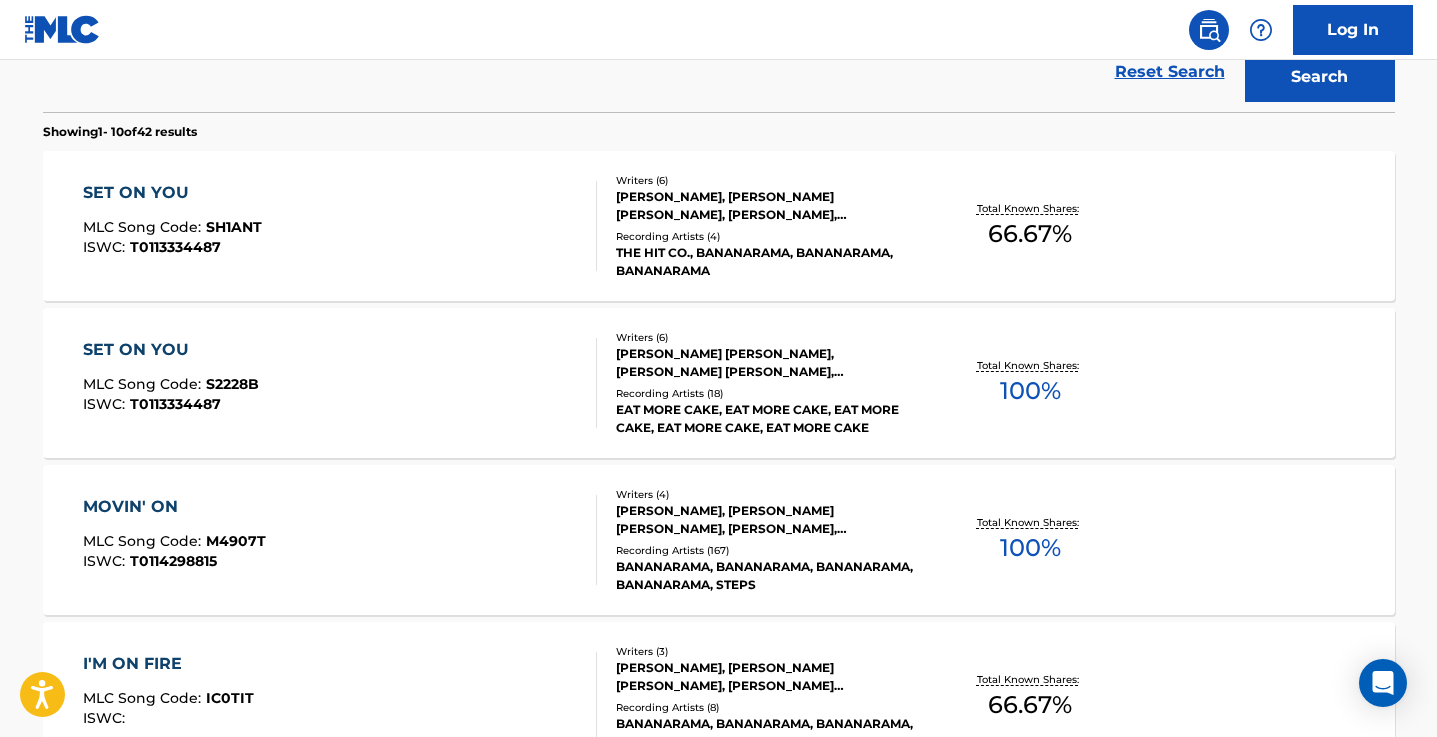 scroll, scrollTop: 583, scrollLeft: 0, axis: vertical 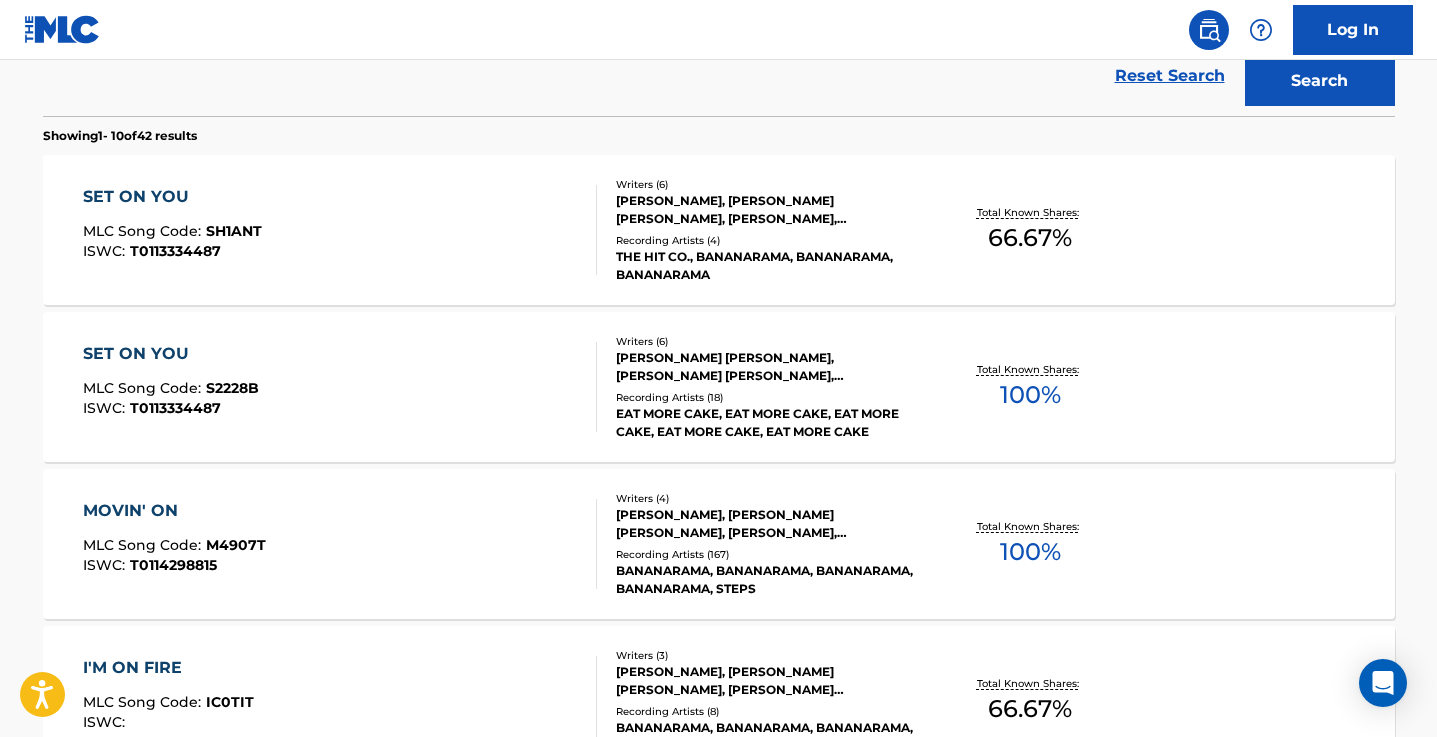 click on "SET ON YOU" at bounding box center (172, 197) 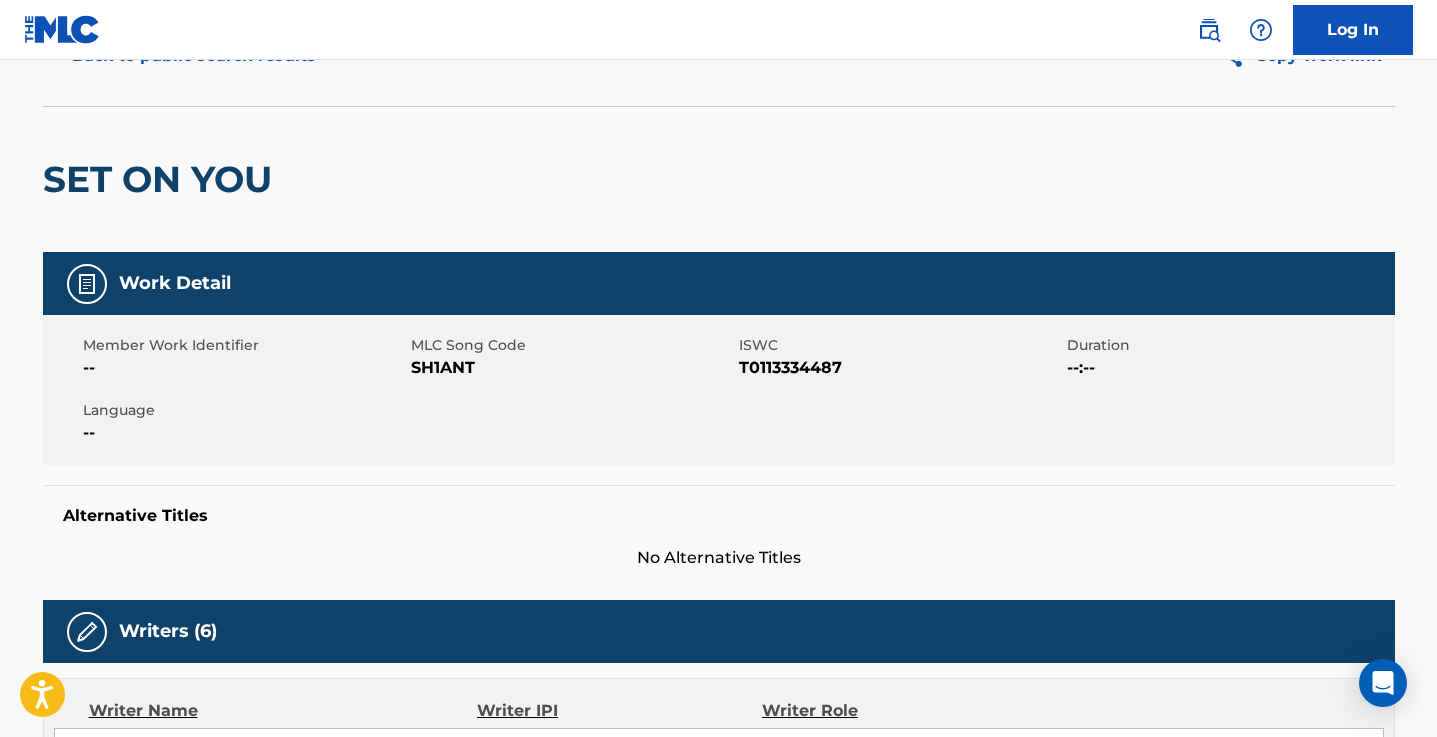 scroll, scrollTop: 0, scrollLeft: 0, axis: both 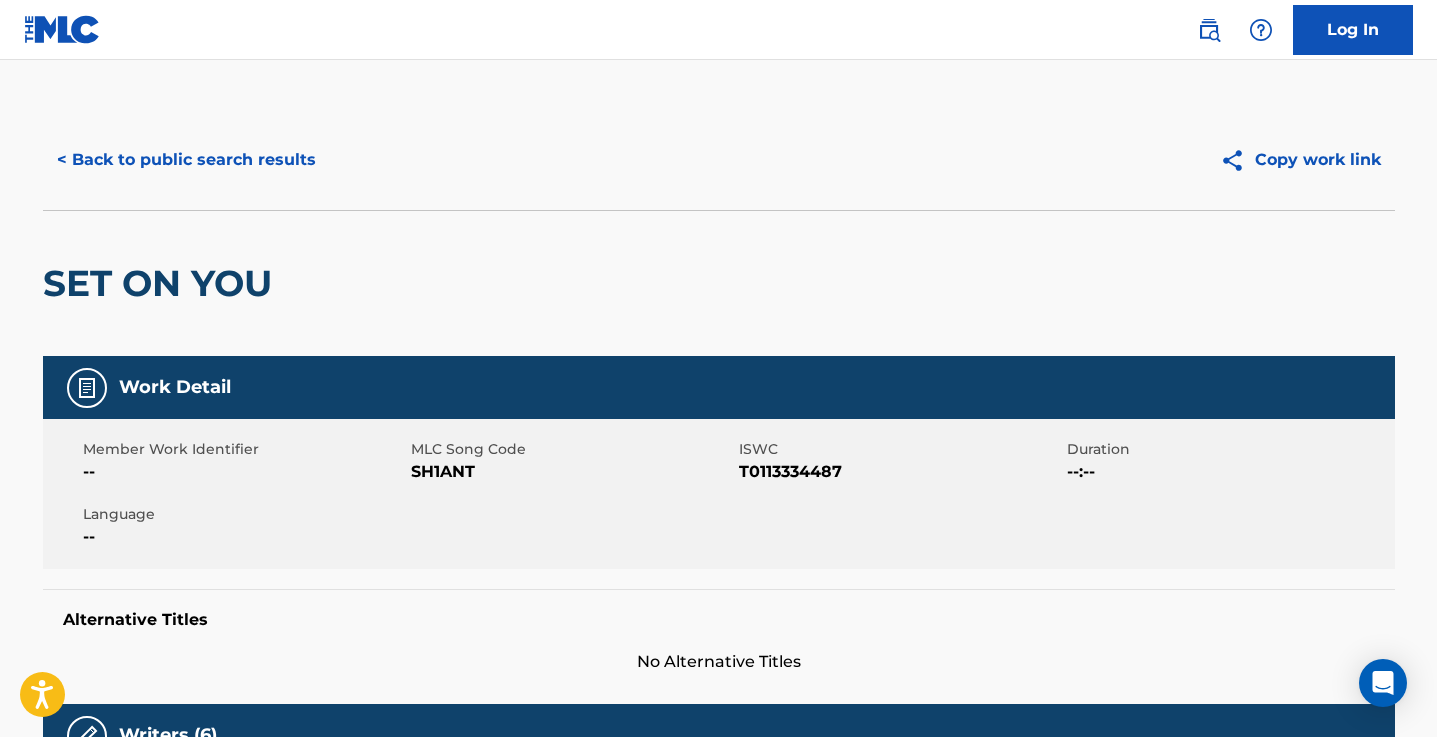 click on "< Back to public search results" at bounding box center [186, 160] 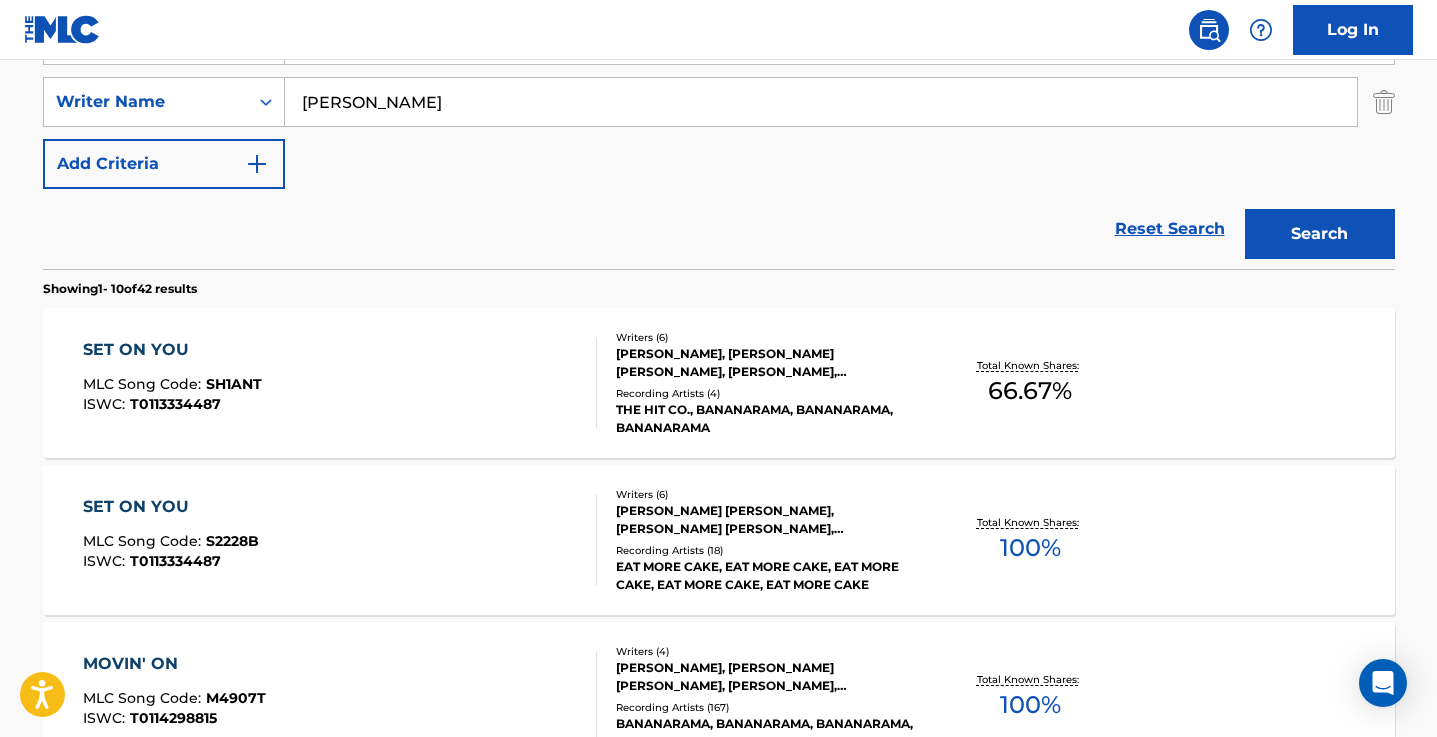 scroll, scrollTop: 0, scrollLeft: 0, axis: both 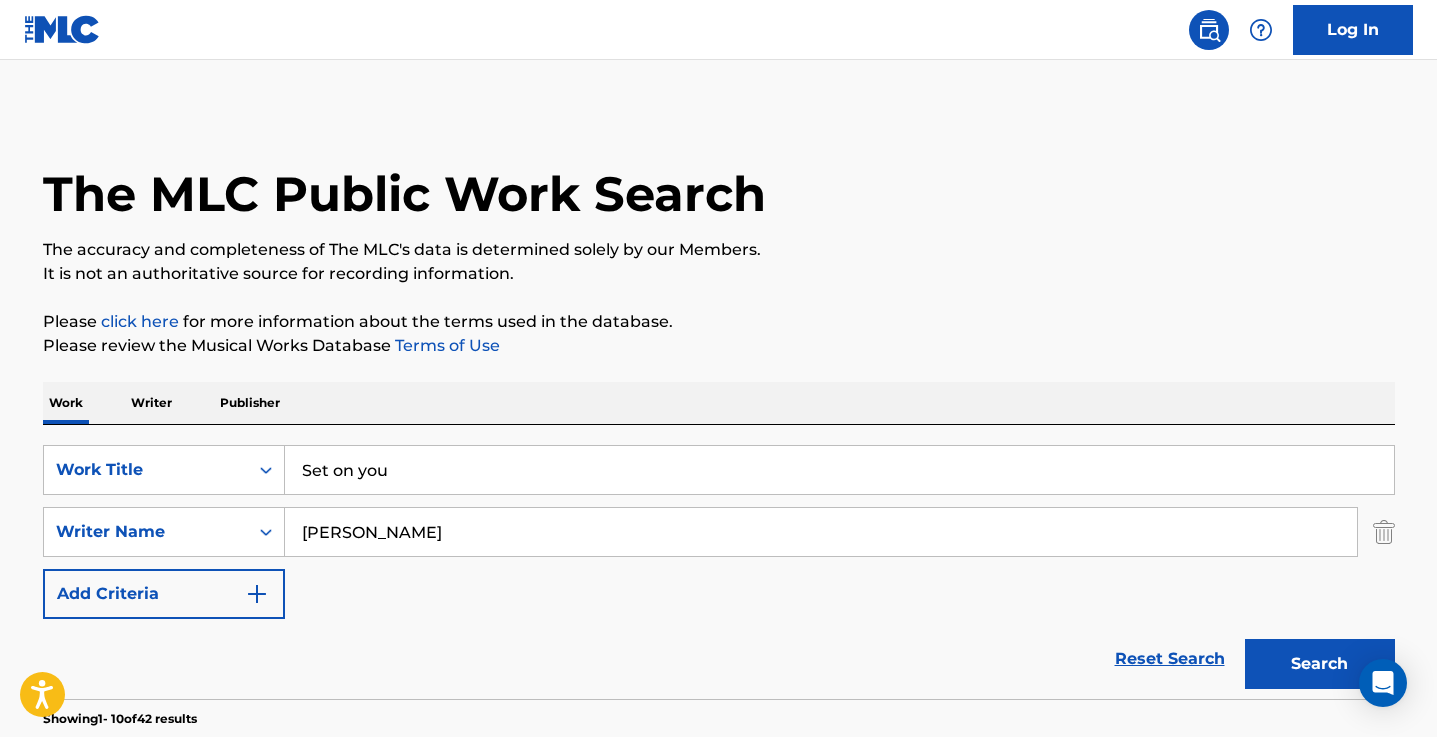click on "Set on you" at bounding box center [839, 470] 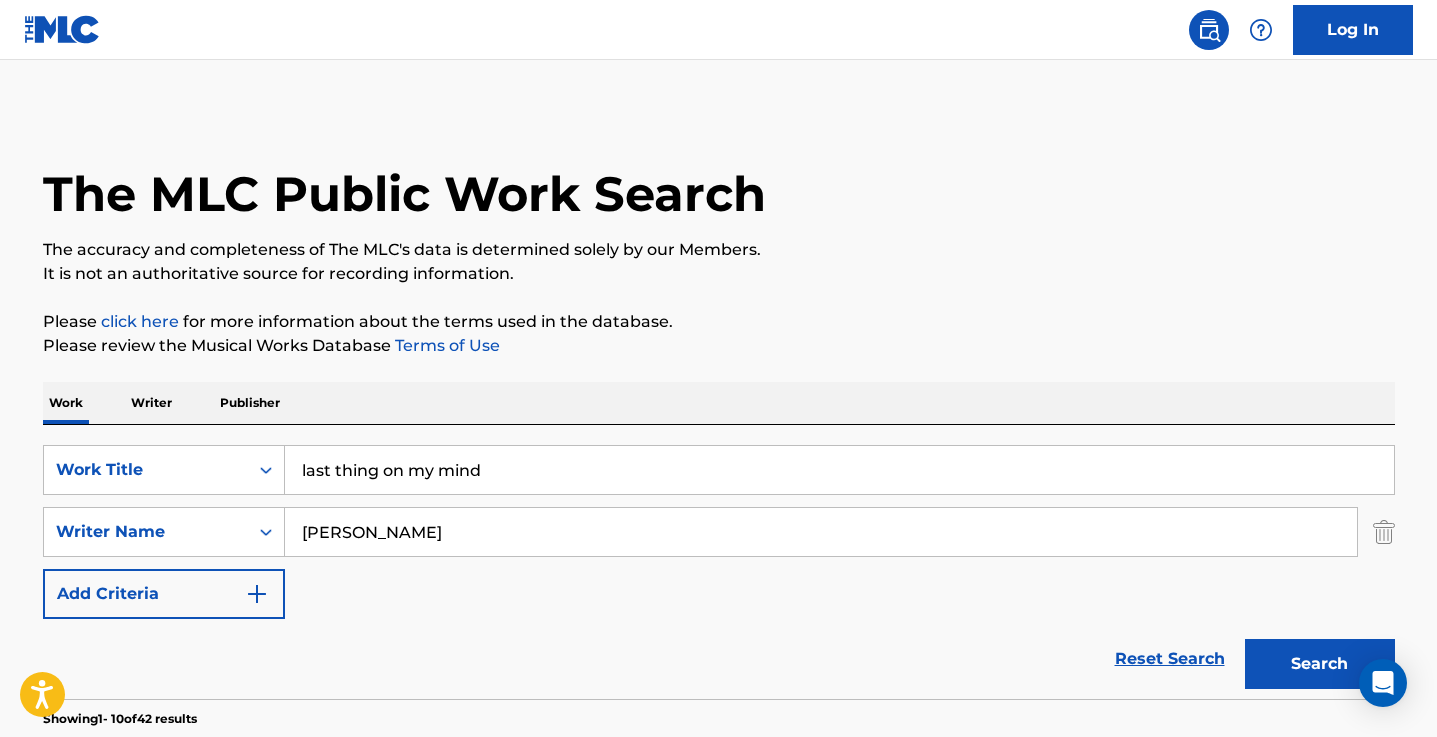 type on "last thing on my mind" 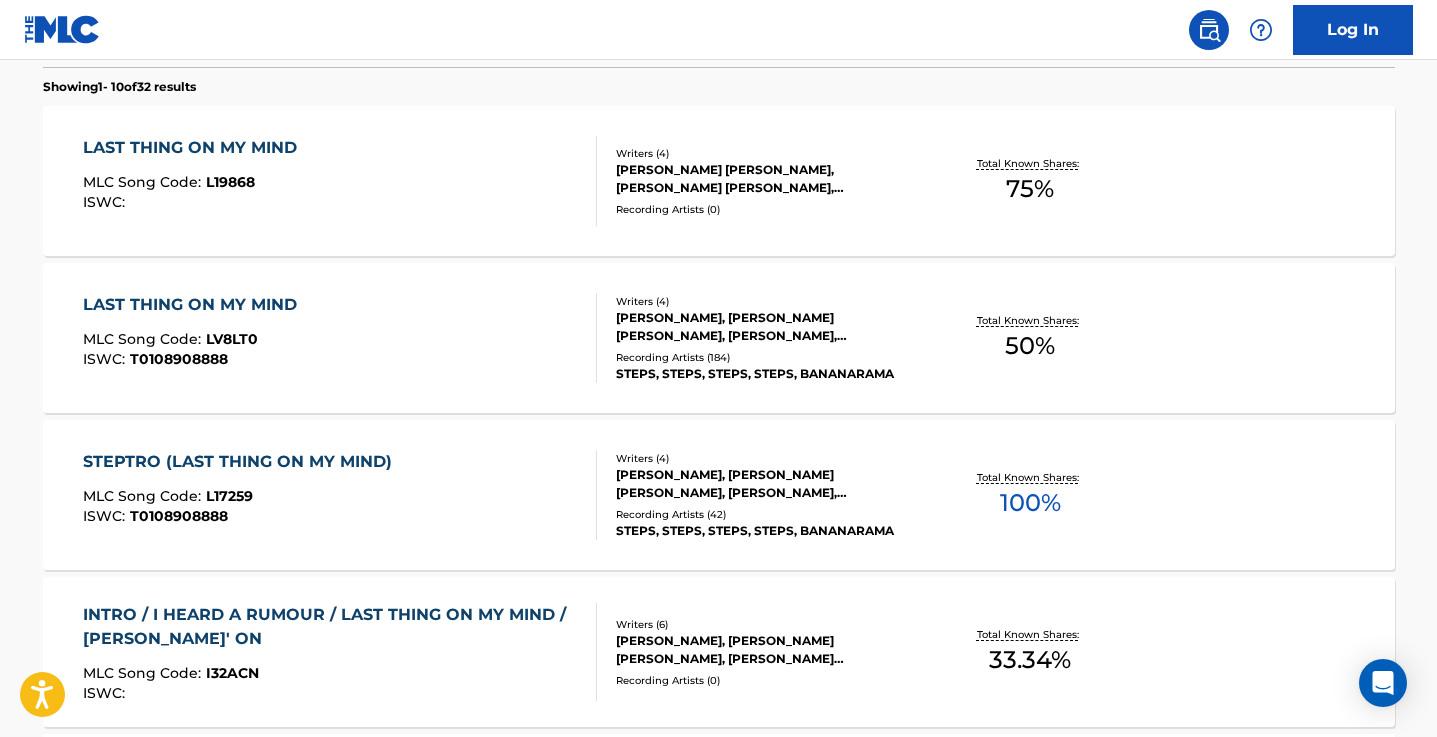 scroll, scrollTop: 639, scrollLeft: 0, axis: vertical 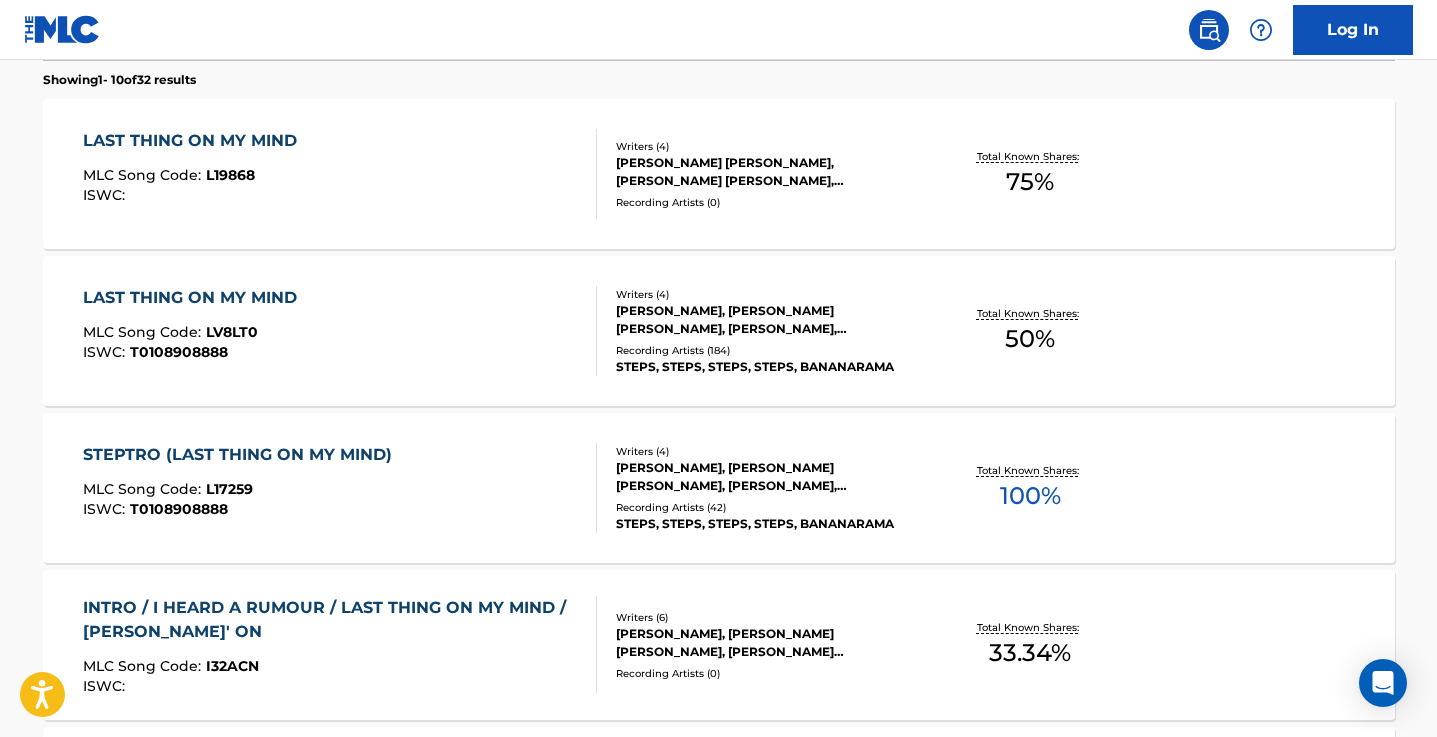 click on "LAST THING ON MY MIND" at bounding box center (195, 141) 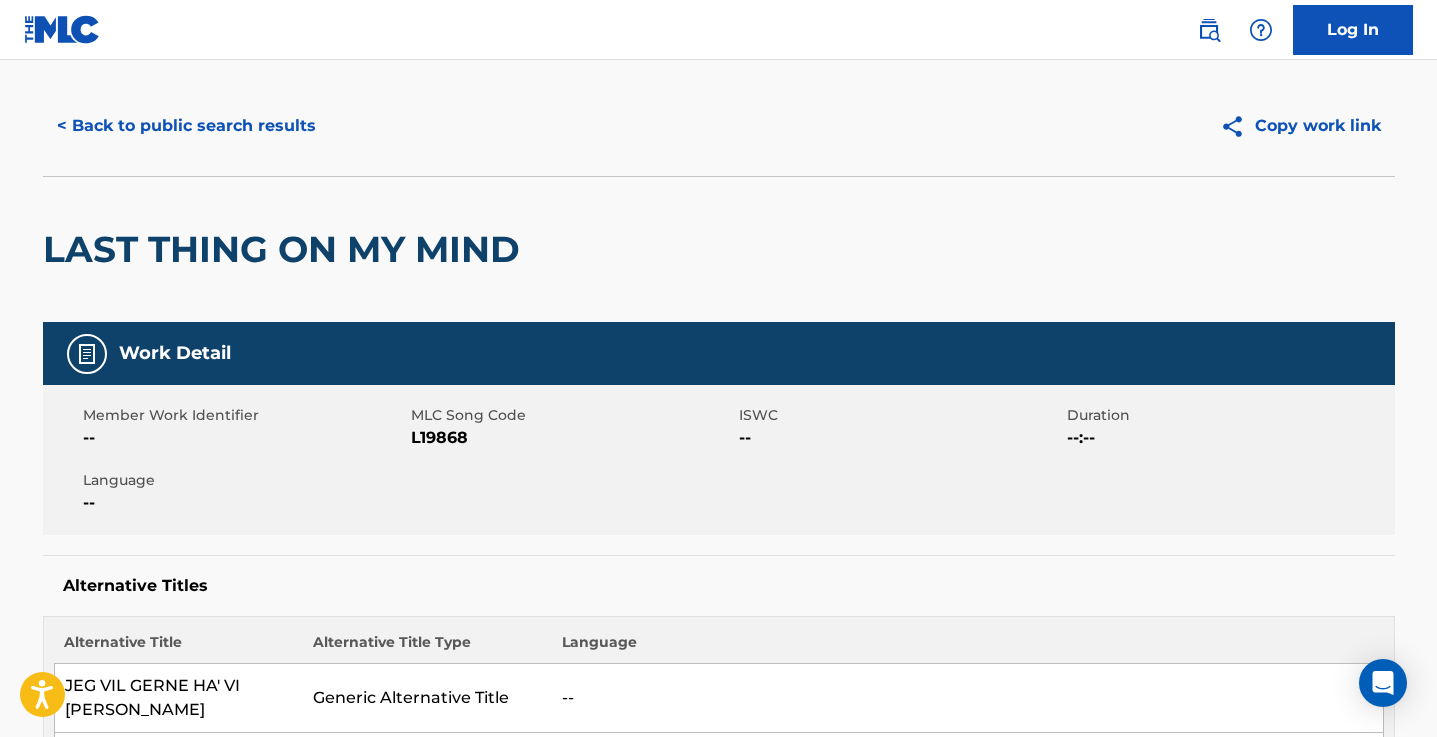 scroll, scrollTop: 0, scrollLeft: 0, axis: both 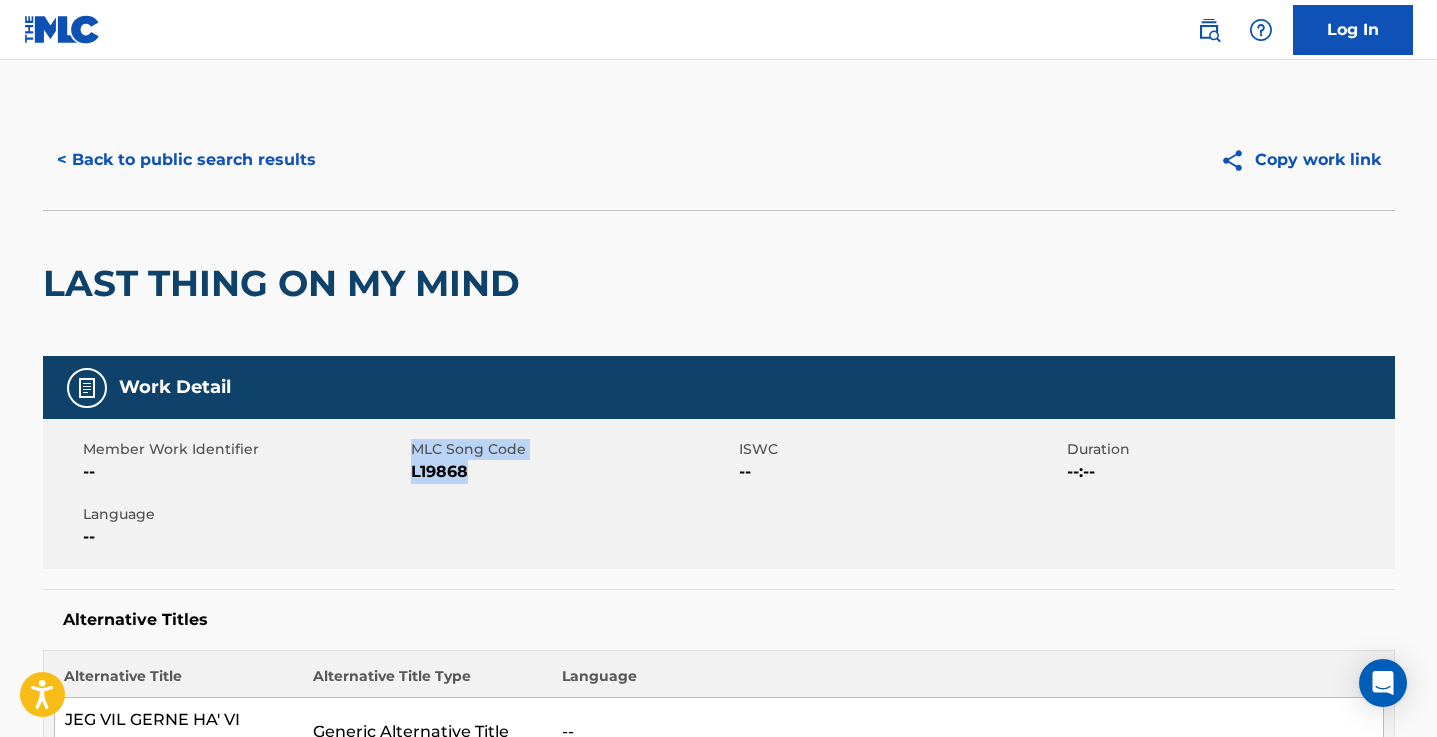 drag, startPoint x: 469, startPoint y: 467, endPoint x: 396, endPoint y: 467, distance: 73 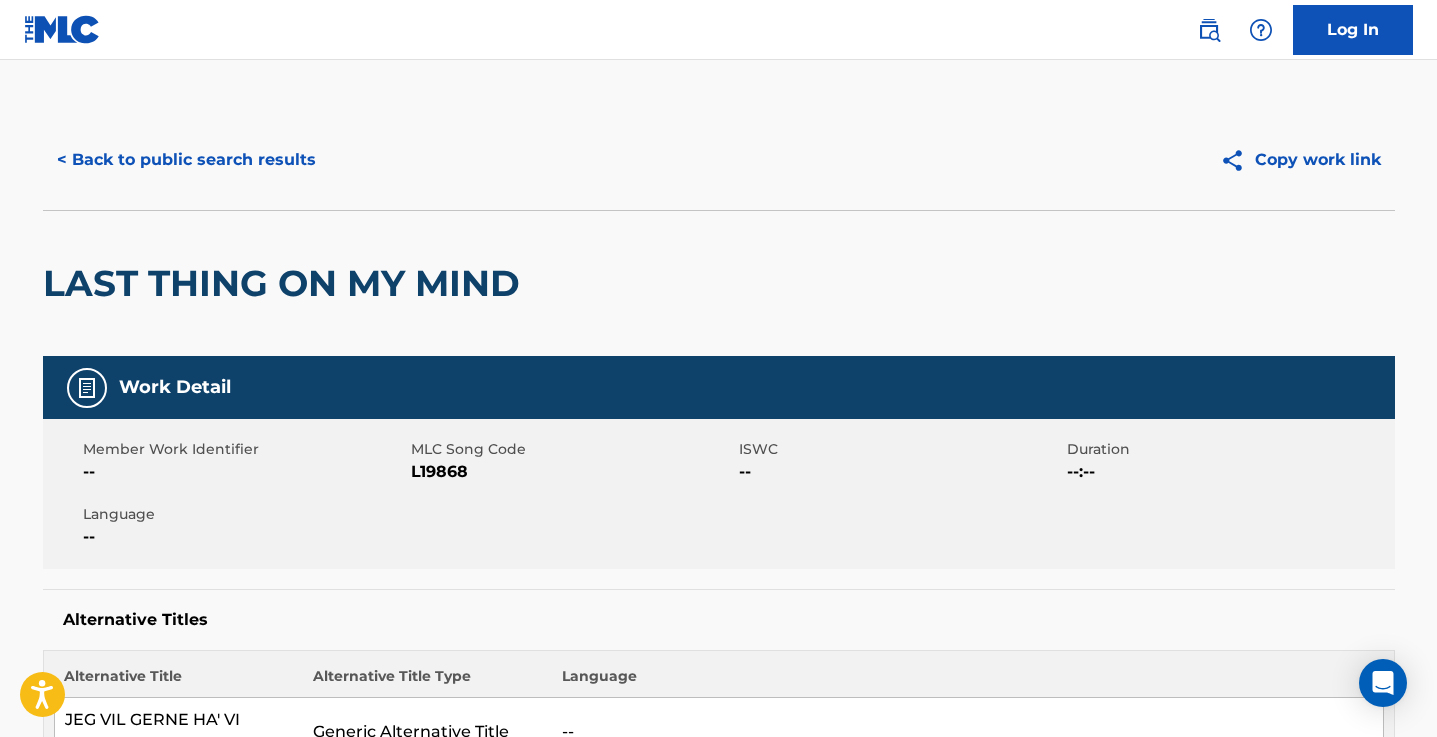 click on "Member Work Identifier -- MLC Song Code L19868 ISWC -- Duration --:-- Language --" at bounding box center [719, 494] 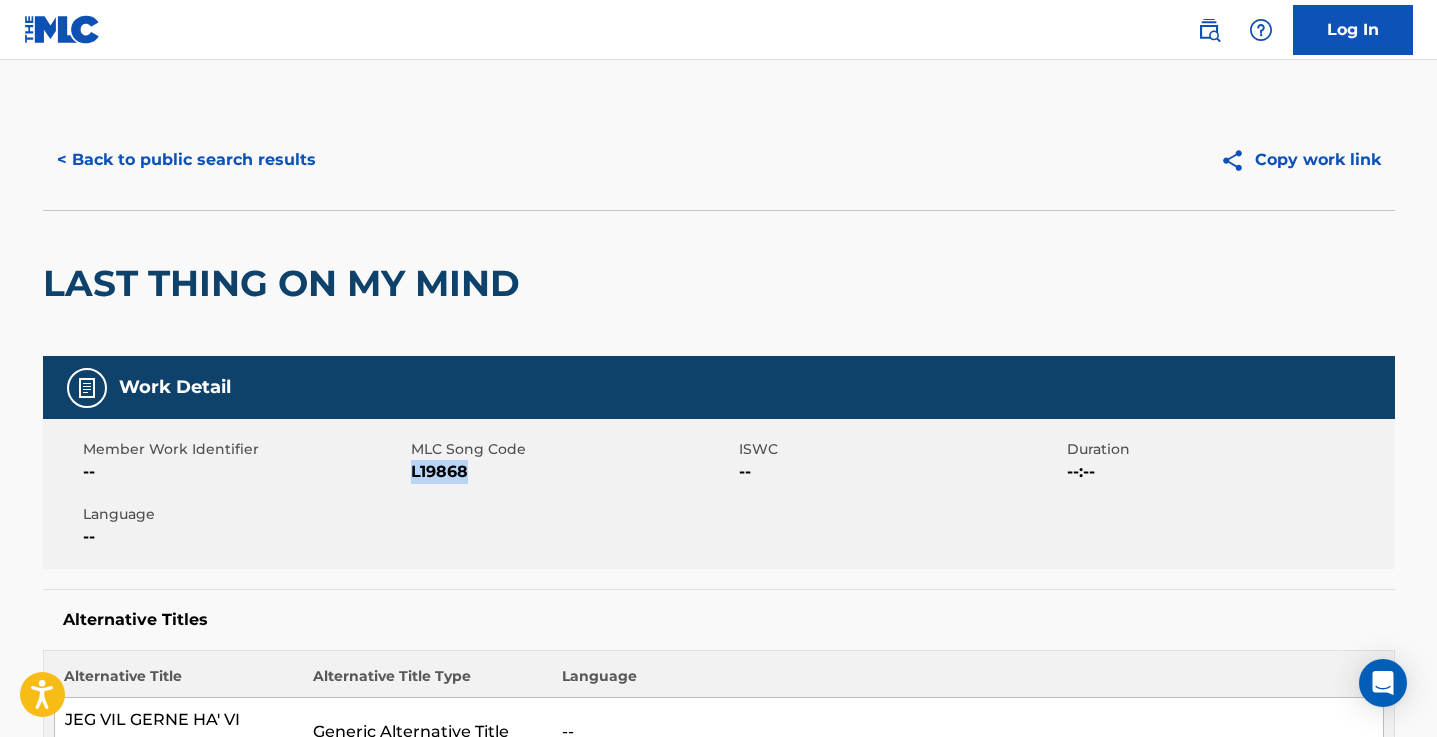 drag, startPoint x: 469, startPoint y: 471, endPoint x: 411, endPoint y: 469, distance: 58.034473 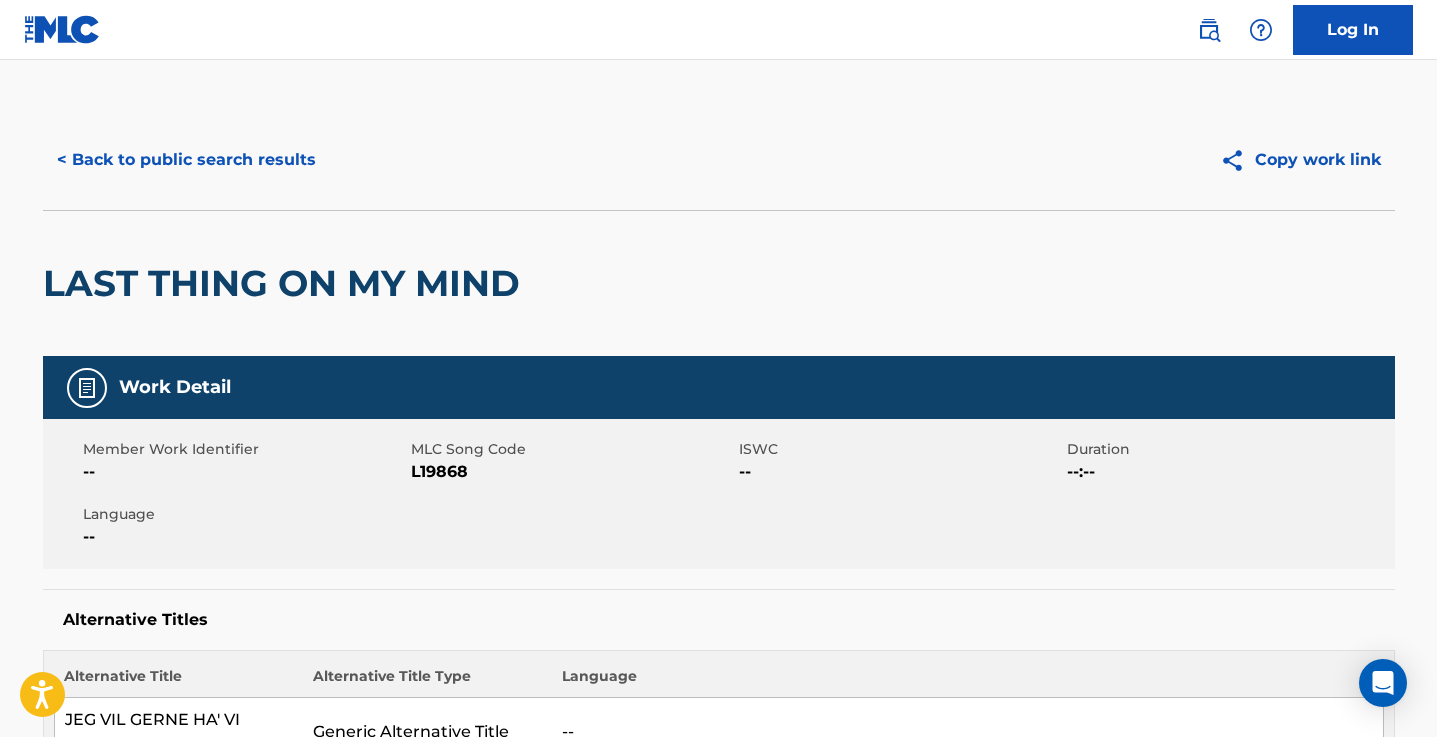 scroll, scrollTop: 753, scrollLeft: 0, axis: vertical 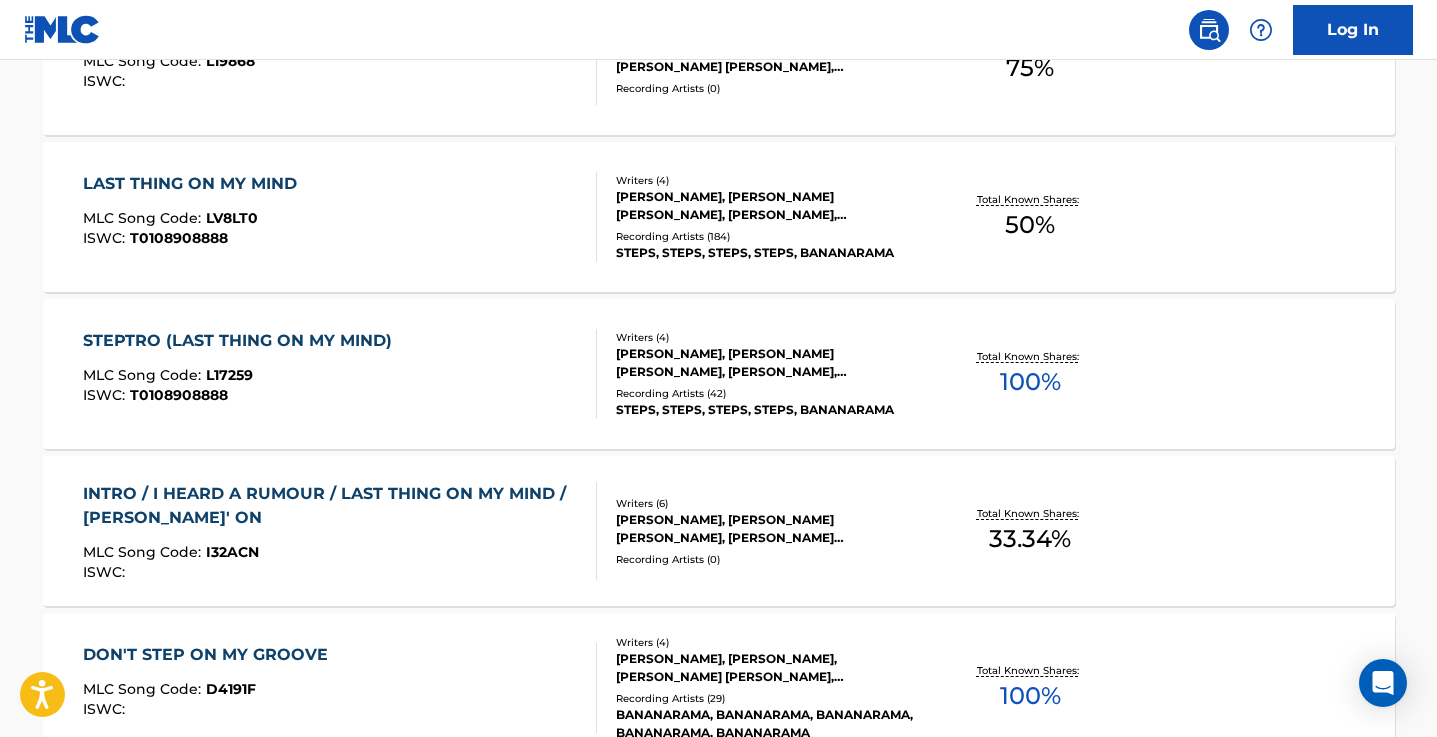 click on "LAST THING ON MY MIND" at bounding box center [195, 184] 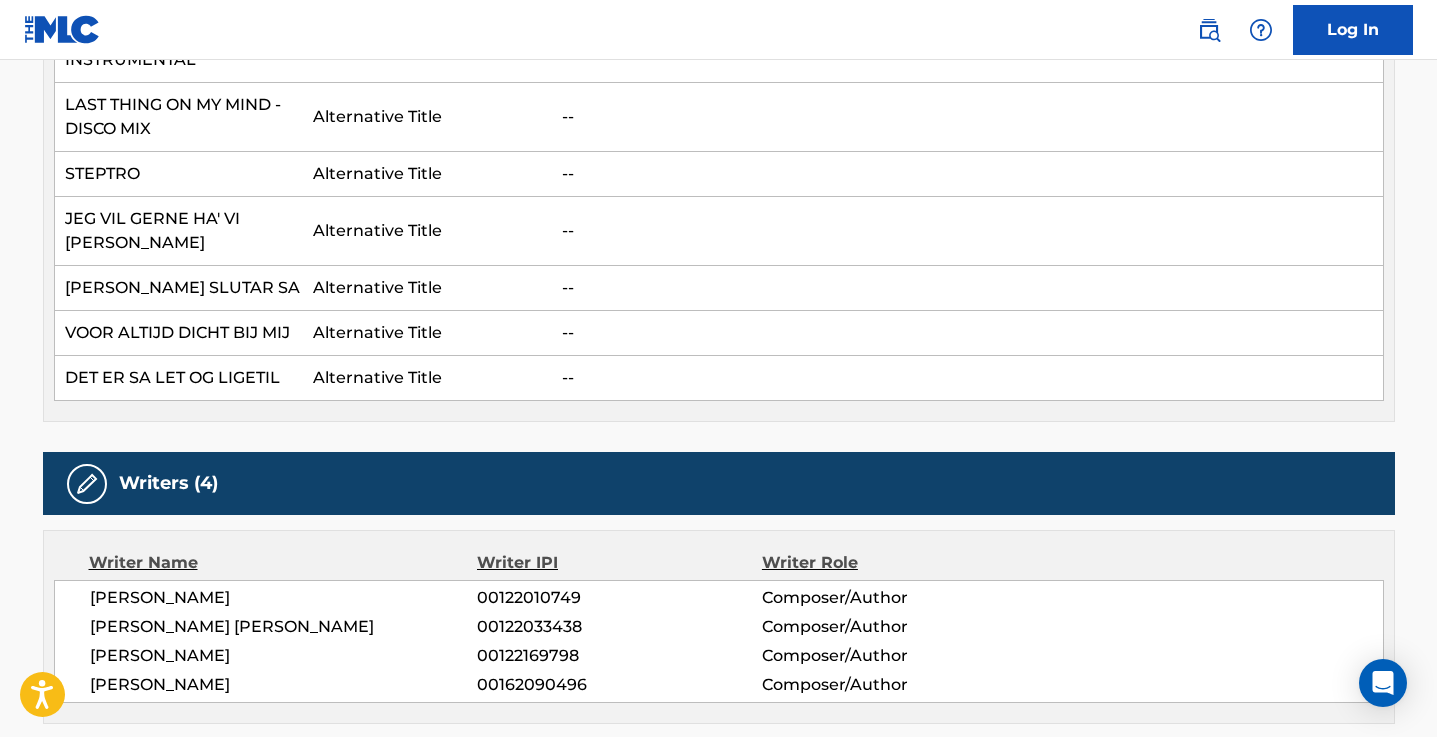 scroll, scrollTop: 0, scrollLeft: 0, axis: both 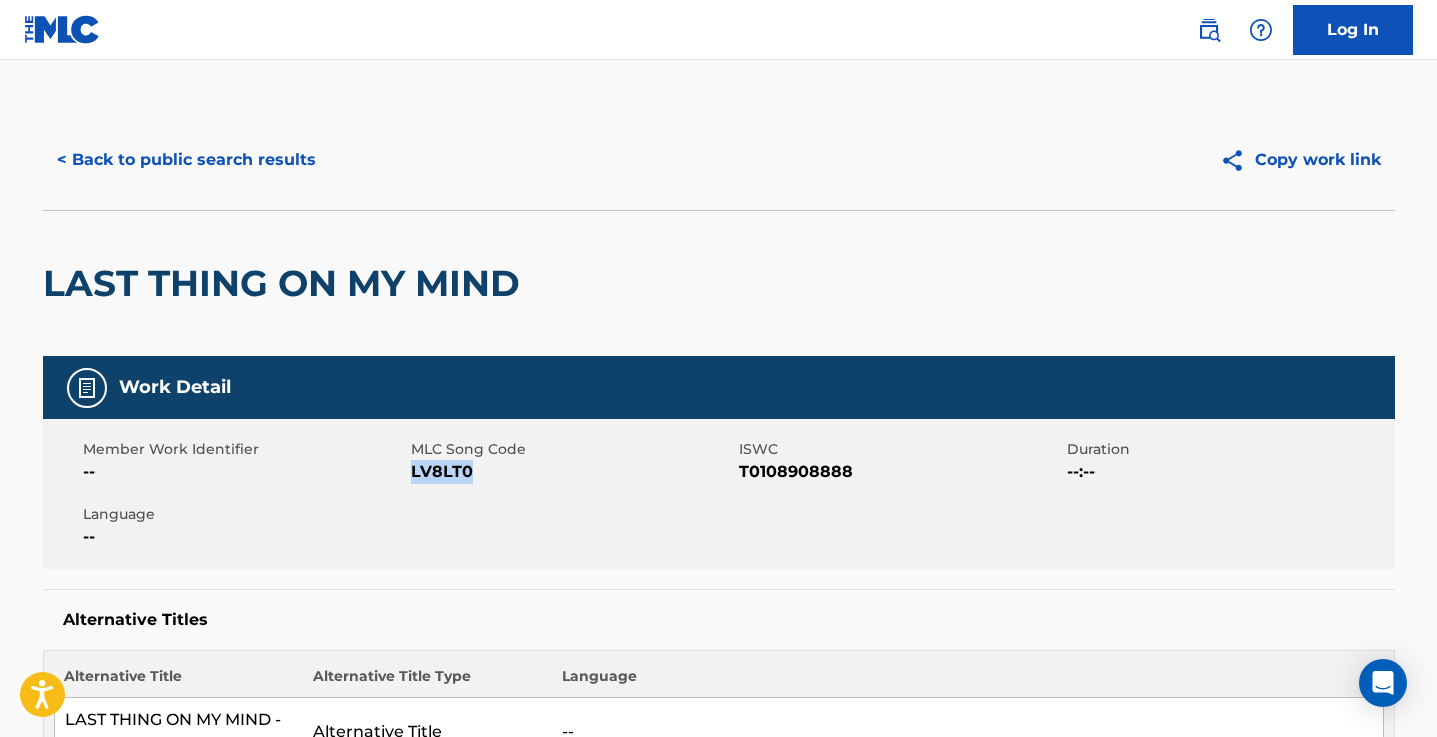 drag, startPoint x: 471, startPoint y: 470, endPoint x: 409, endPoint y: 474, distance: 62.1289 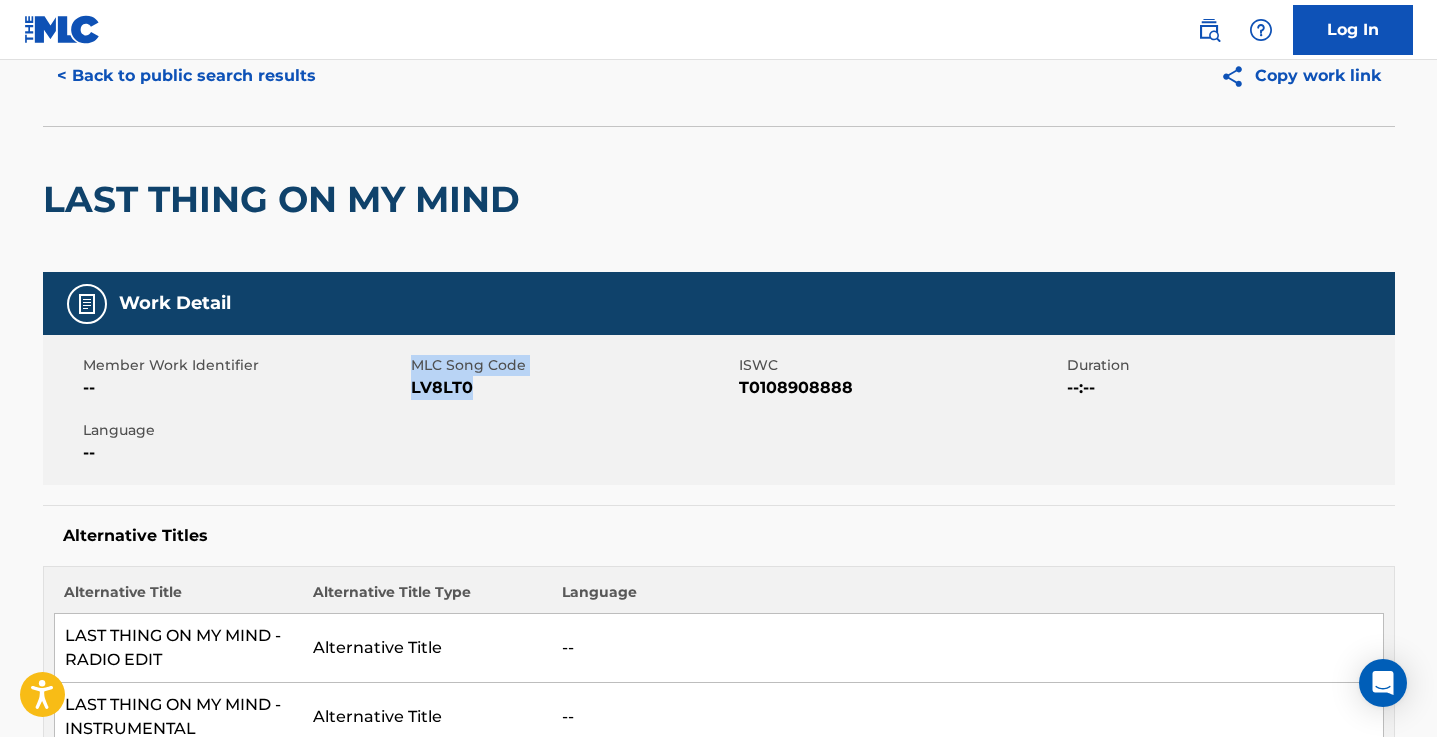 scroll, scrollTop: 0, scrollLeft: 0, axis: both 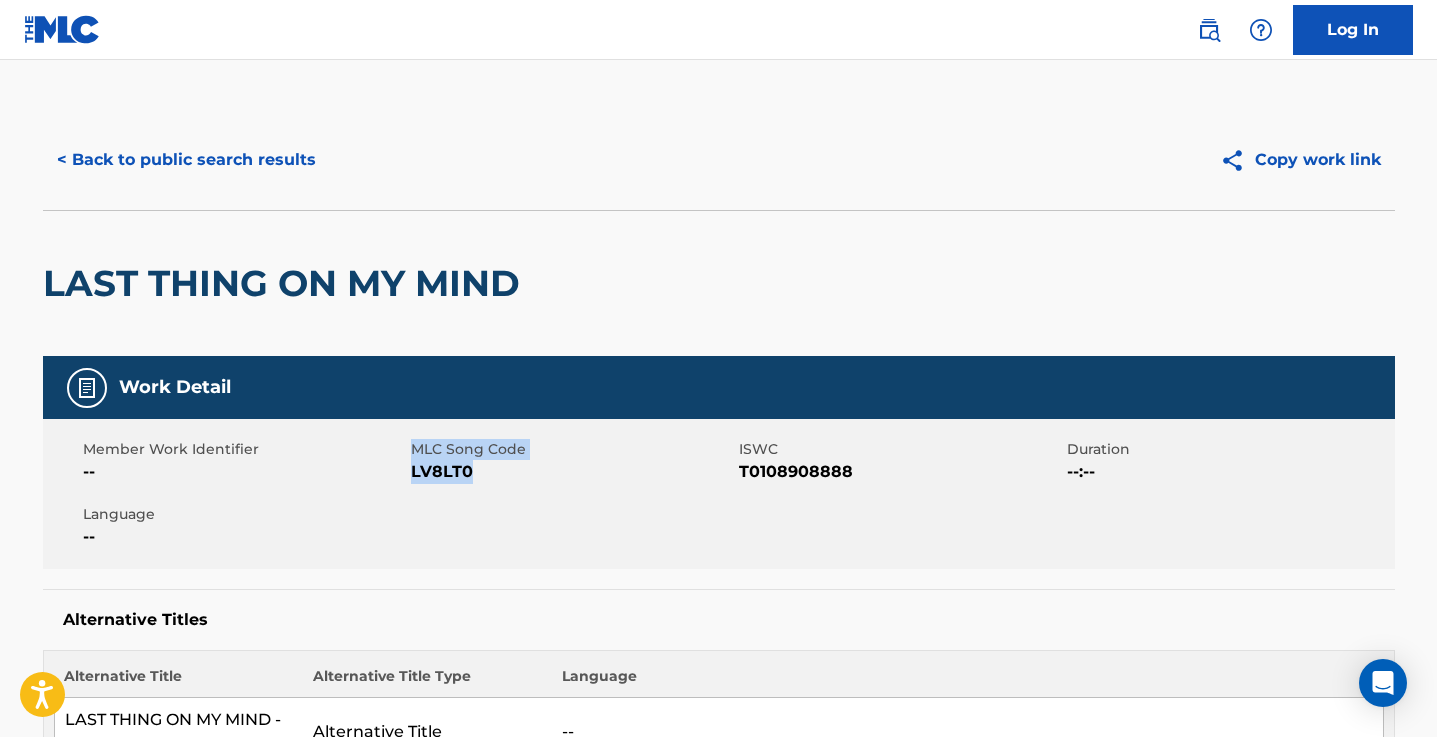 click on "< Back to public search results" at bounding box center (186, 160) 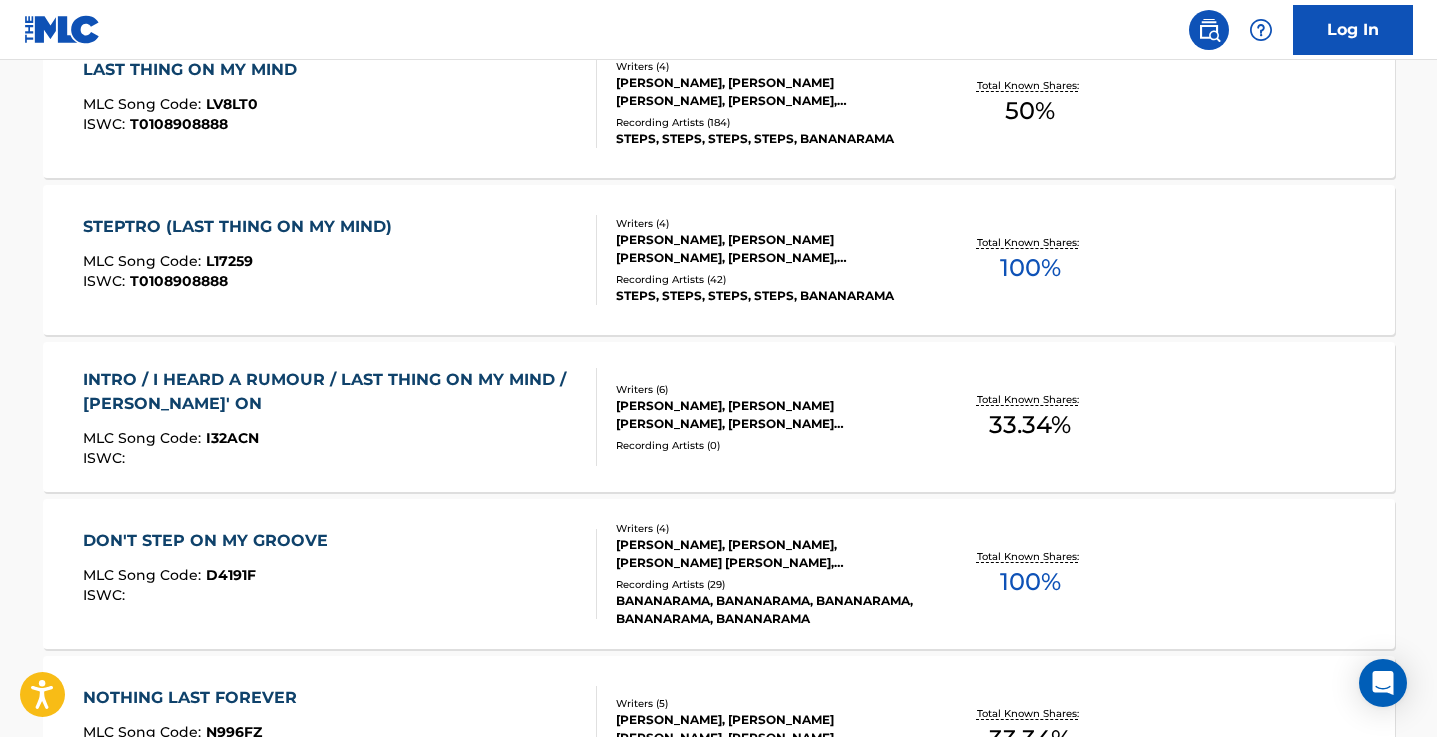click on "STEPTRO (LAST THING ON MY MIND)" at bounding box center [242, 227] 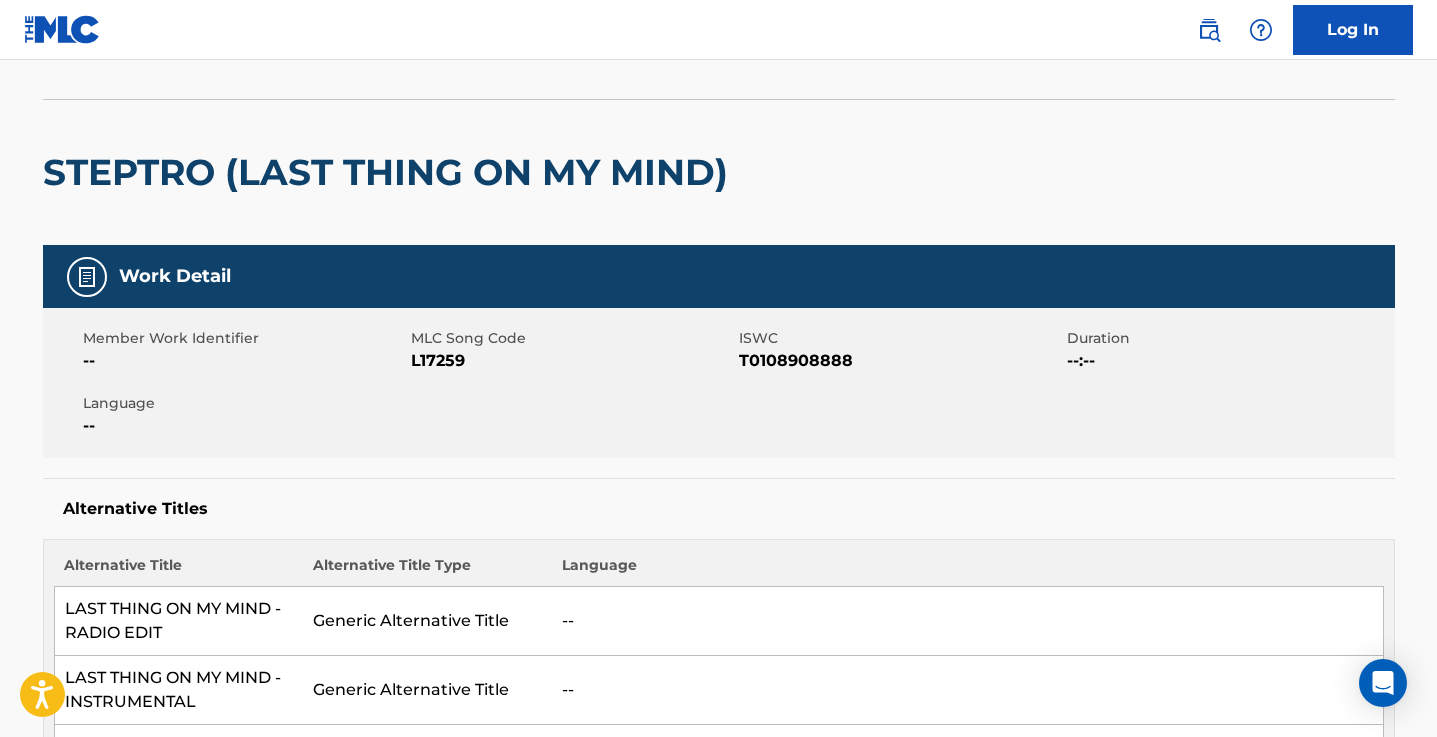 scroll, scrollTop: 70, scrollLeft: 0, axis: vertical 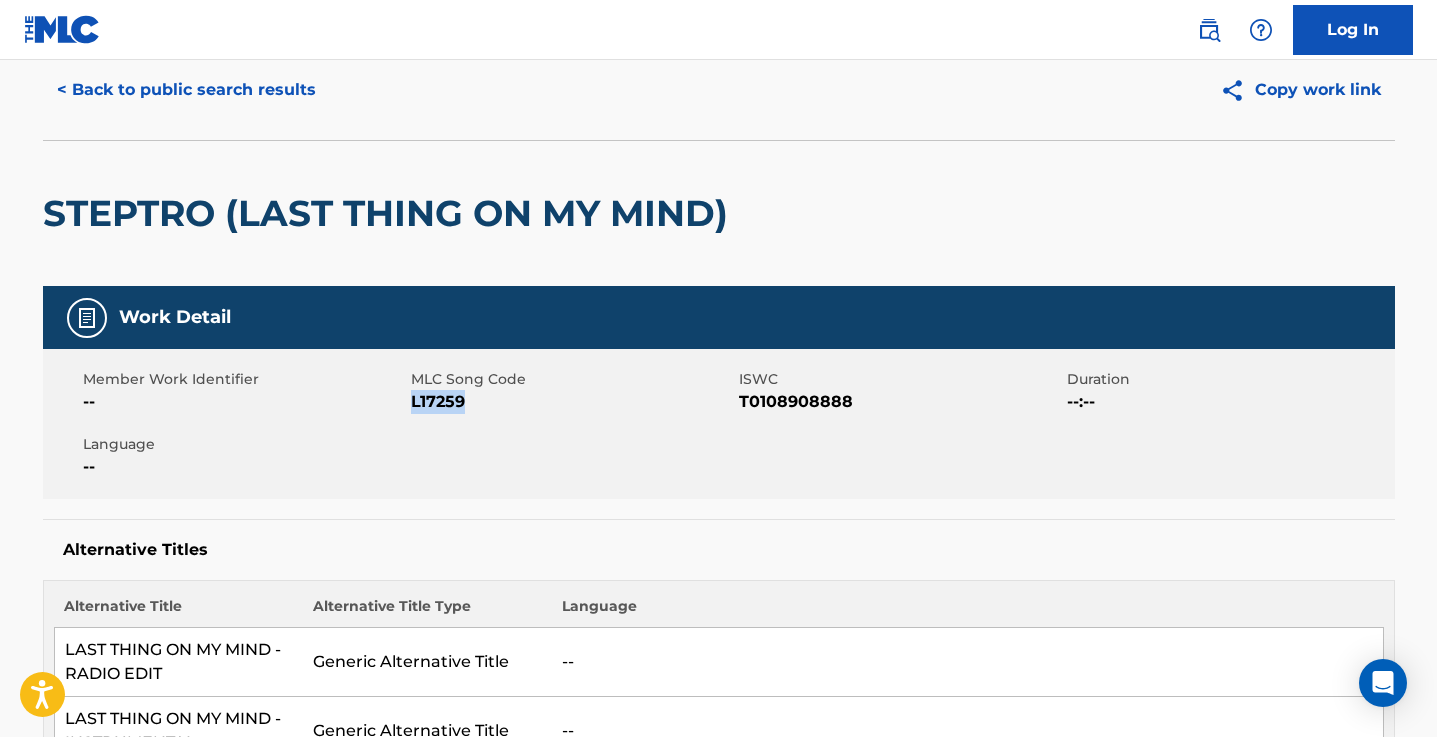 drag, startPoint x: 466, startPoint y: 401, endPoint x: 412, endPoint y: 401, distance: 54 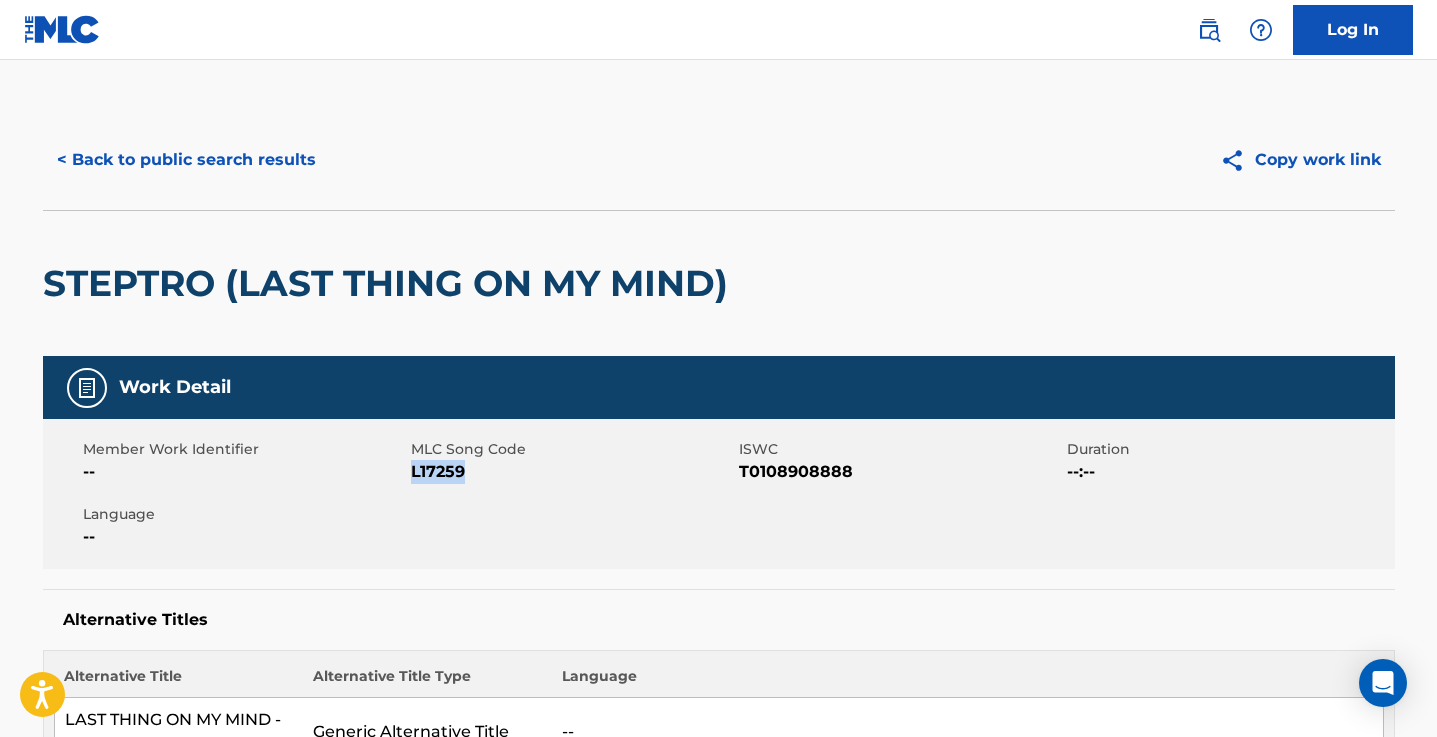 click on "< Back to public search results" at bounding box center [186, 160] 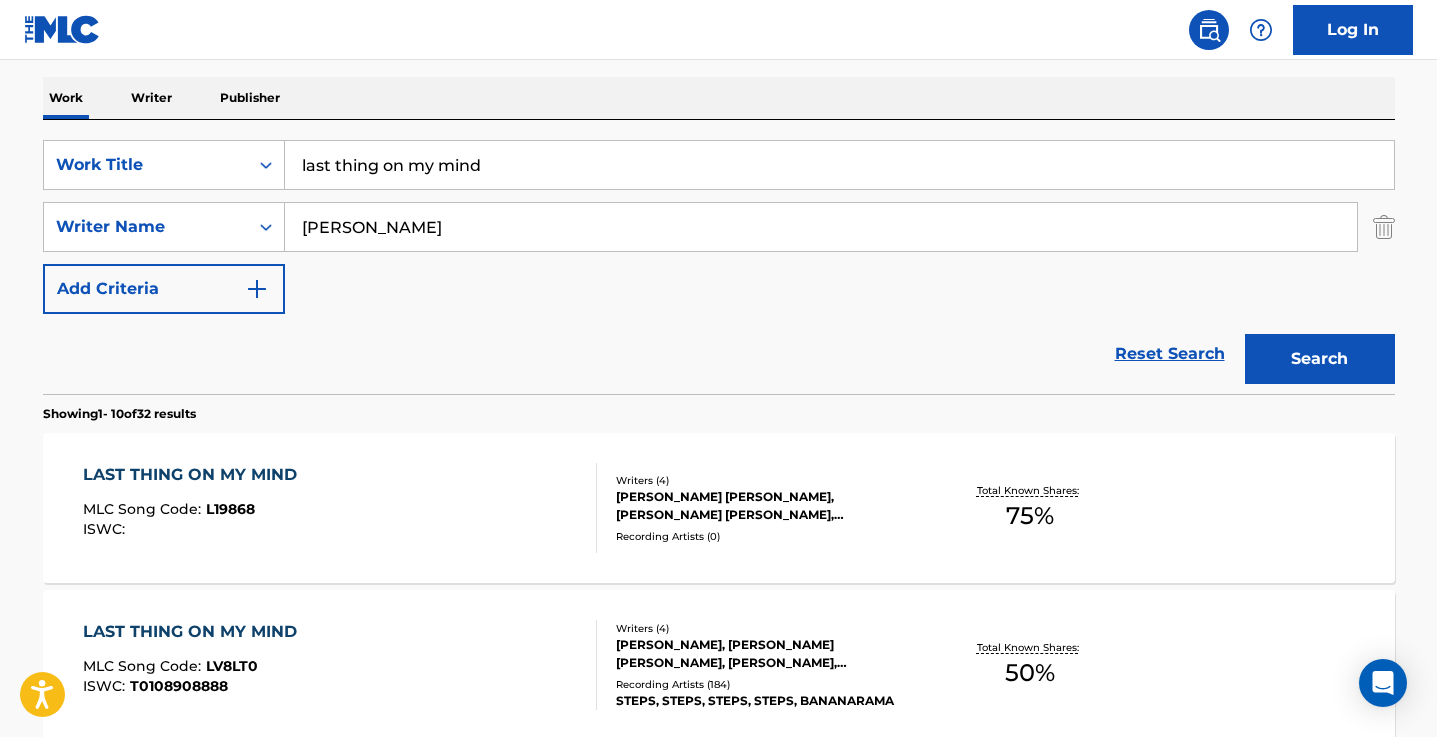 scroll, scrollTop: 0, scrollLeft: 0, axis: both 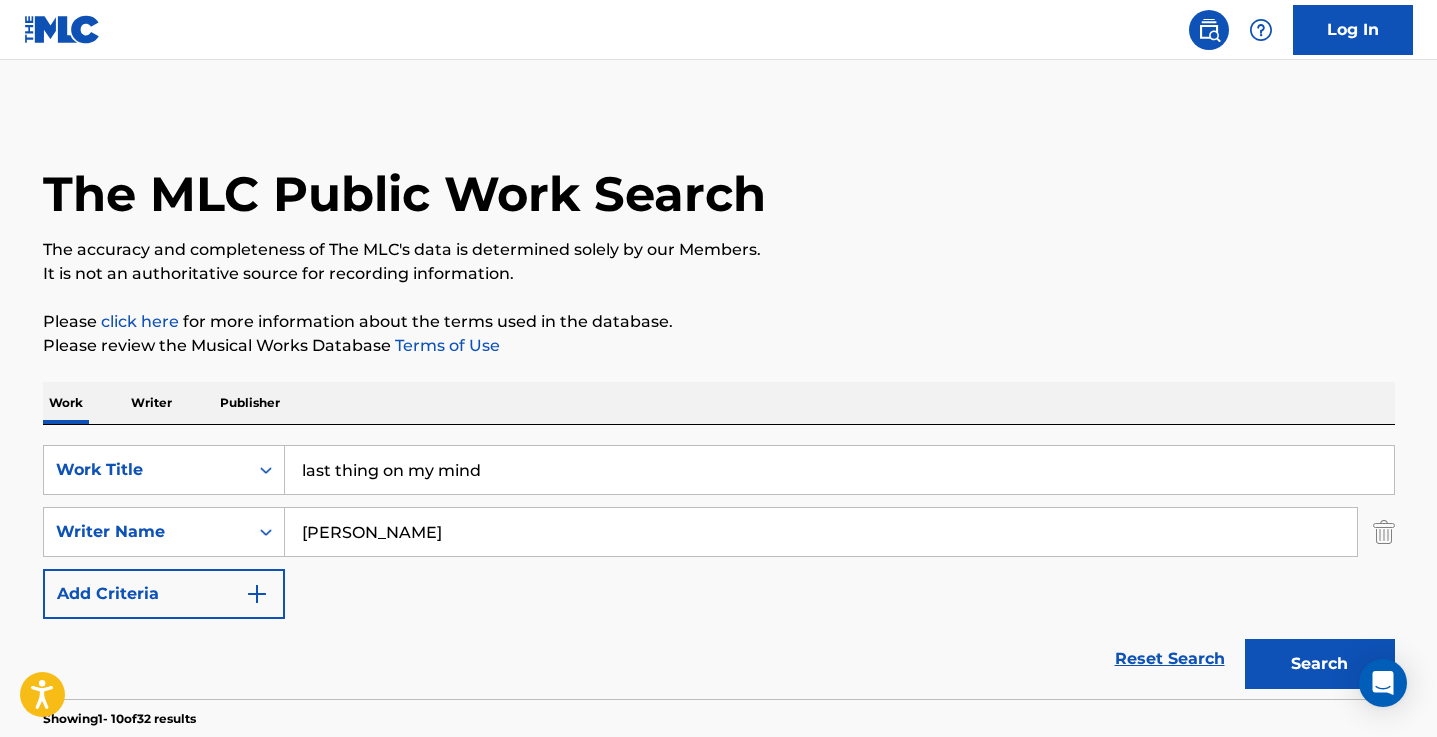 click on "last thing on my mind" at bounding box center [839, 470] 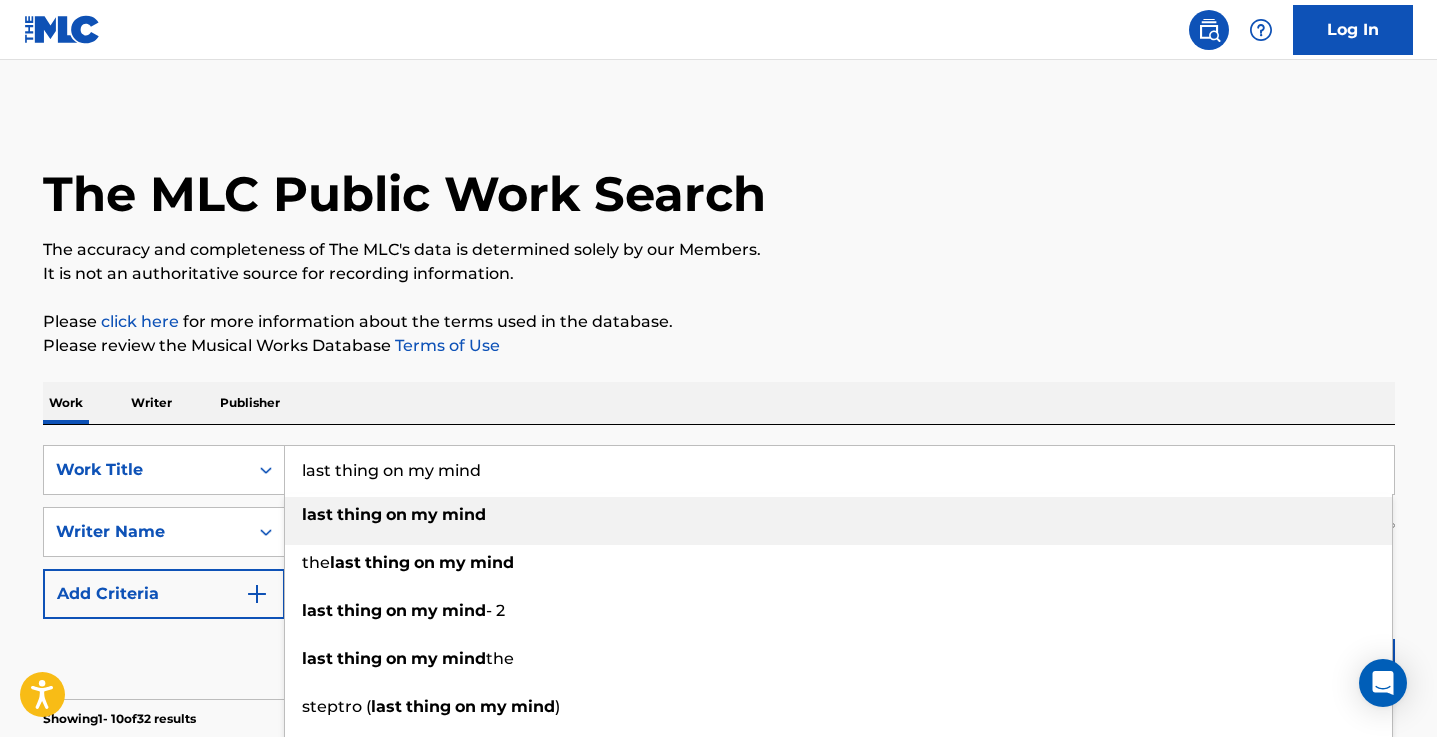 paste on "Sleep" 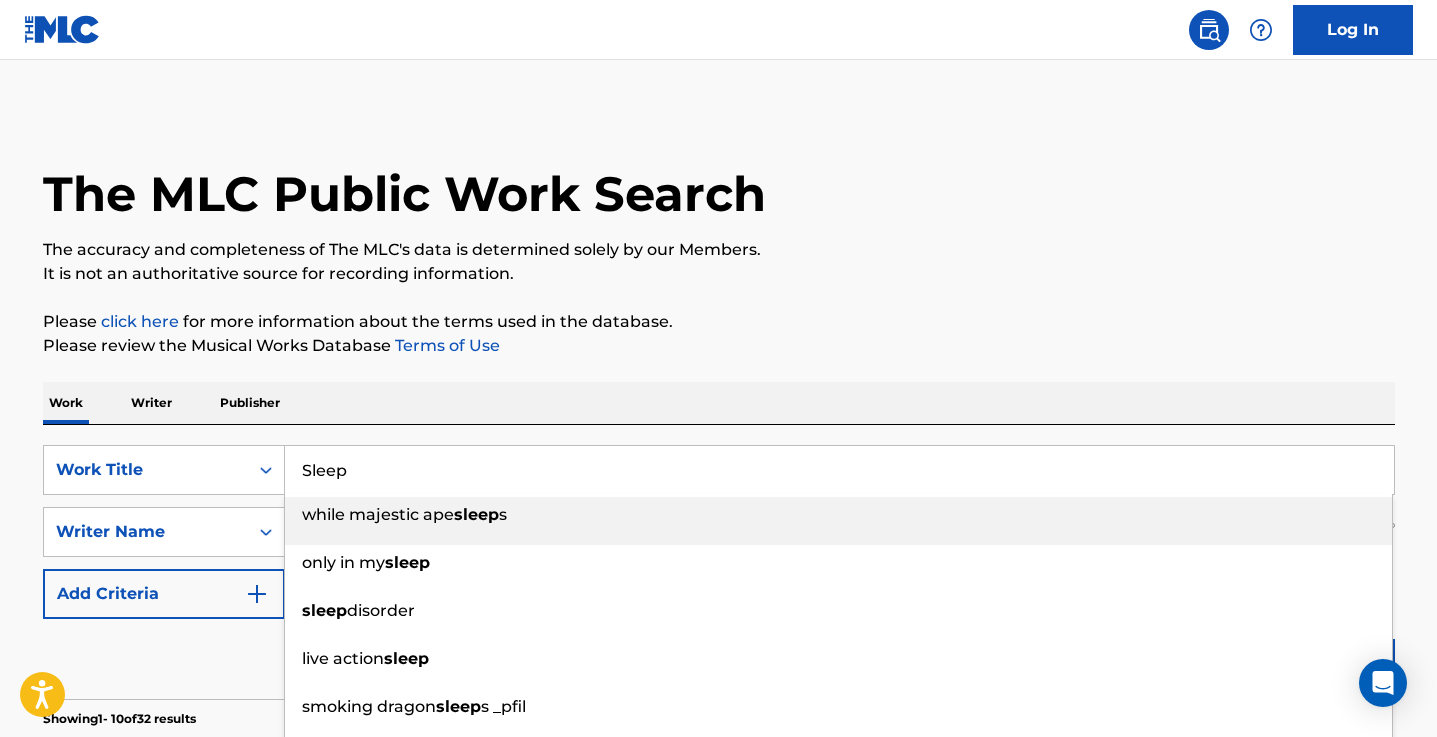 type on "Sleep" 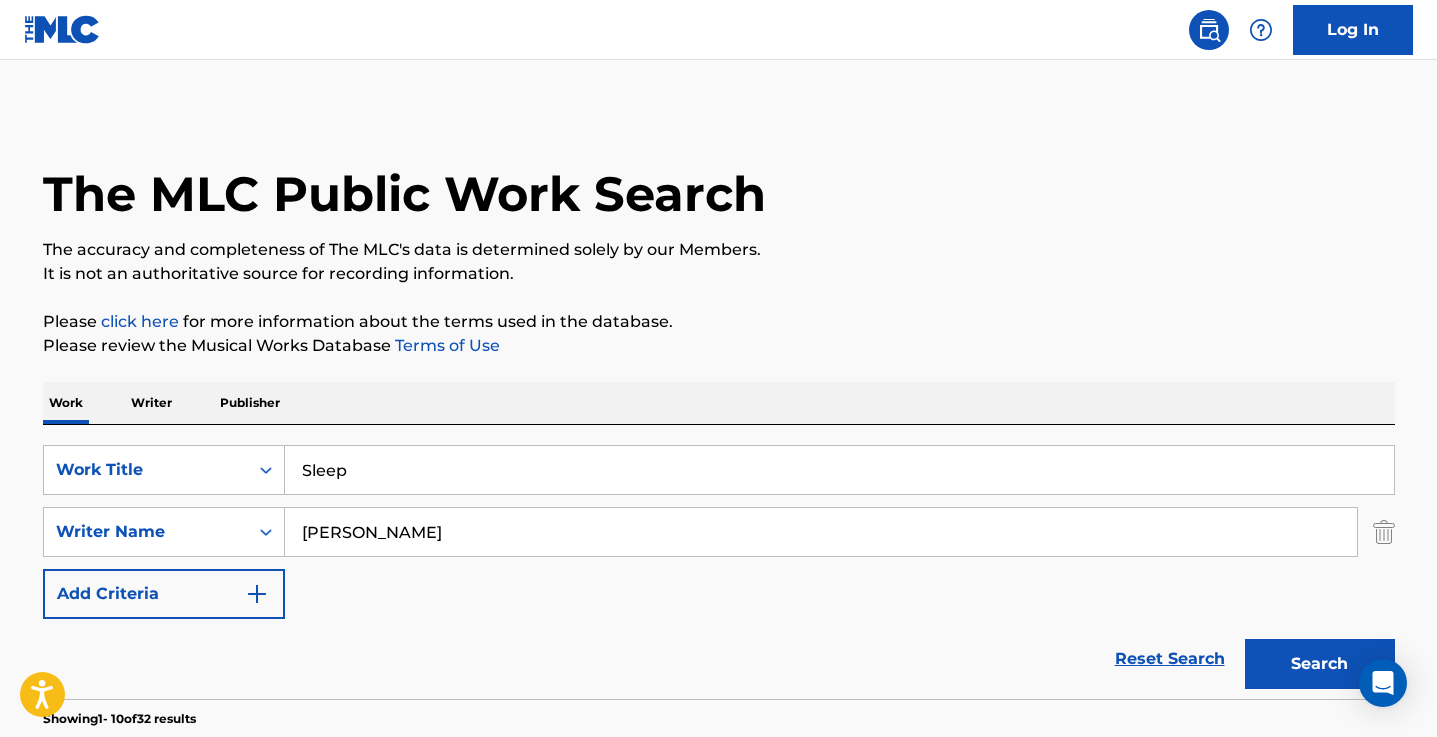click on "Please   click here   for more information about the terms used in the database." at bounding box center (719, 322) 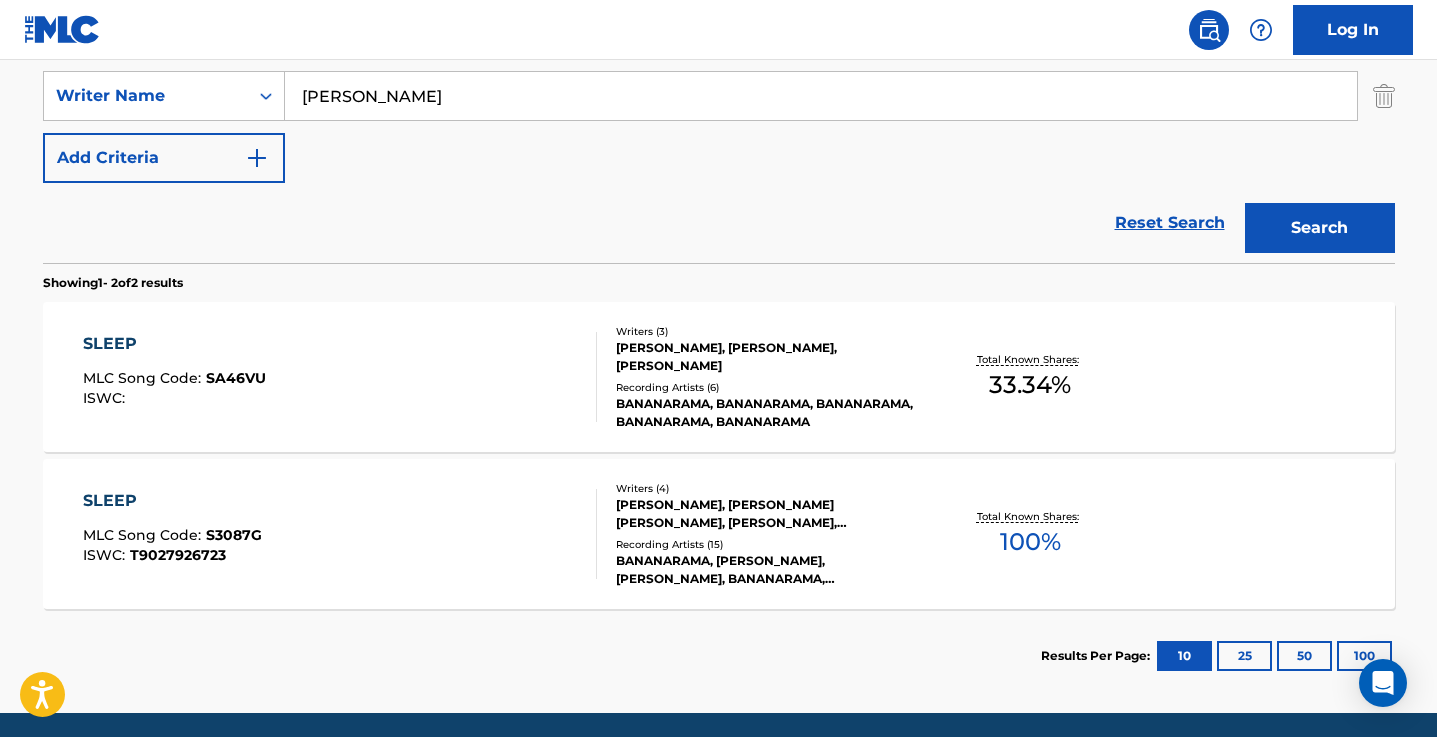 scroll, scrollTop: 439, scrollLeft: 0, axis: vertical 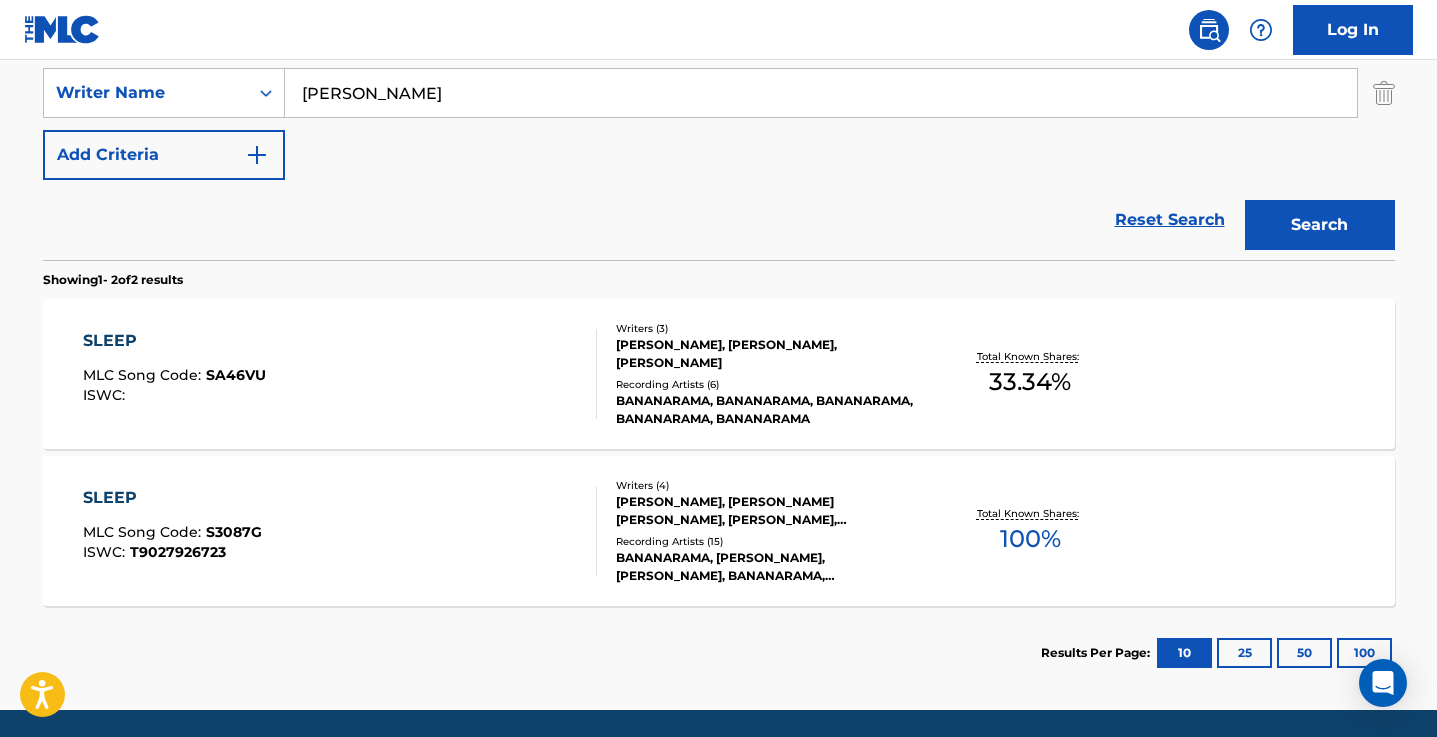 click on "SLEEP" at bounding box center (174, 341) 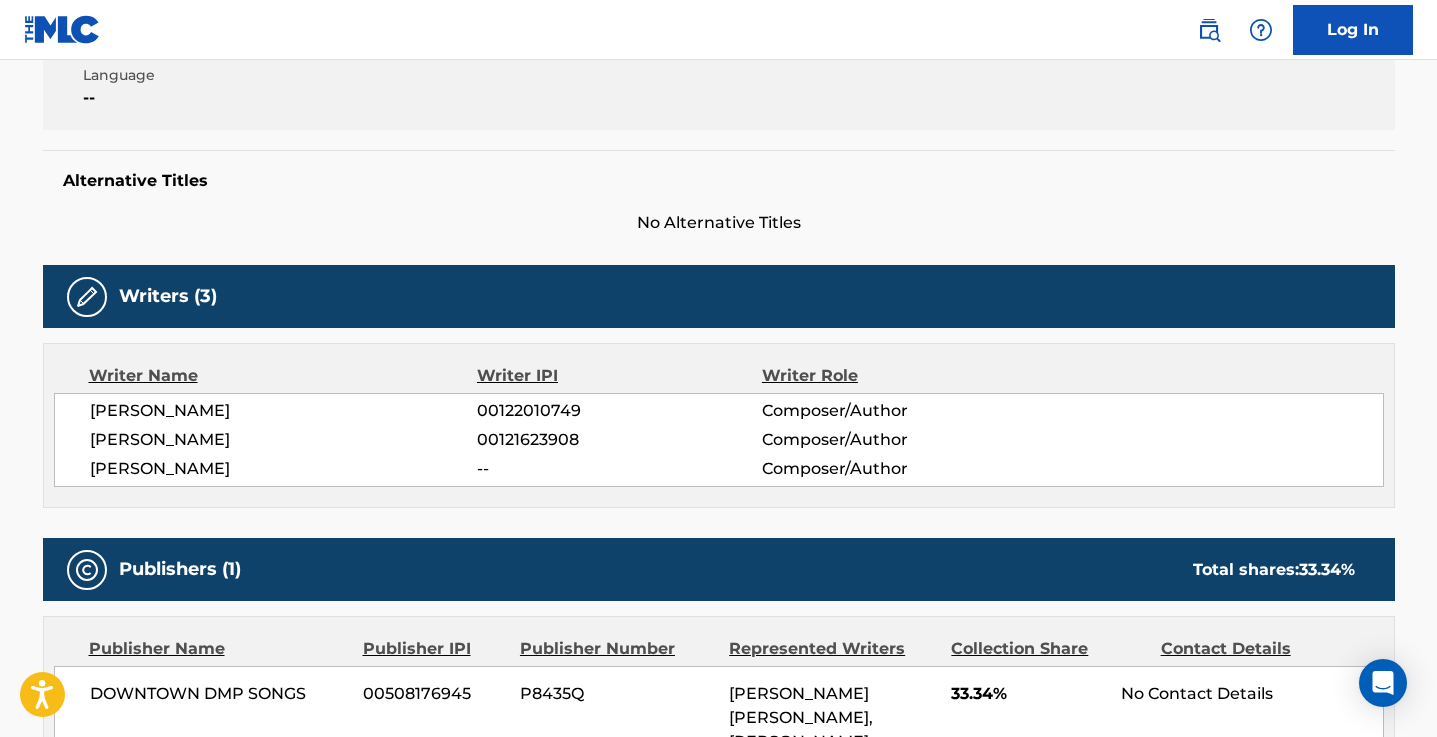 scroll, scrollTop: 0, scrollLeft: 0, axis: both 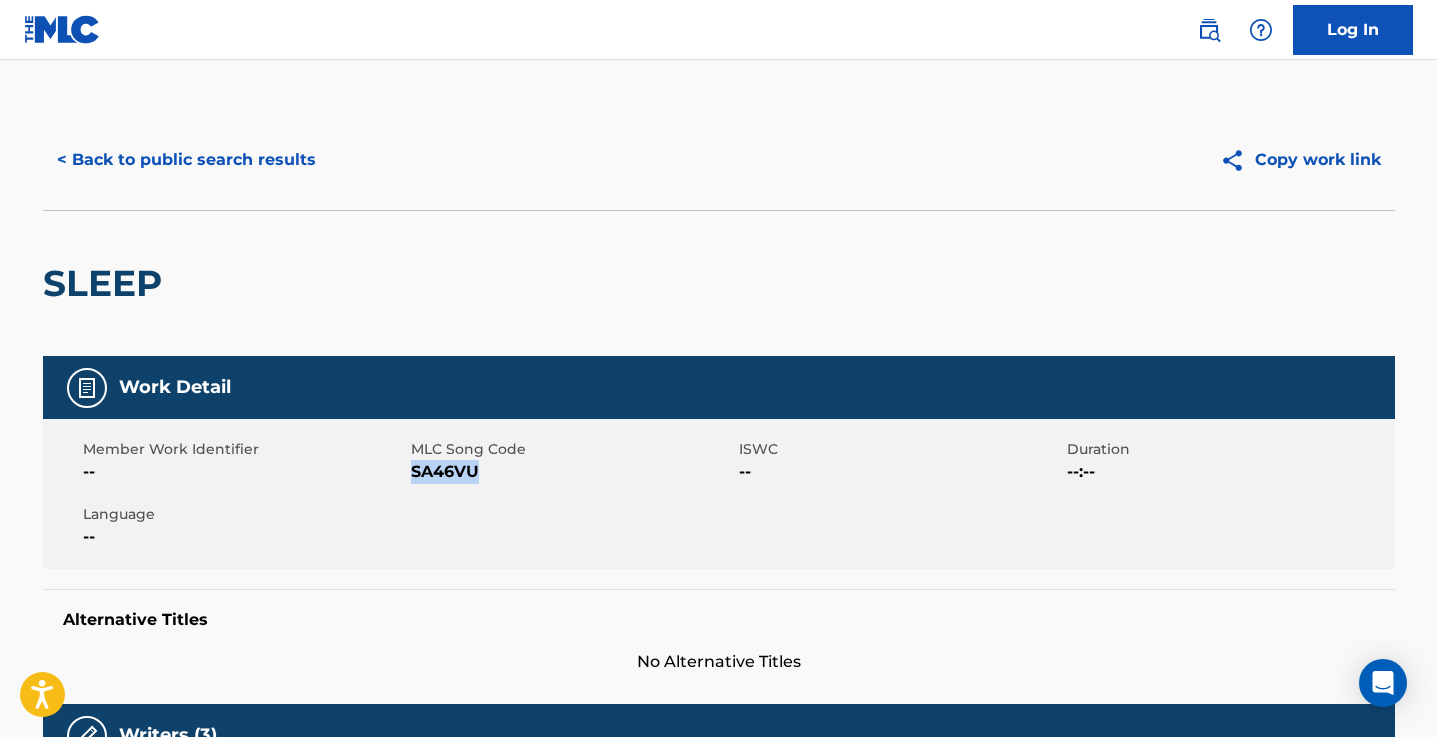 drag, startPoint x: 478, startPoint y: 472, endPoint x: 414, endPoint y: 473, distance: 64.00781 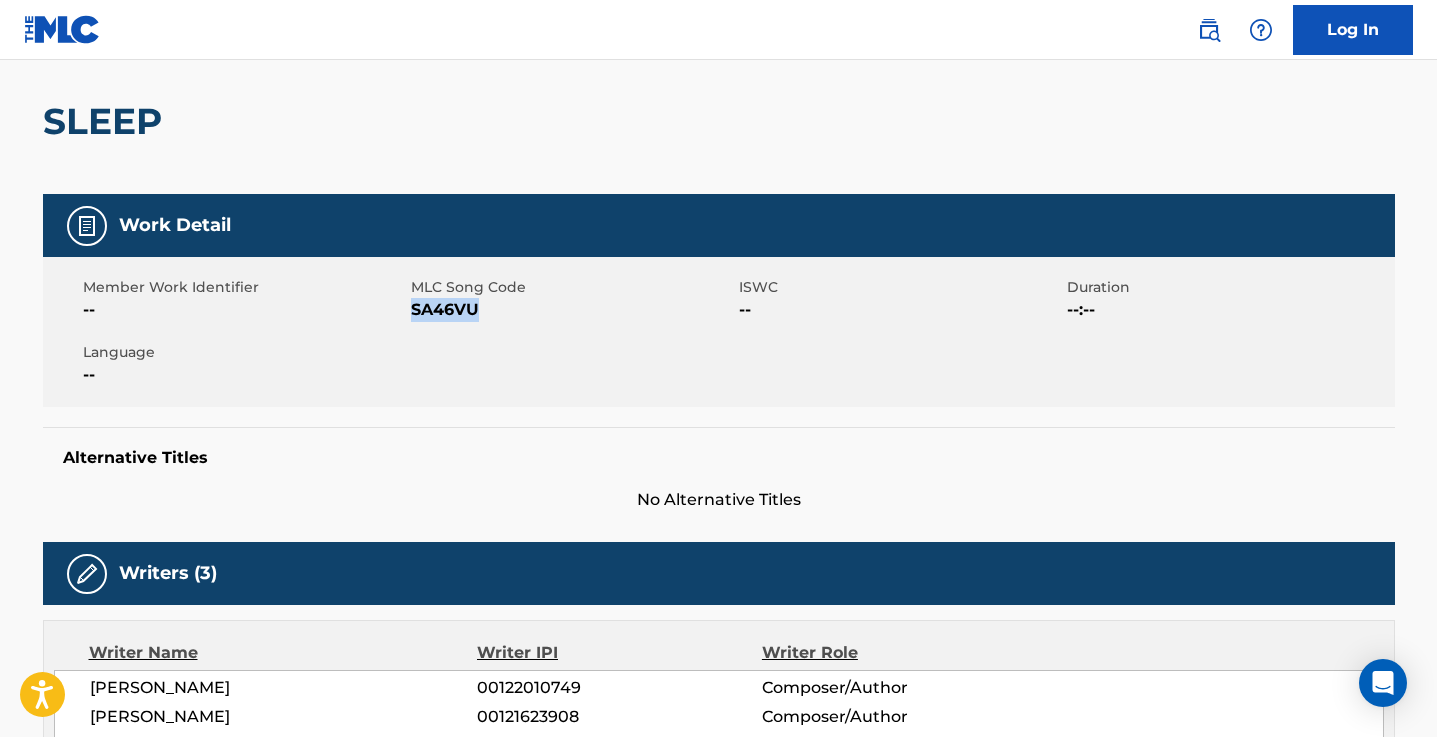 scroll, scrollTop: 0, scrollLeft: 0, axis: both 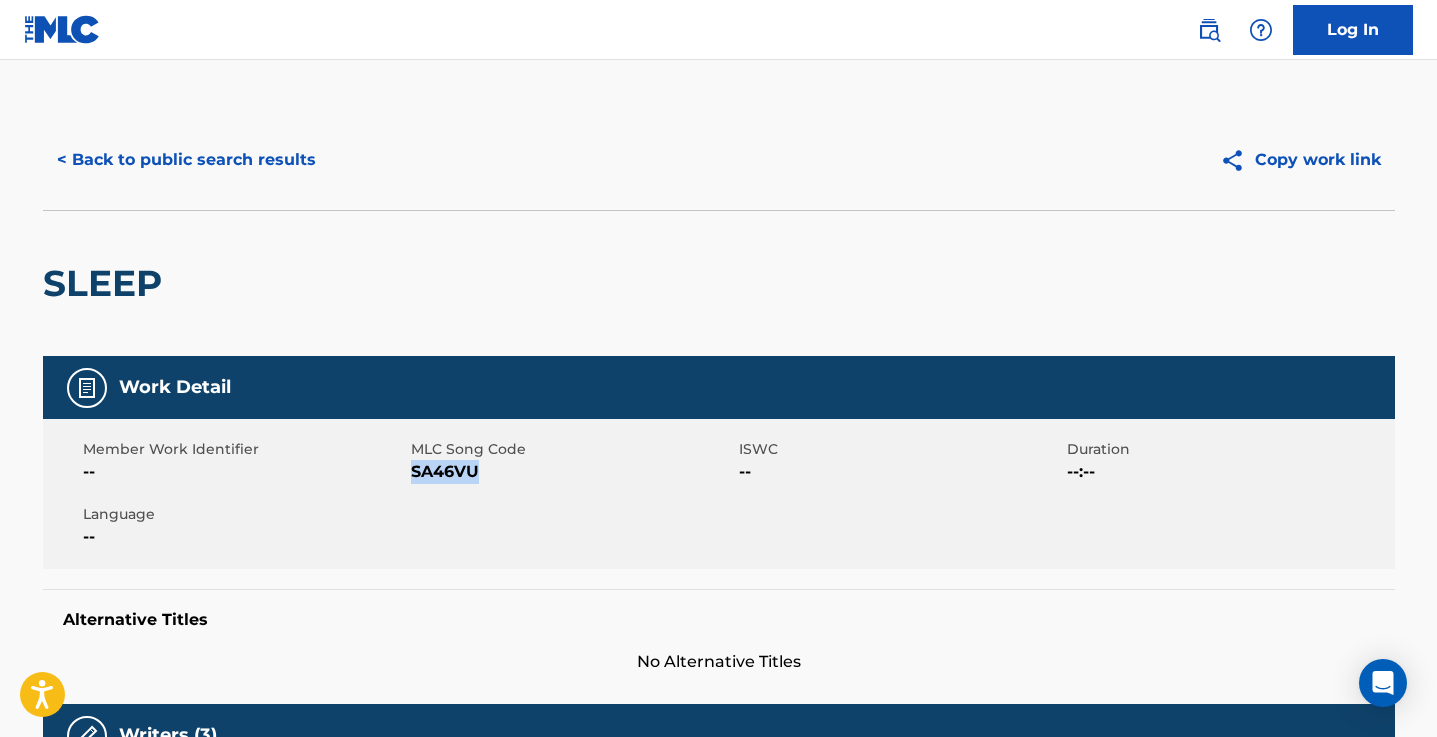 click on "< Back to public search results" at bounding box center [186, 160] 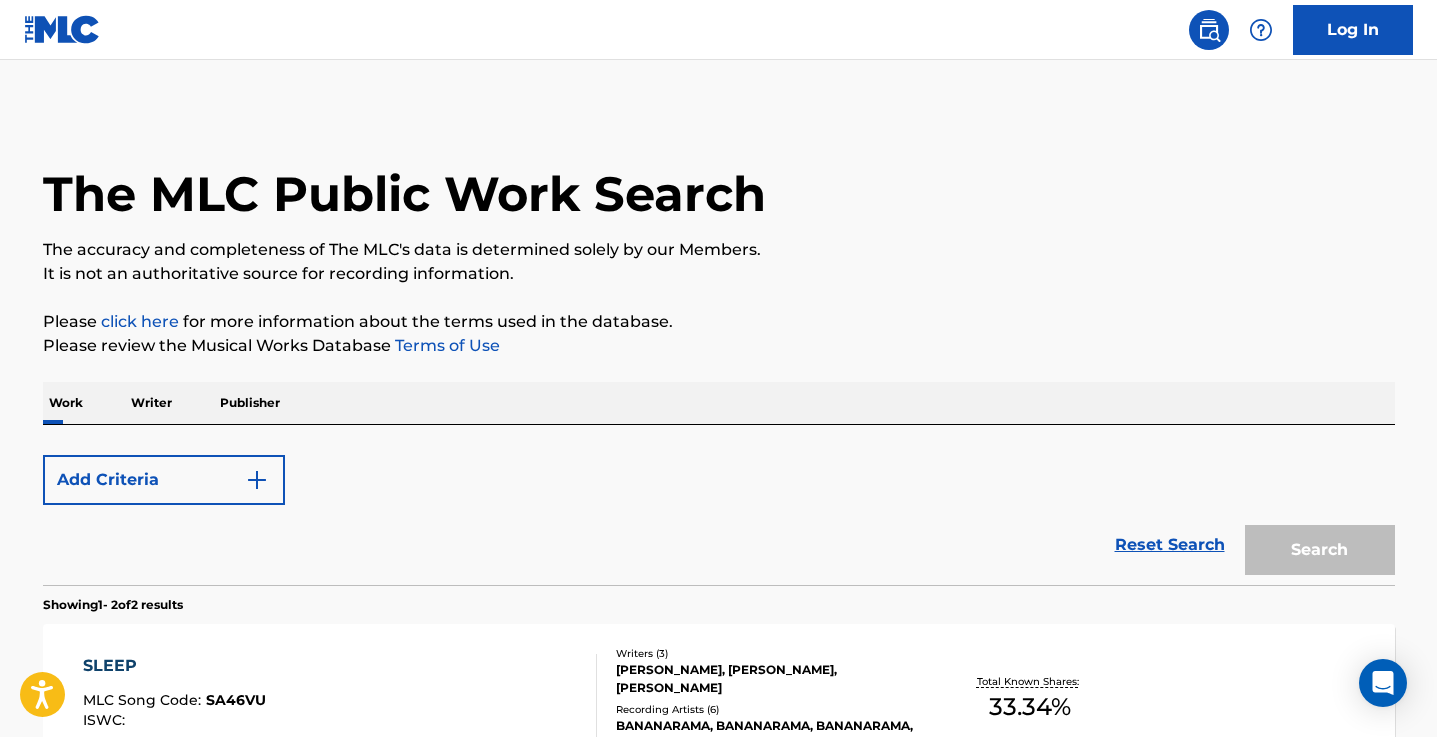 scroll, scrollTop: 394, scrollLeft: 0, axis: vertical 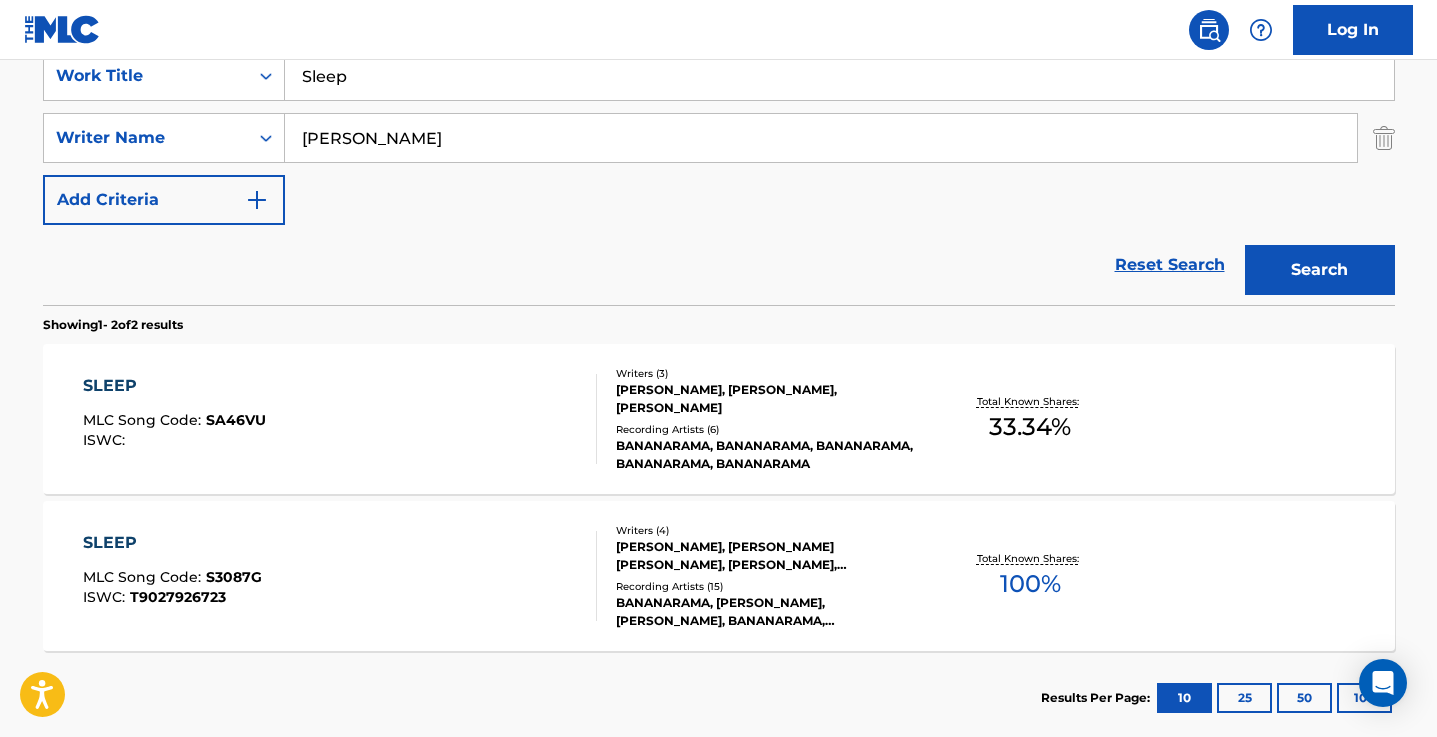 click on "SLEEP" at bounding box center [172, 543] 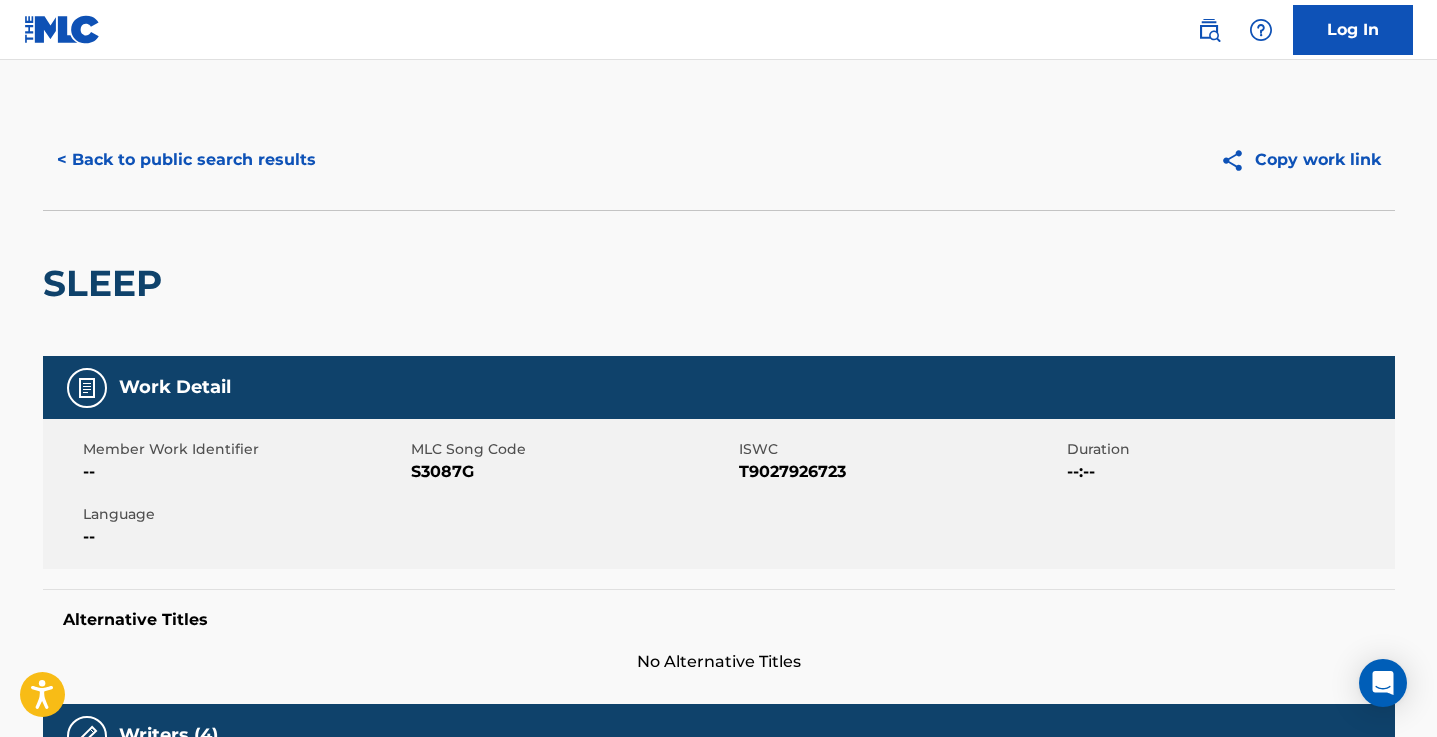 scroll, scrollTop: 14, scrollLeft: 0, axis: vertical 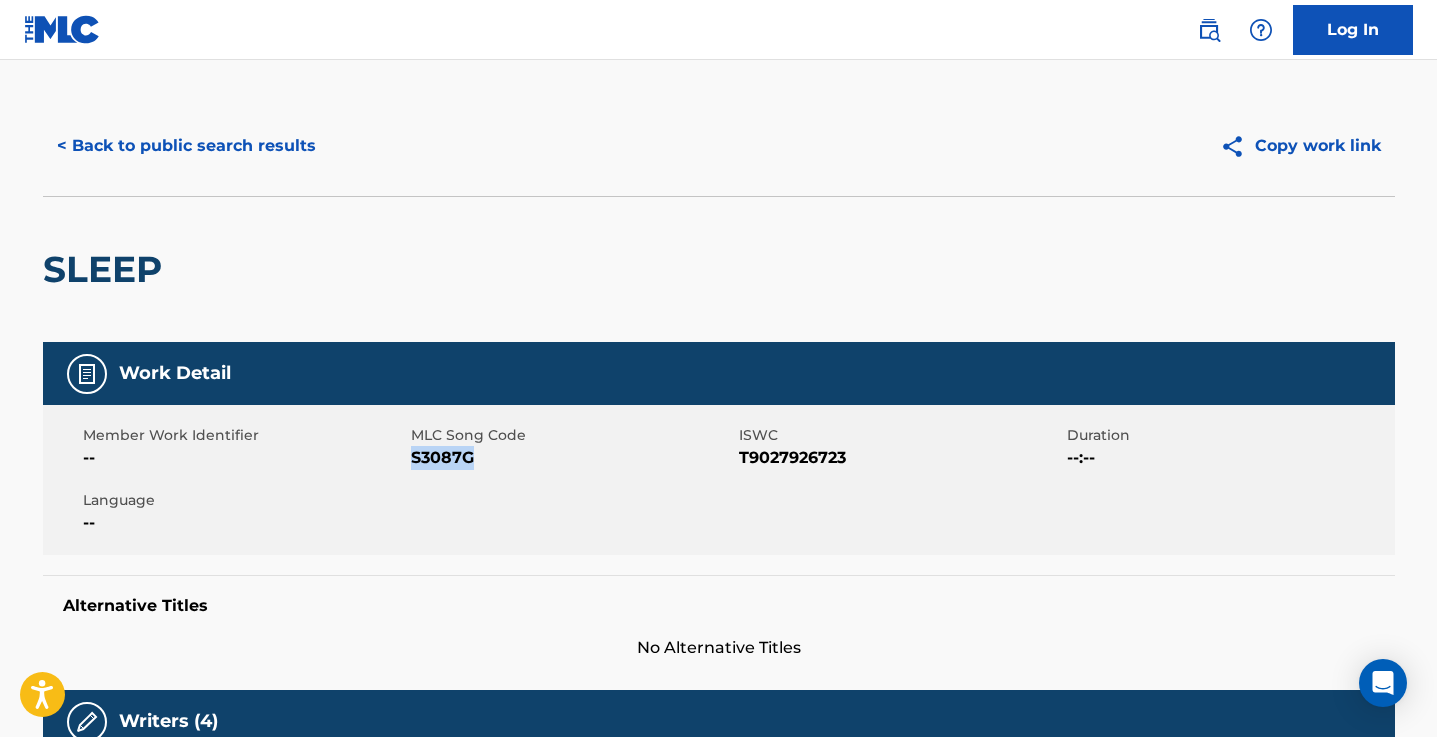 drag, startPoint x: 472, startPoint y: 458, endPoint x: 413, endPoint y: 456, distance: 59.03389 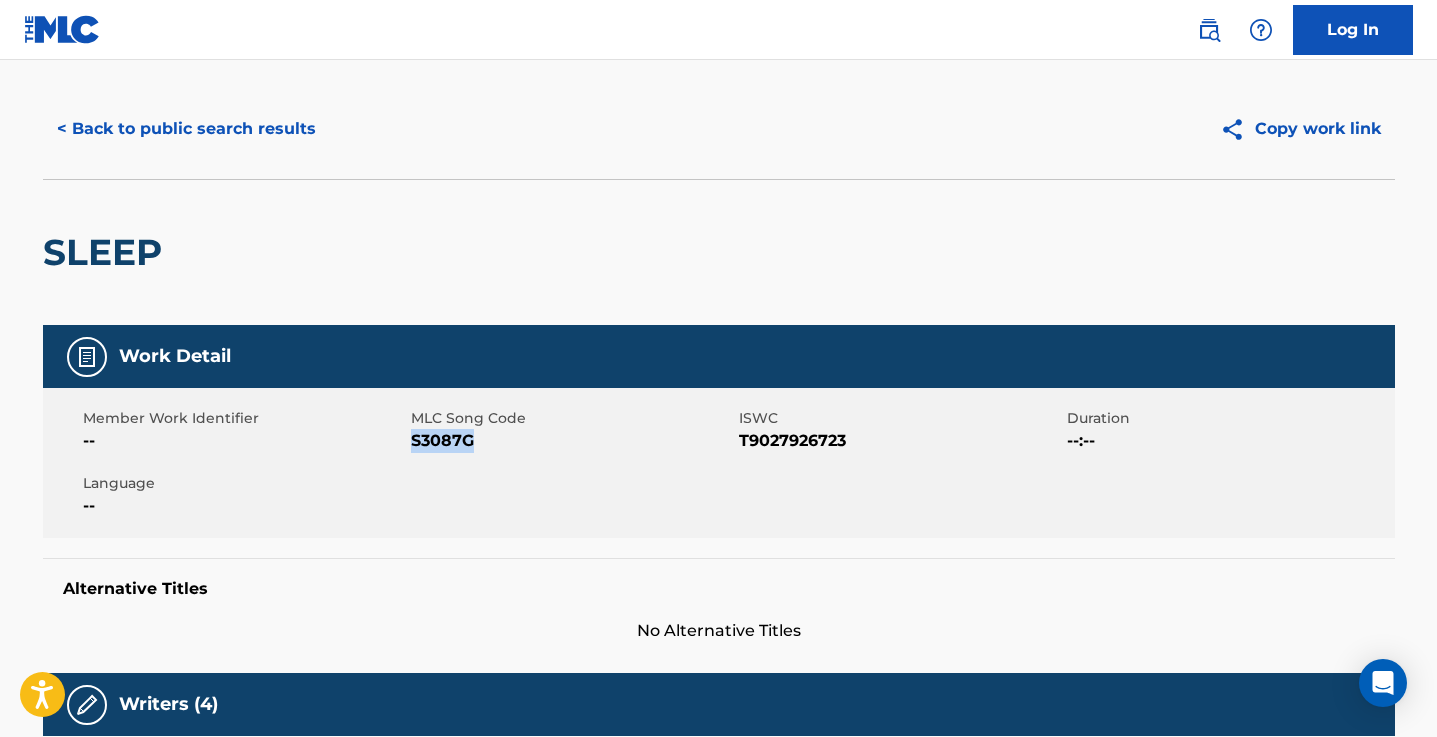 scroll, scrollTop: 14, scrollLeft: 0, axis: vertical 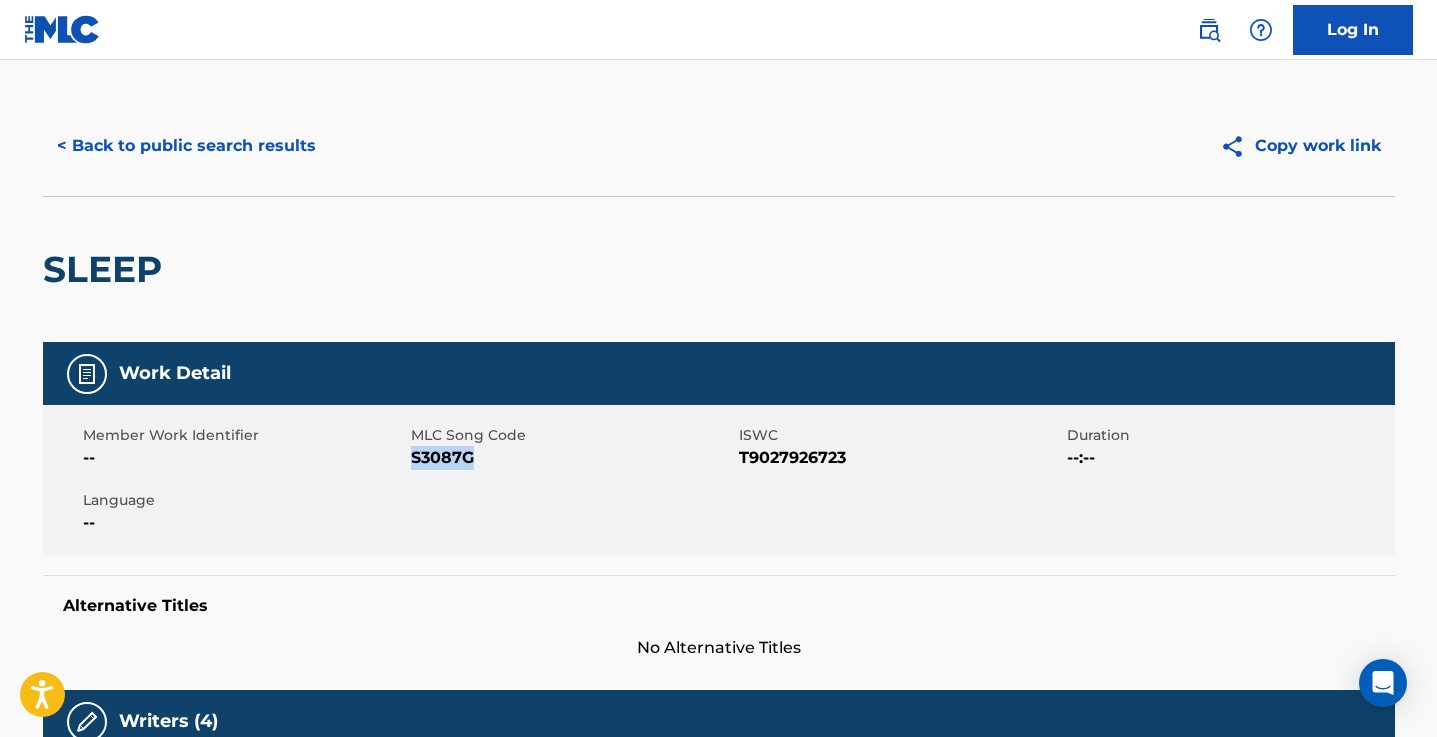 click on "< Back to public search results" at bounding box center (186, 146) 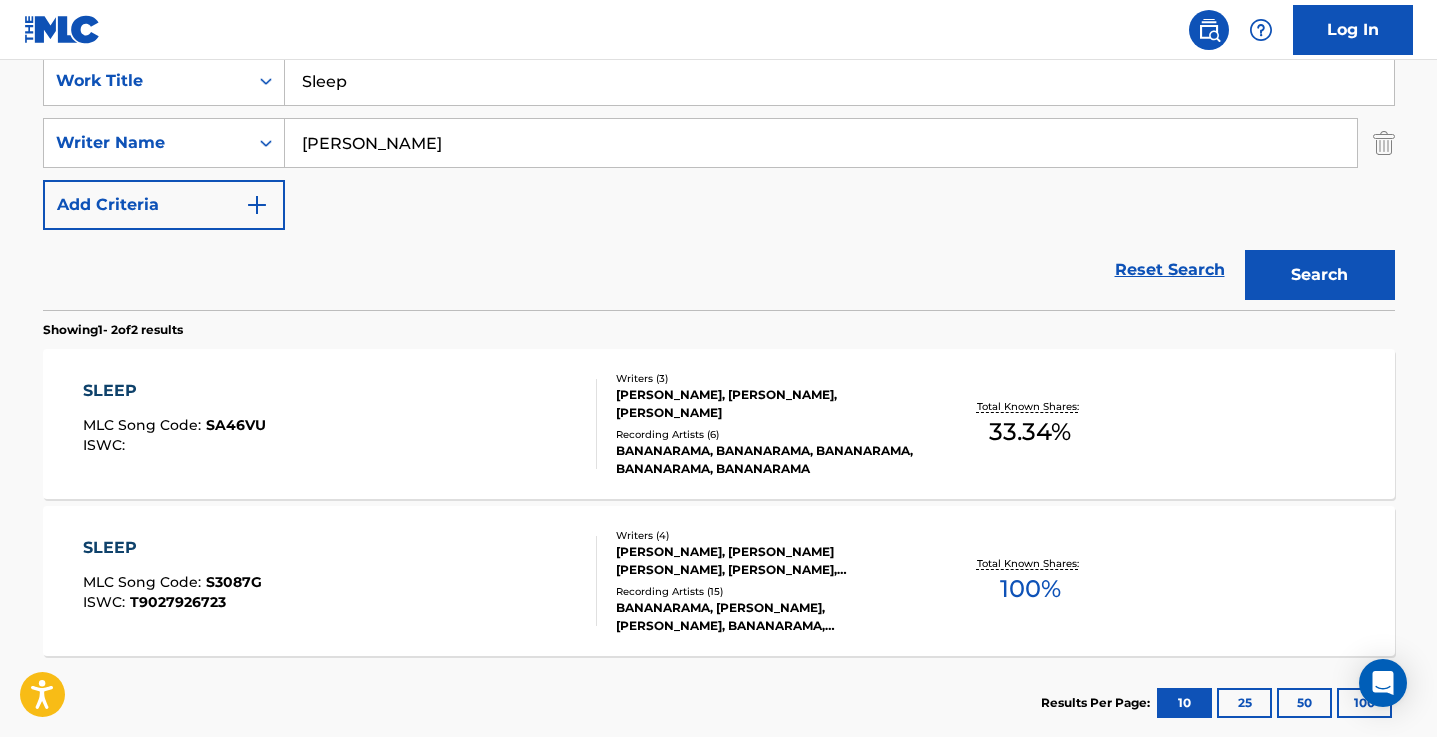 scroll, scrollTop: 0, scrollLeft: 0, axis: both 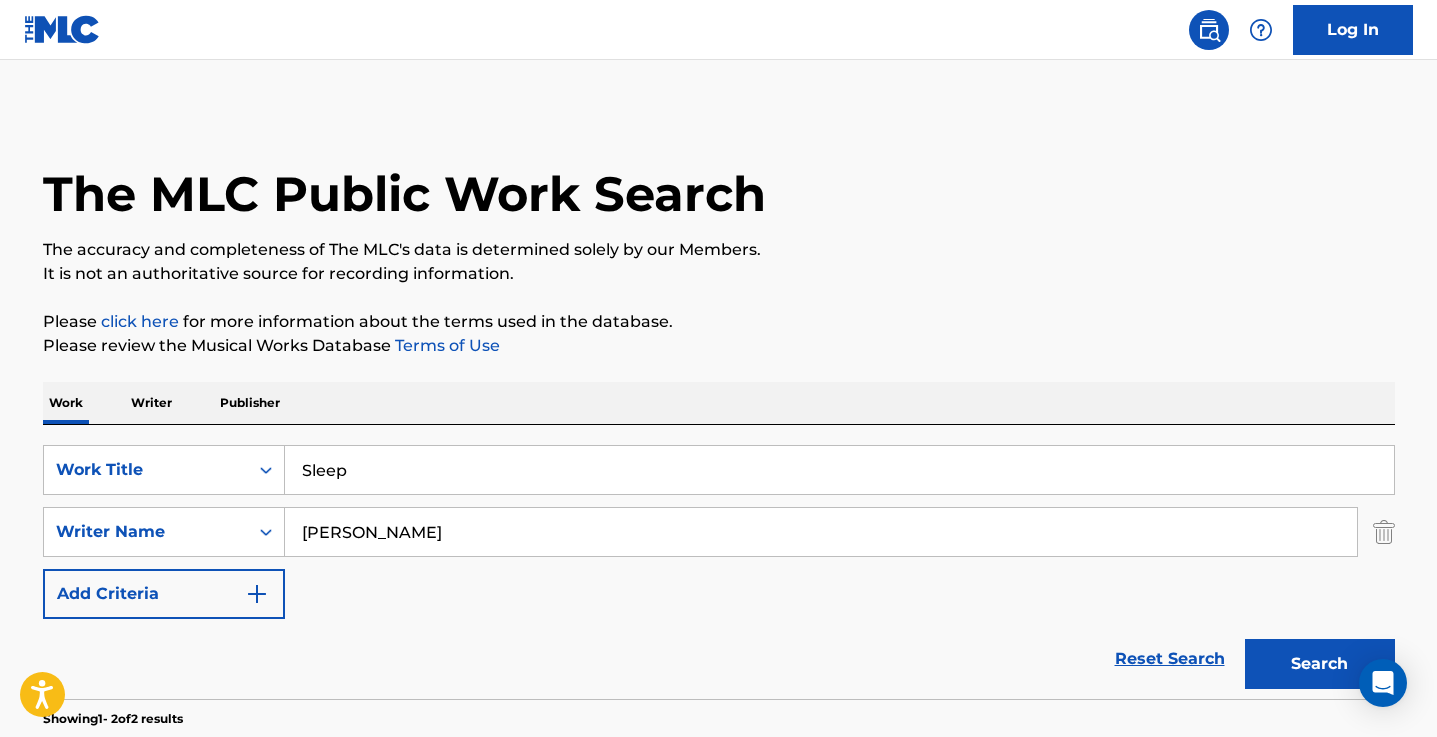 click on "[PERSON_NAME]" at bounding box center [821, 532] 